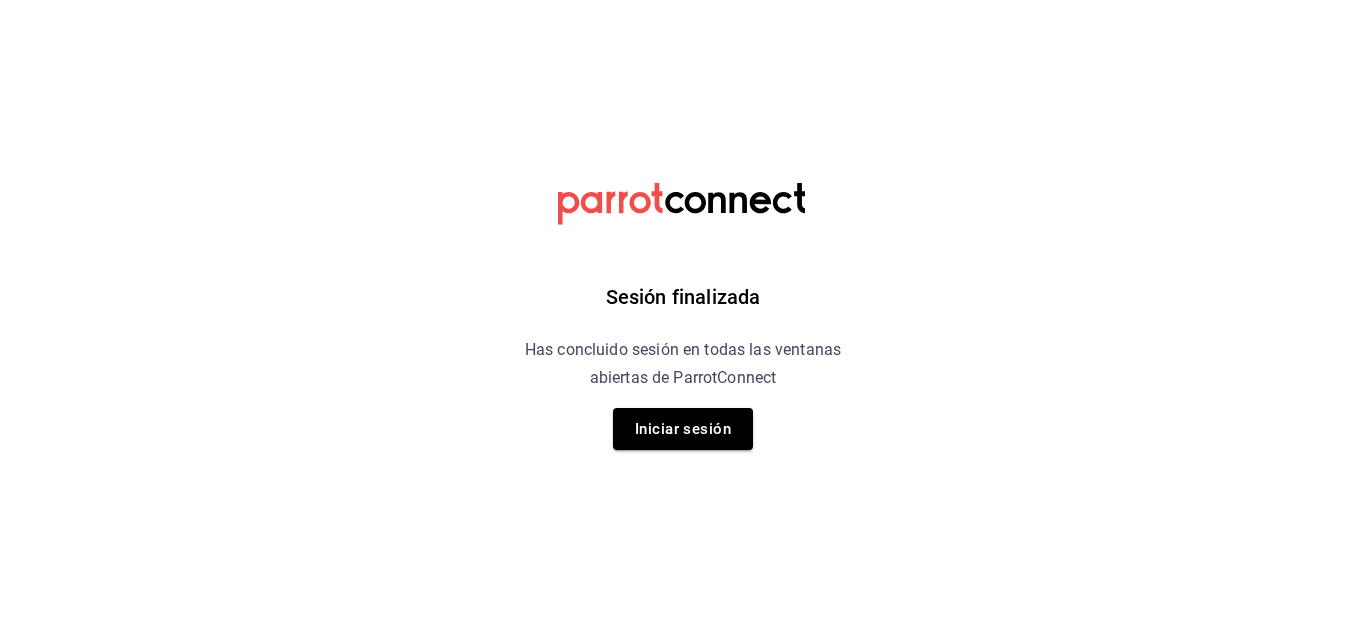 scroll, scrollTop: 0, scrollLeft: 0, axis: both 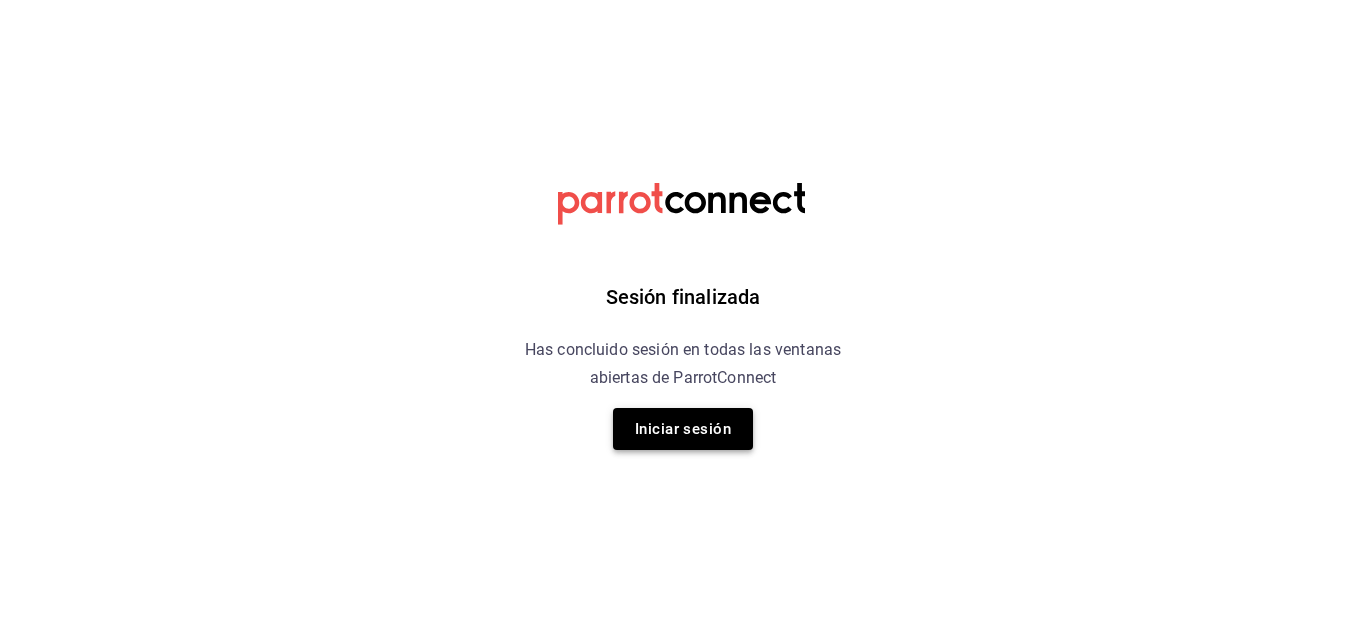 click on "Iniciar sesión" at bounding box center [683, 429] 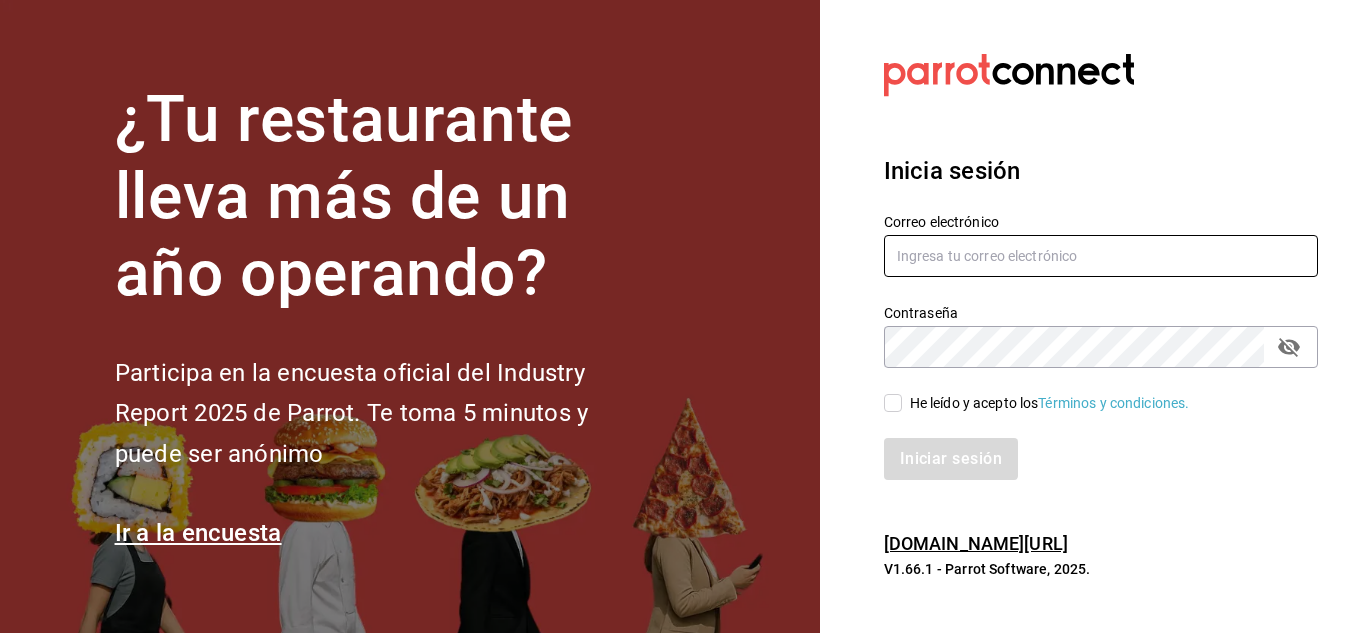 type on "[EMAIL_ADDRESS][DOMAIN_NAME]" 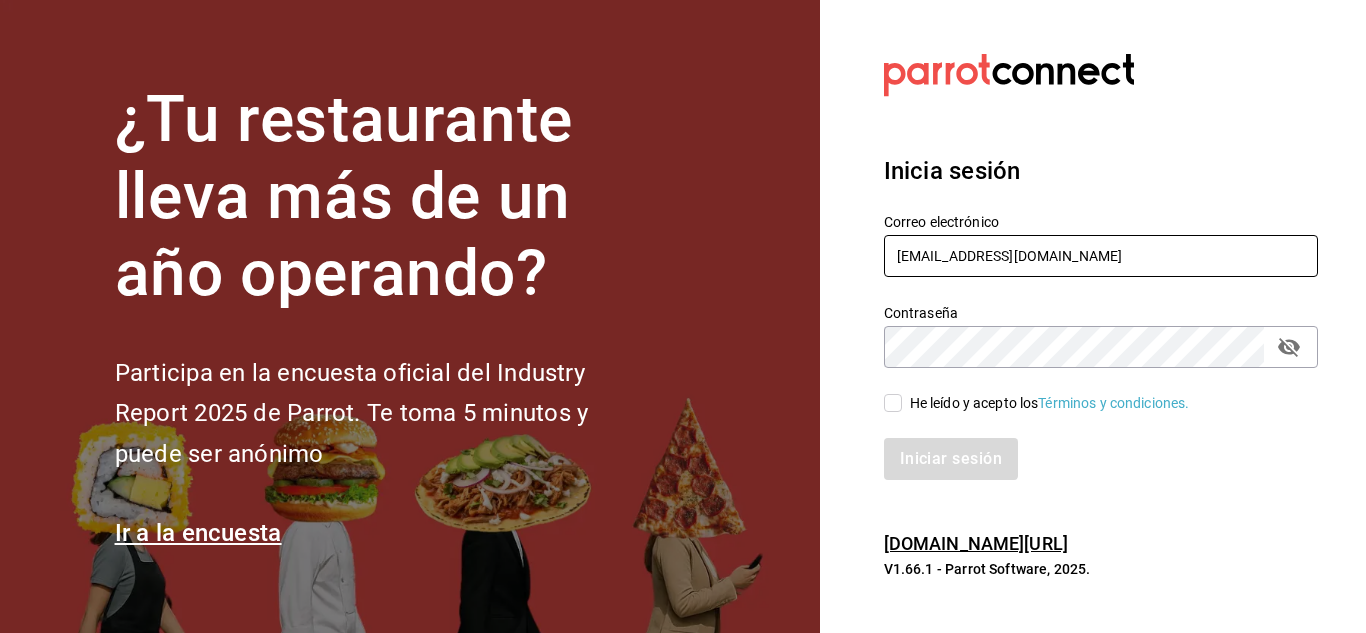 click on "[EMAIL_ADDRESS][DOMAIN_NAME]" at bounding box center [1101, 256] 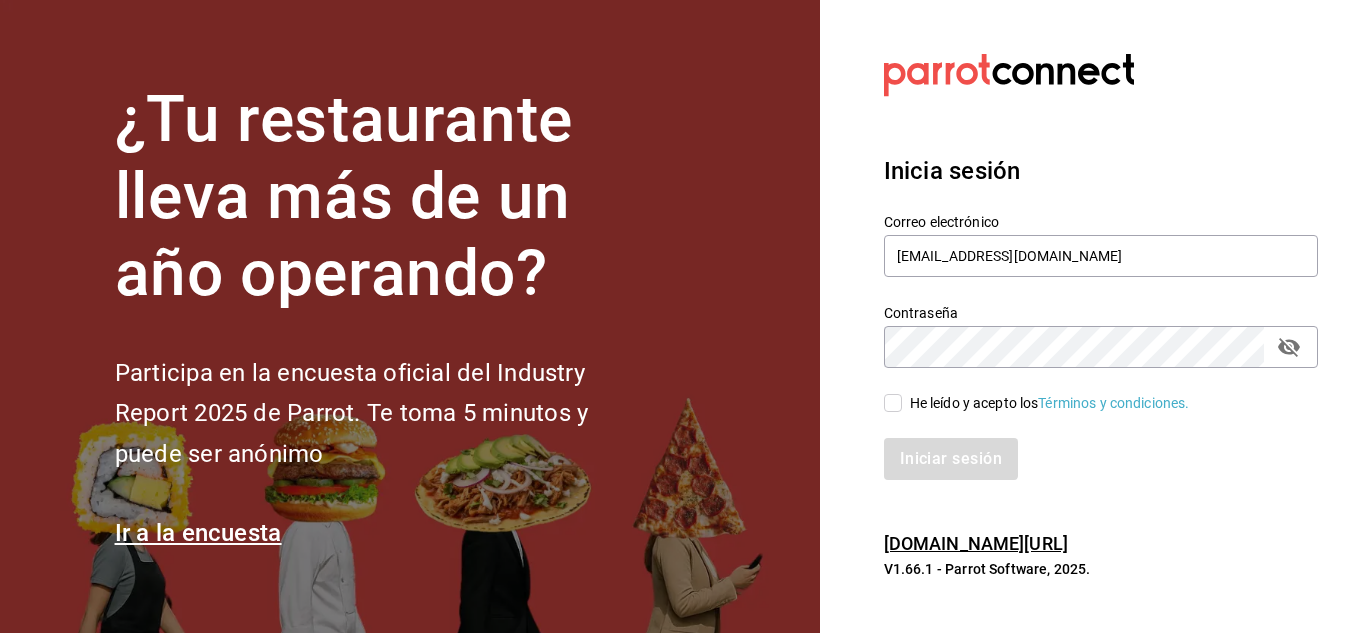 click on "He leído y acepto los  Términos y condiciones." at bounding box center (893, 403) 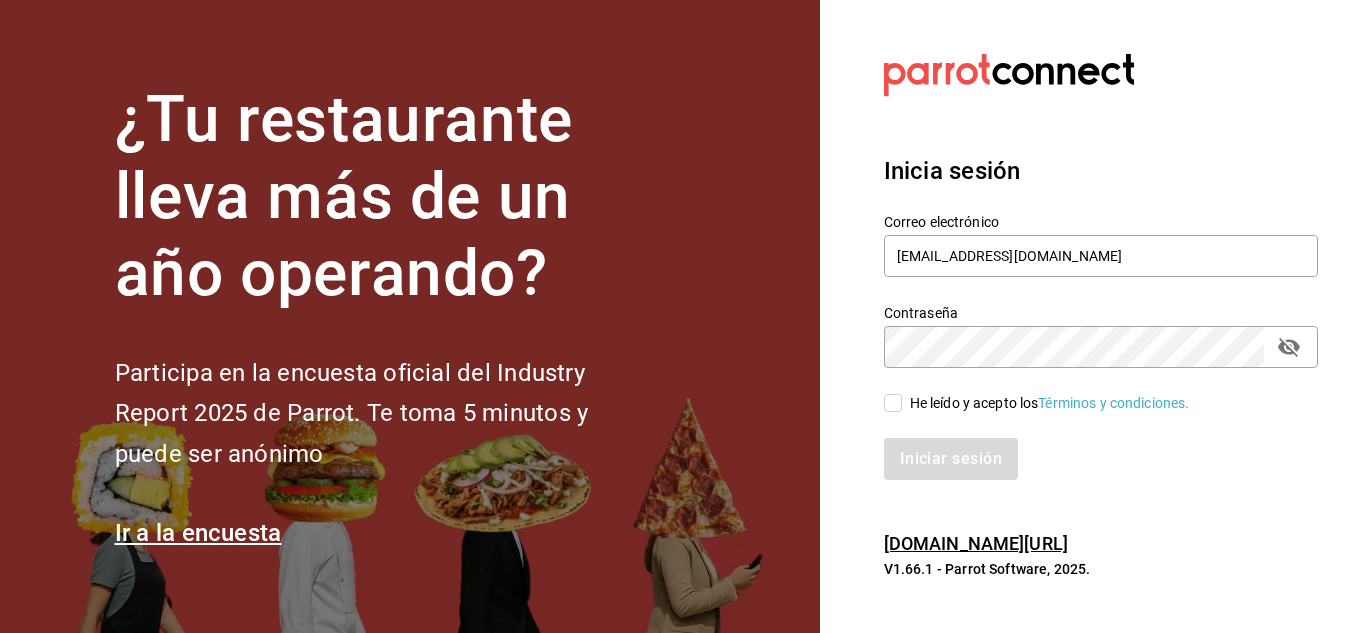 checkbox on "true" 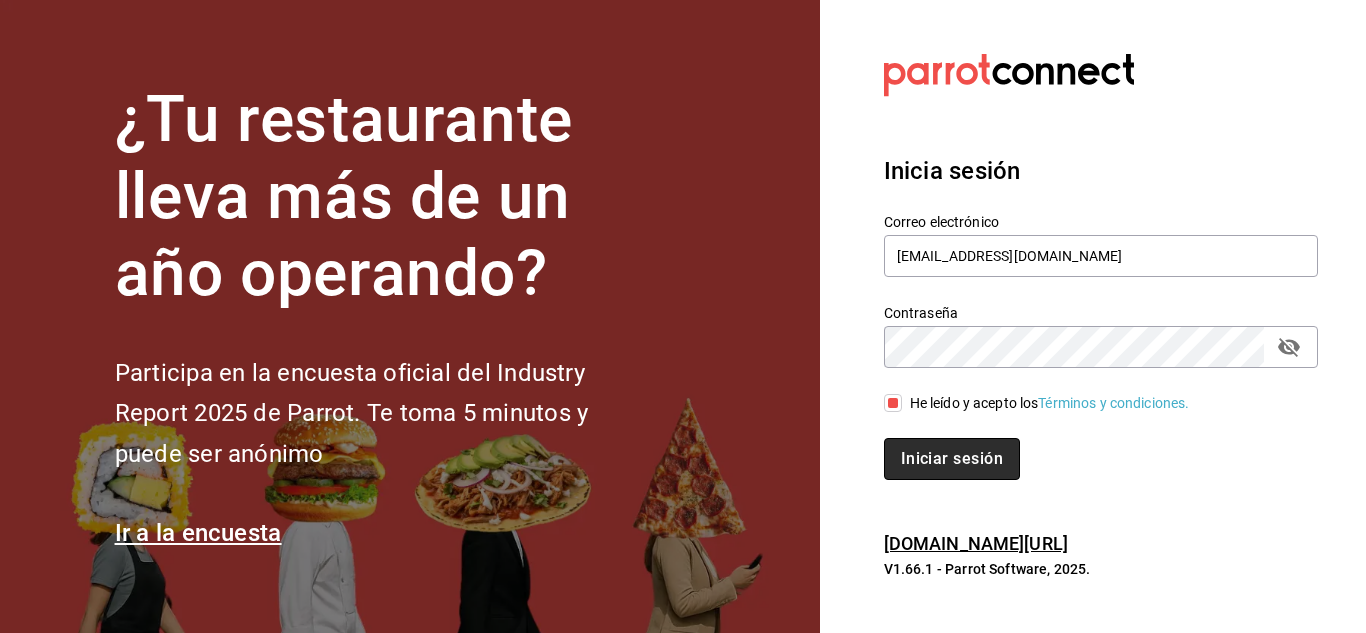 click on "Iniciar sesión" at bounding box center (952, 459) 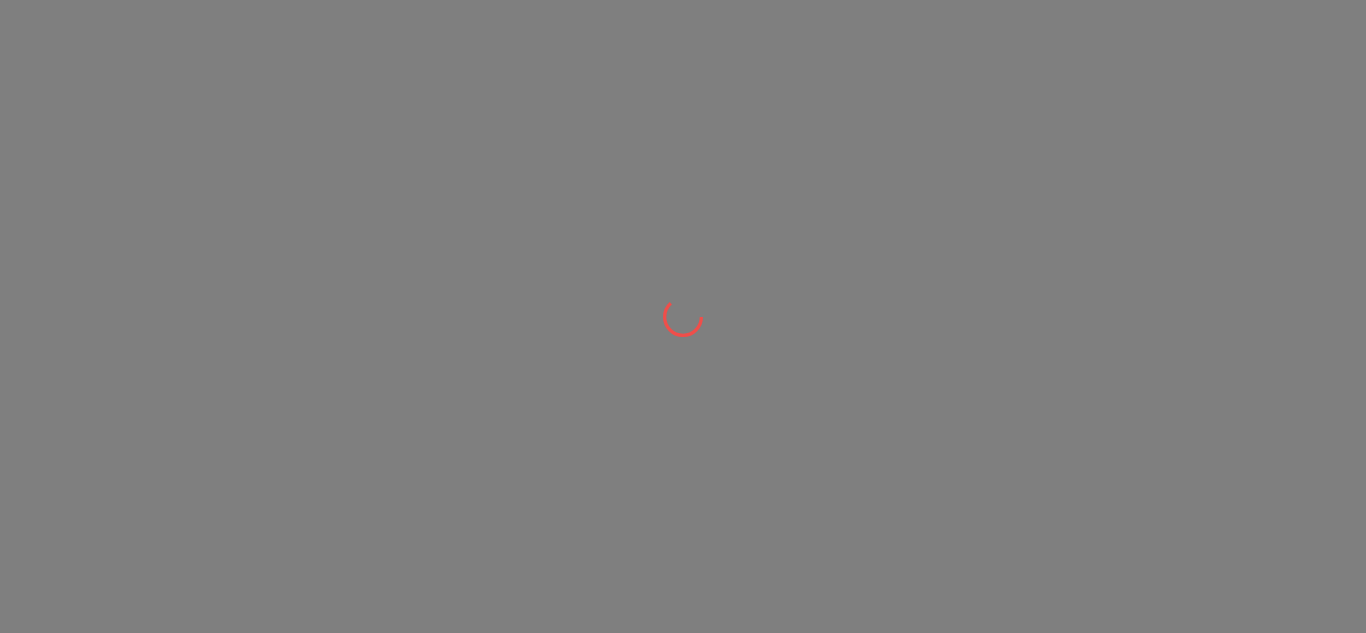 scroll, scrollTop: 0, scrollLeft: 0, axis: both 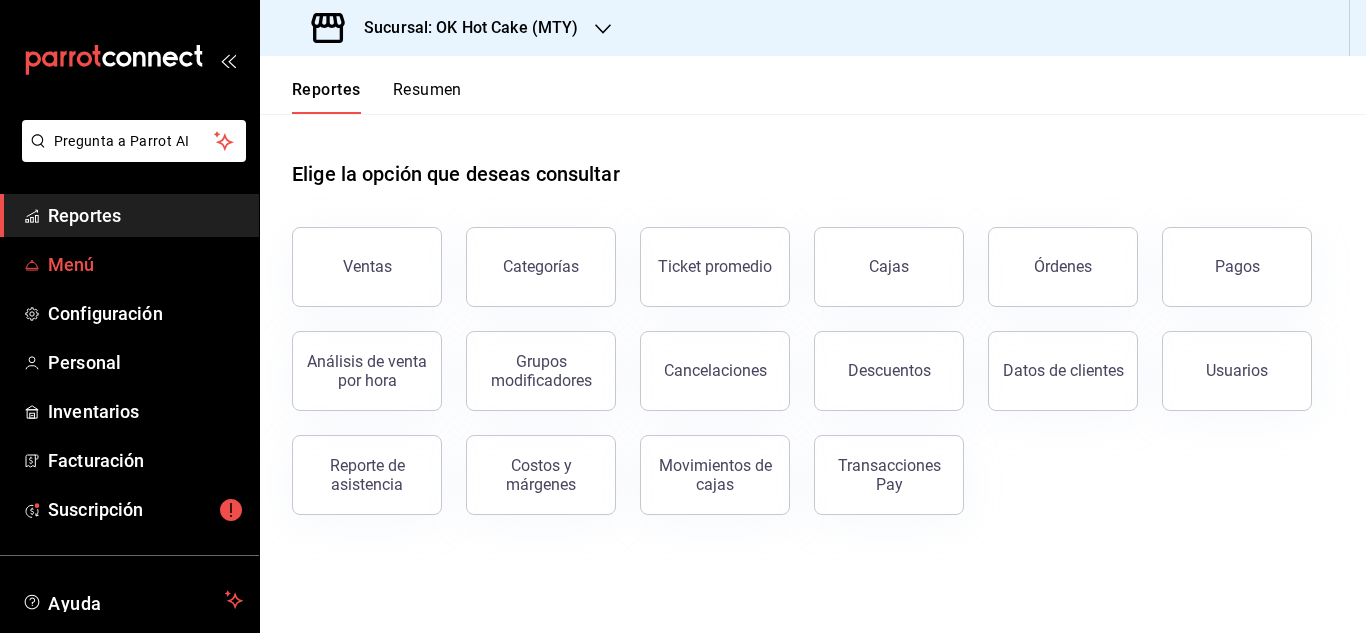 click on "Menú" at bounding box center (145, 264) 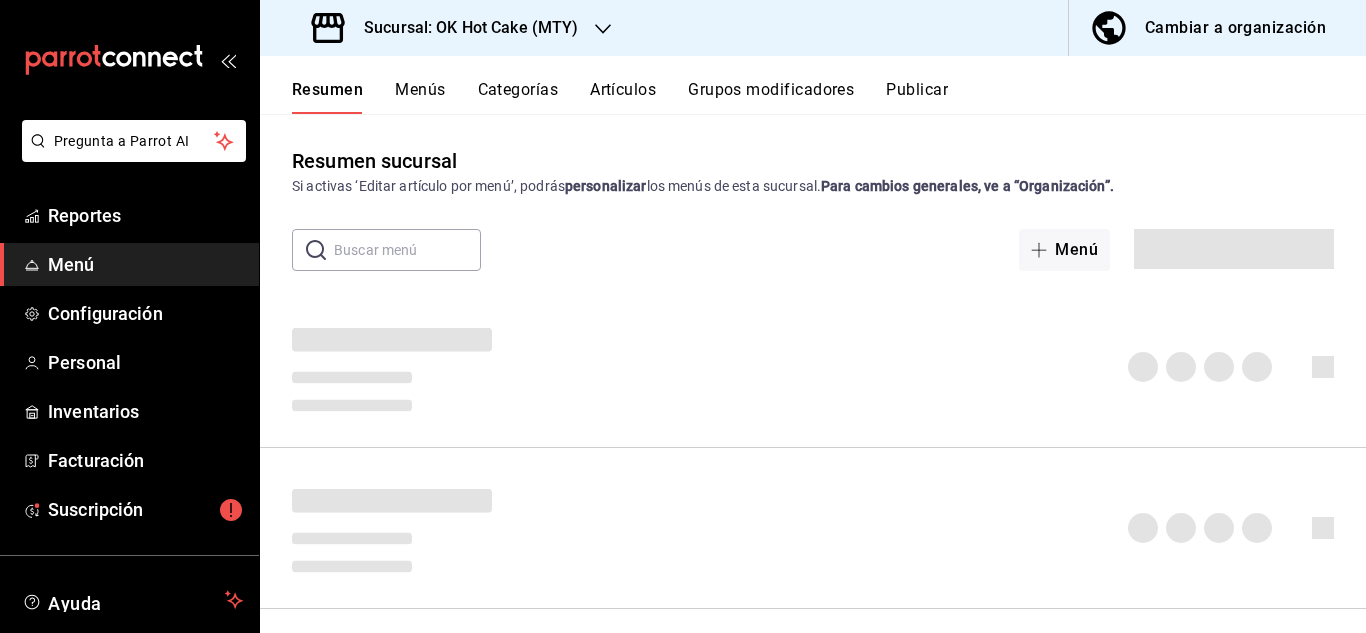 click on "Sucursal: OK Hot Cake (MTY)" at bounding box center [463, 28] 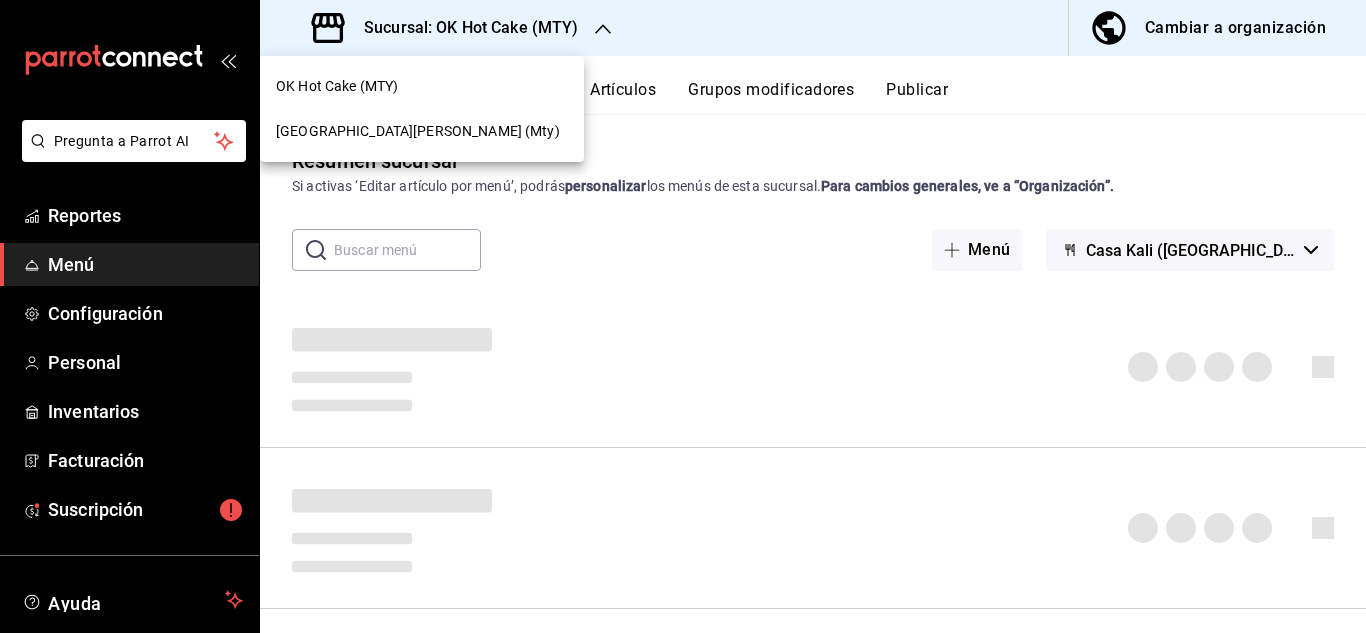 click on "Casa Kali Serranía (Mty)" at bounding box center [422, 131] 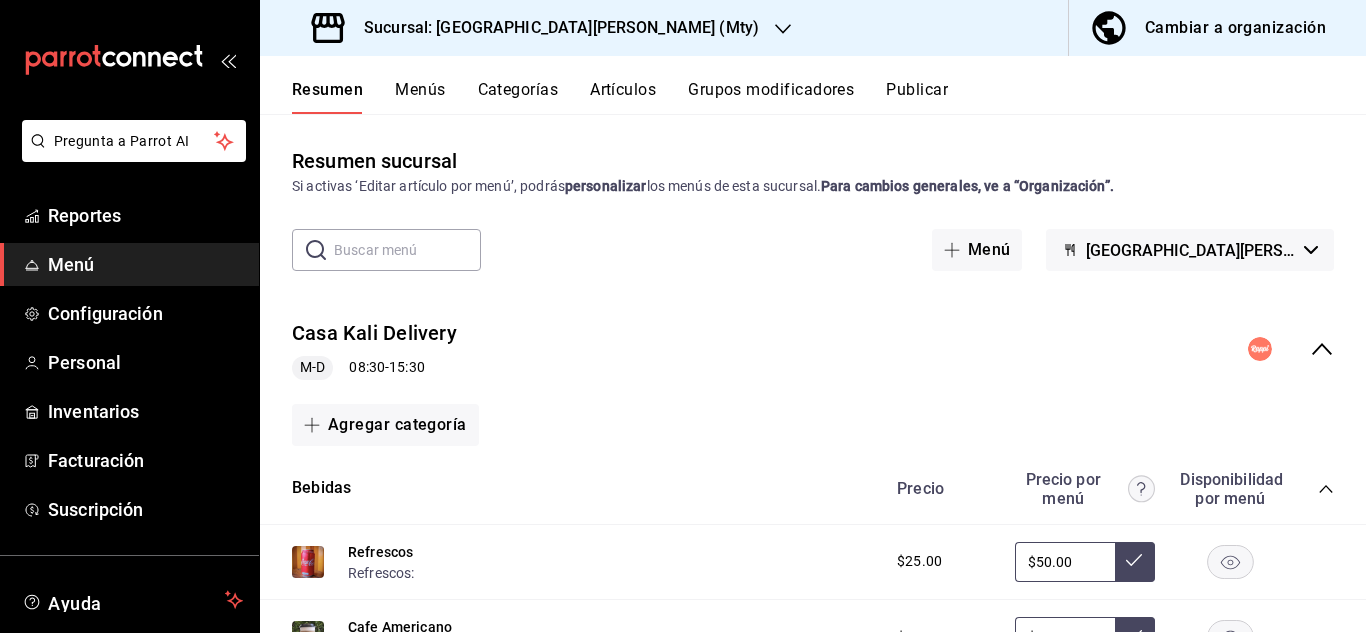 click 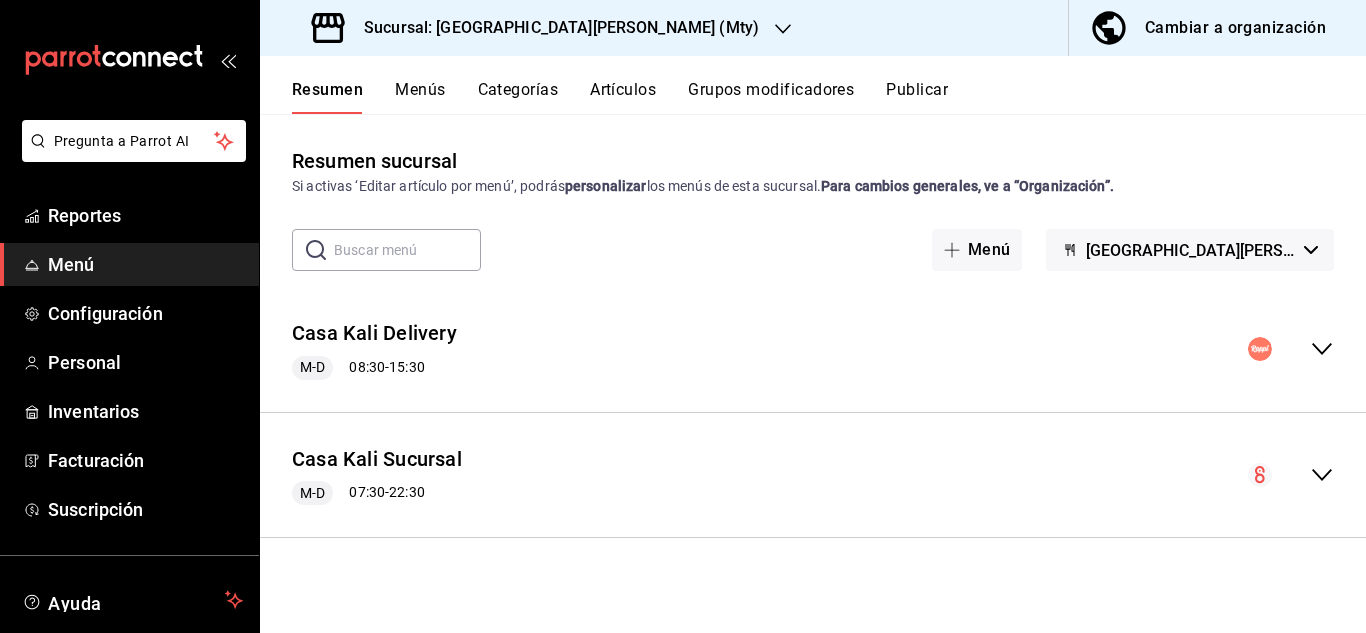 click 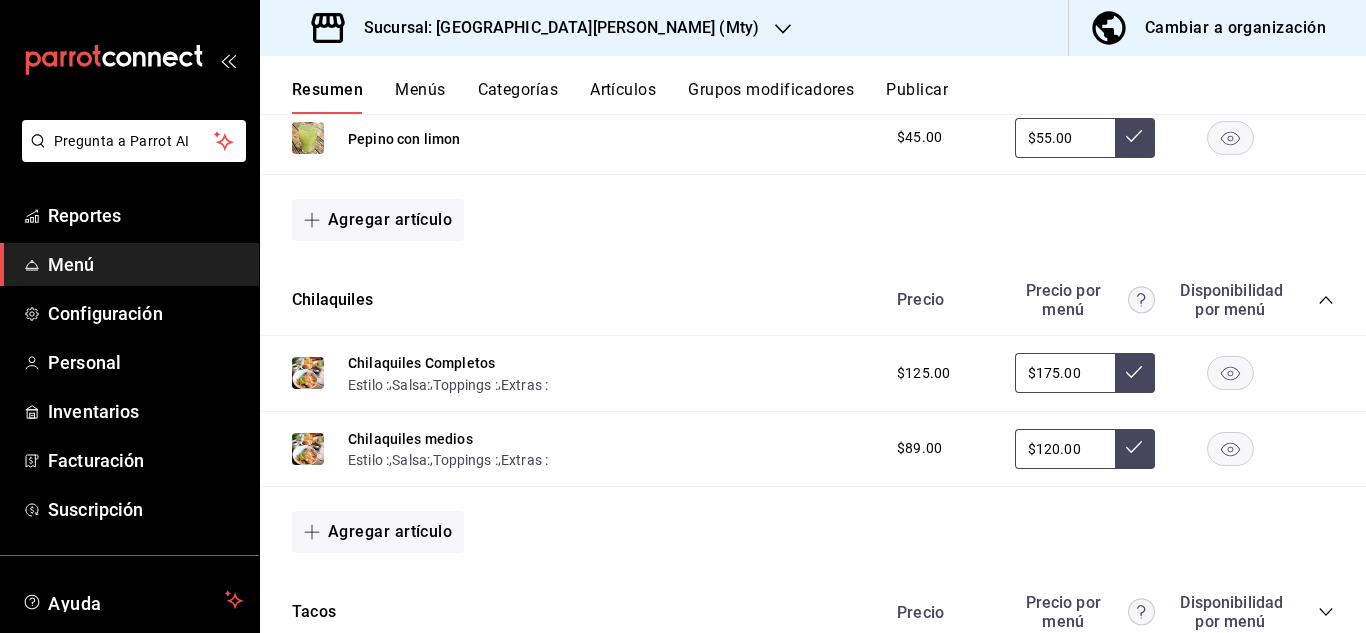 scroll, scrollTop: 1500, scrollLeft: 0, axis: vertical 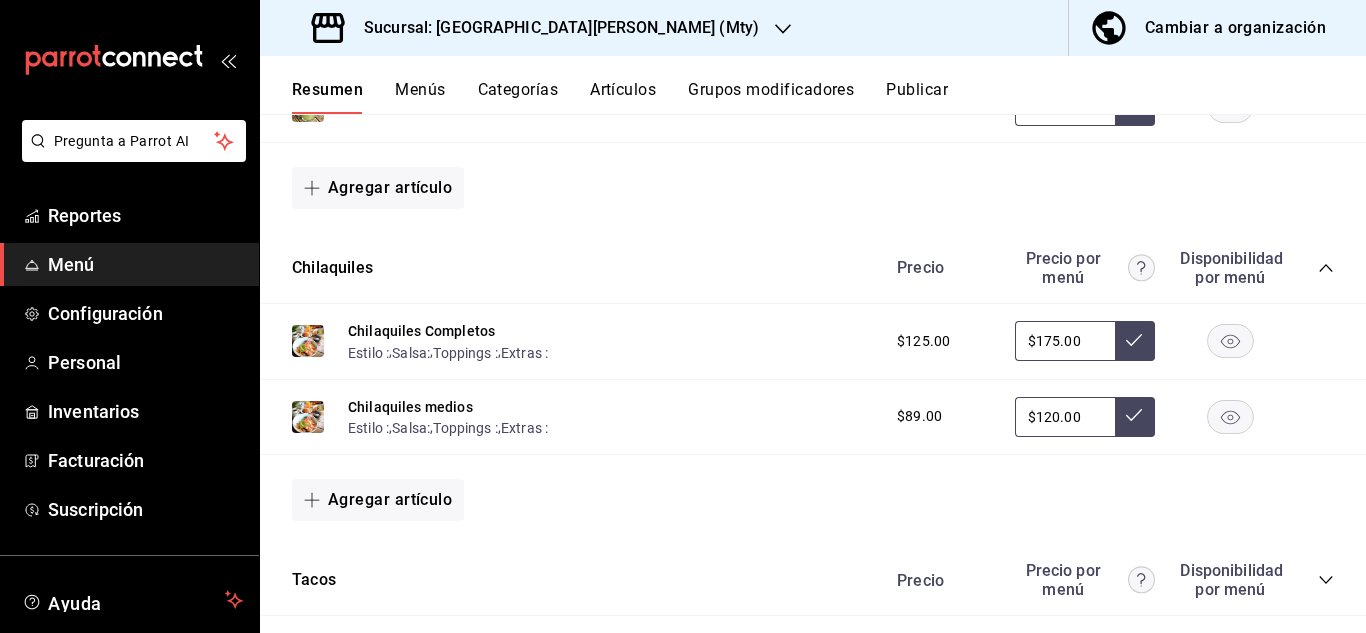click on "$175.00" at bounding box center (1065, 341) 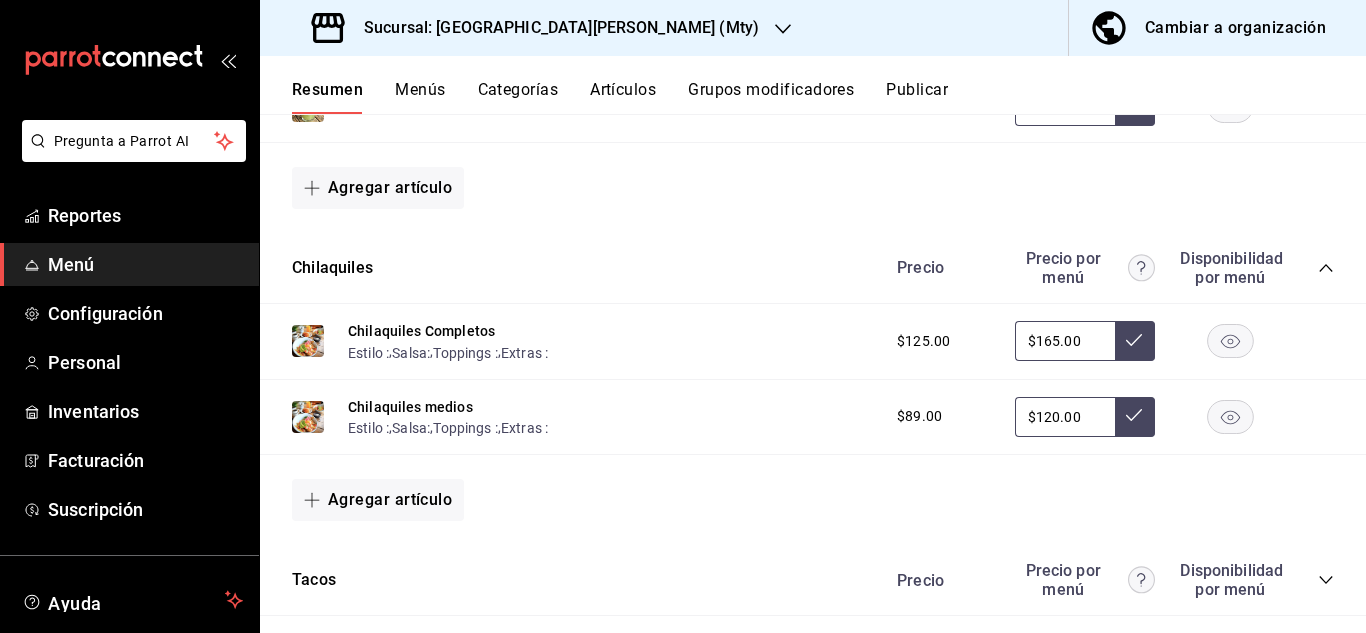 click on "$120.00" at bounding box center (1065, 417) 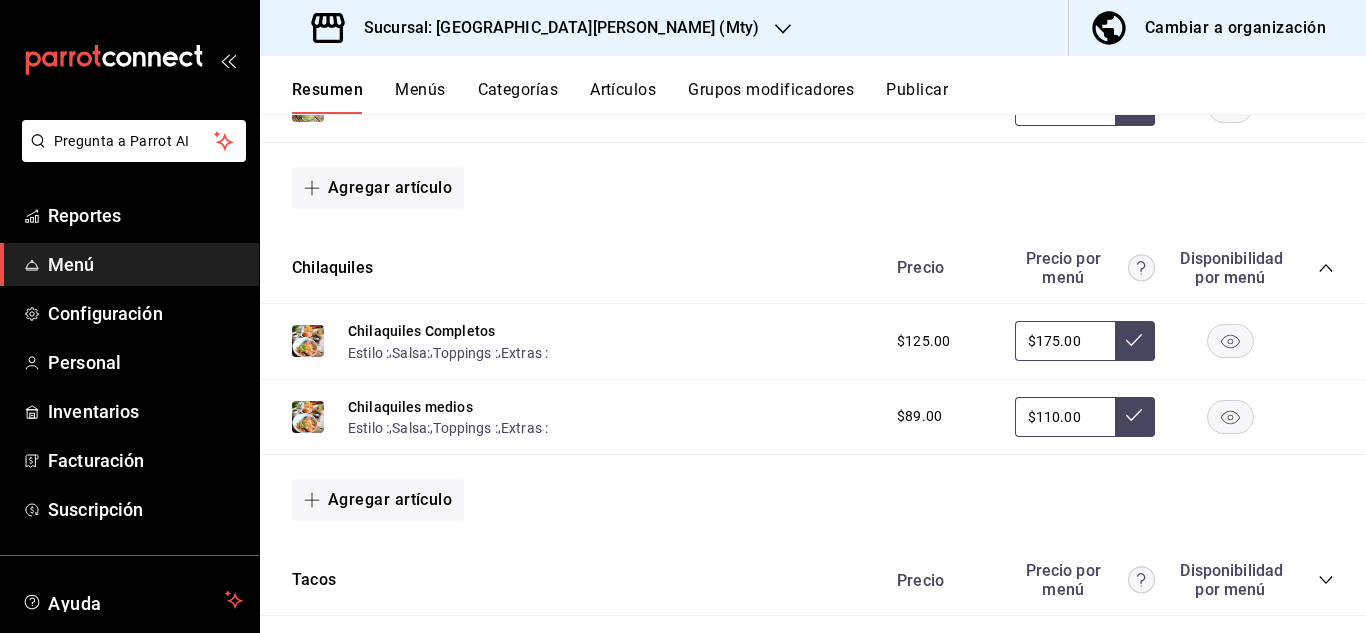 type on "$110.00" 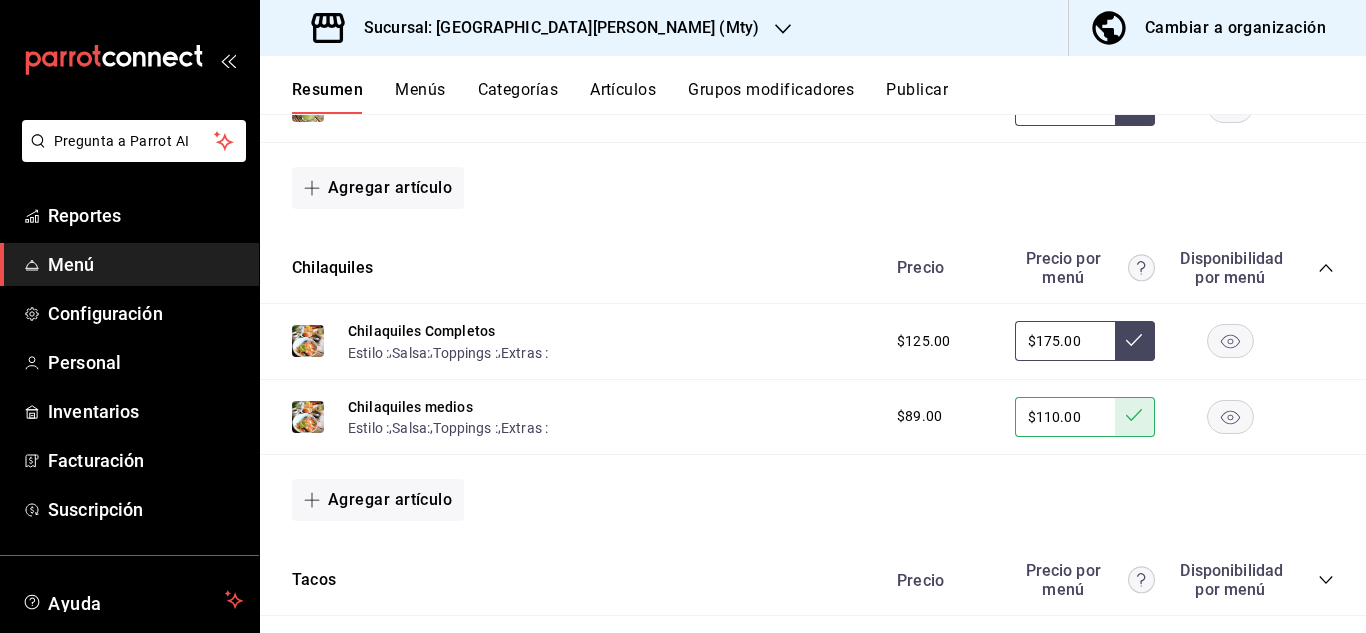 click on "$175.00" at bounding box center (1065, 341) 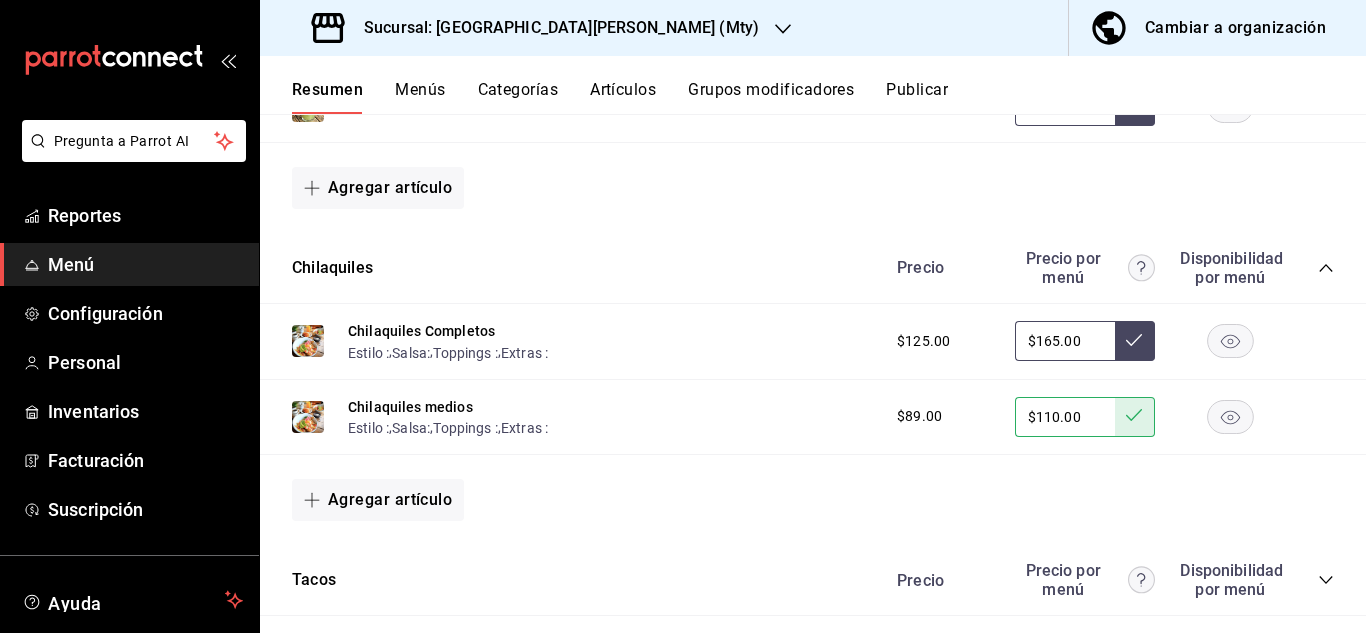 click at bounding box center (1135, 341) 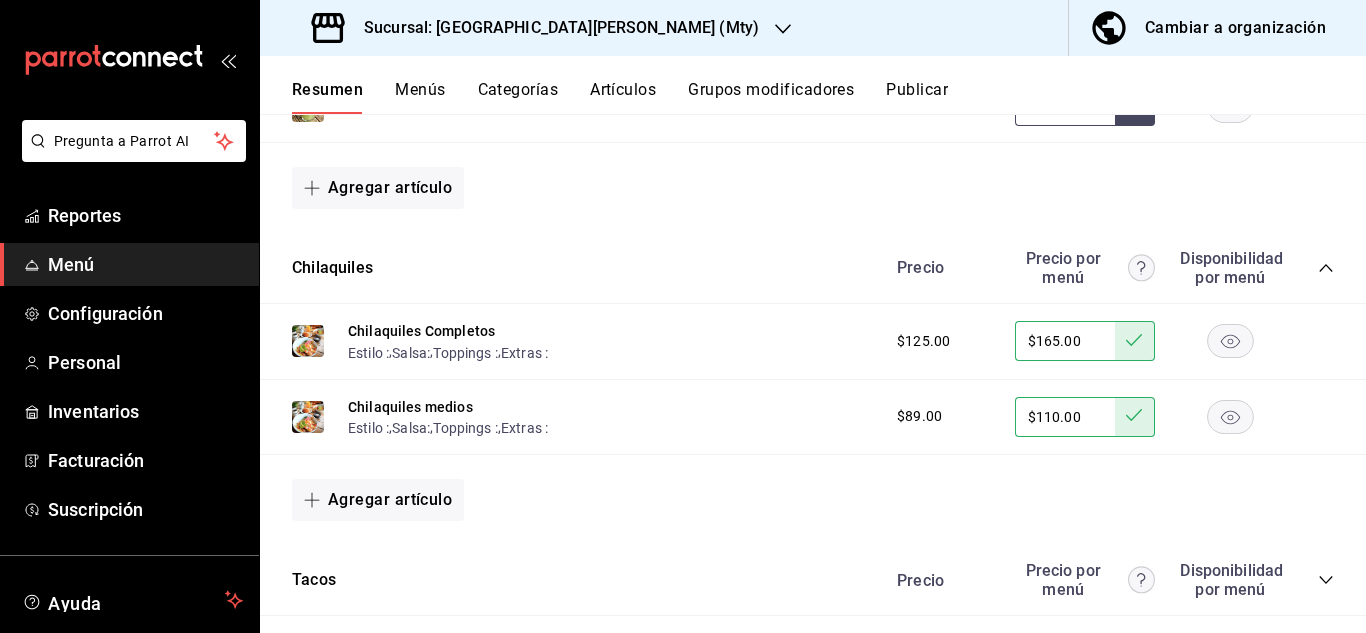 click on "$165.00" at bounding box center (1065, 341) 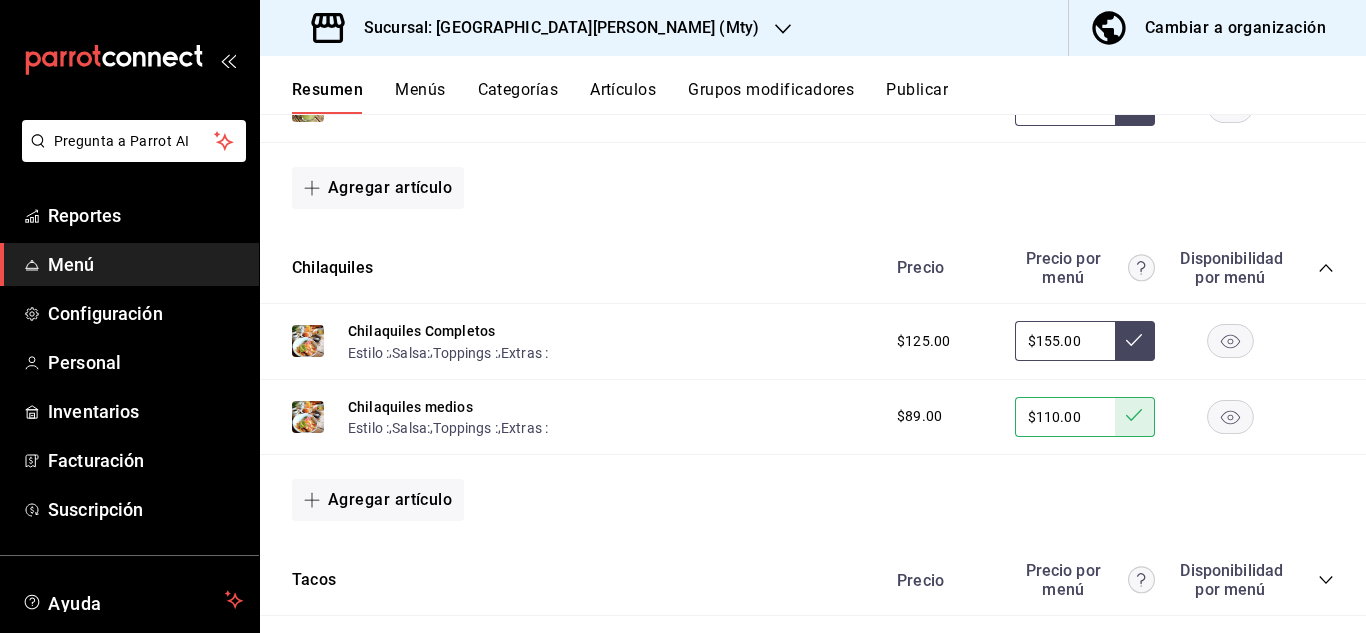 click on "$110.00" at bounding box center (1065, 417) 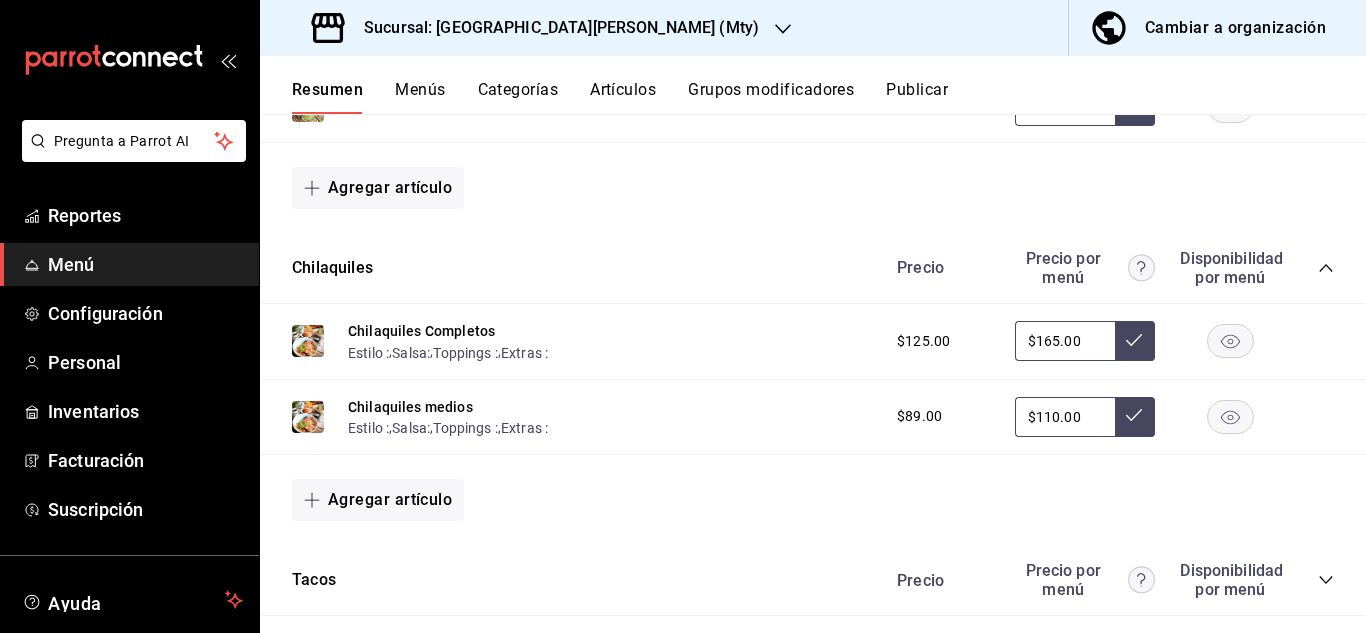 click on "$110.00" at bounding box center [1065, 417] 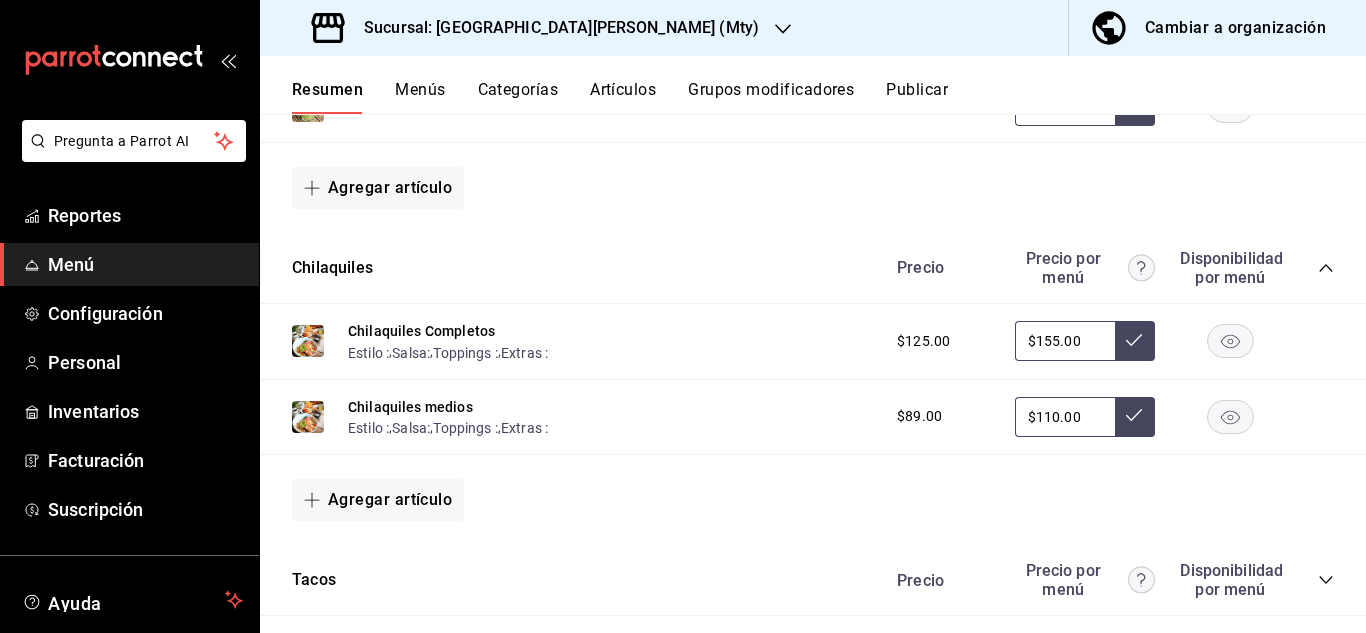 type on "$155.00" 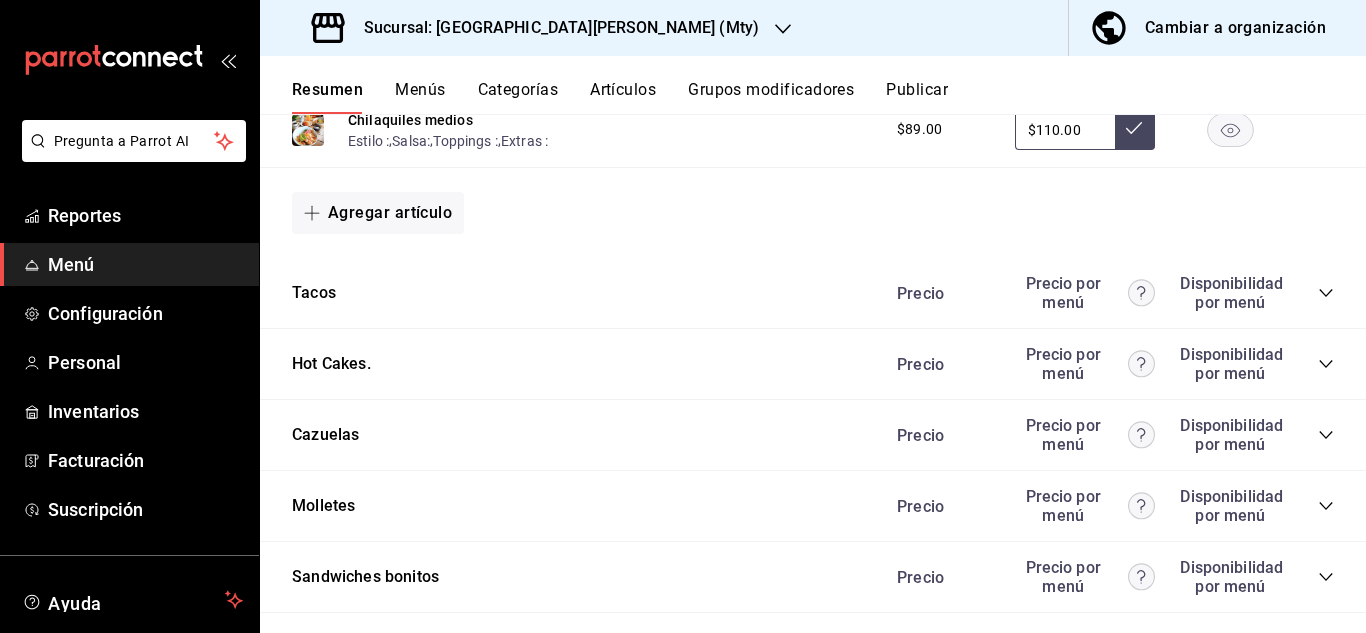 scroll, scrollTop: 1789, scrollLeft: 0, axis: vertical 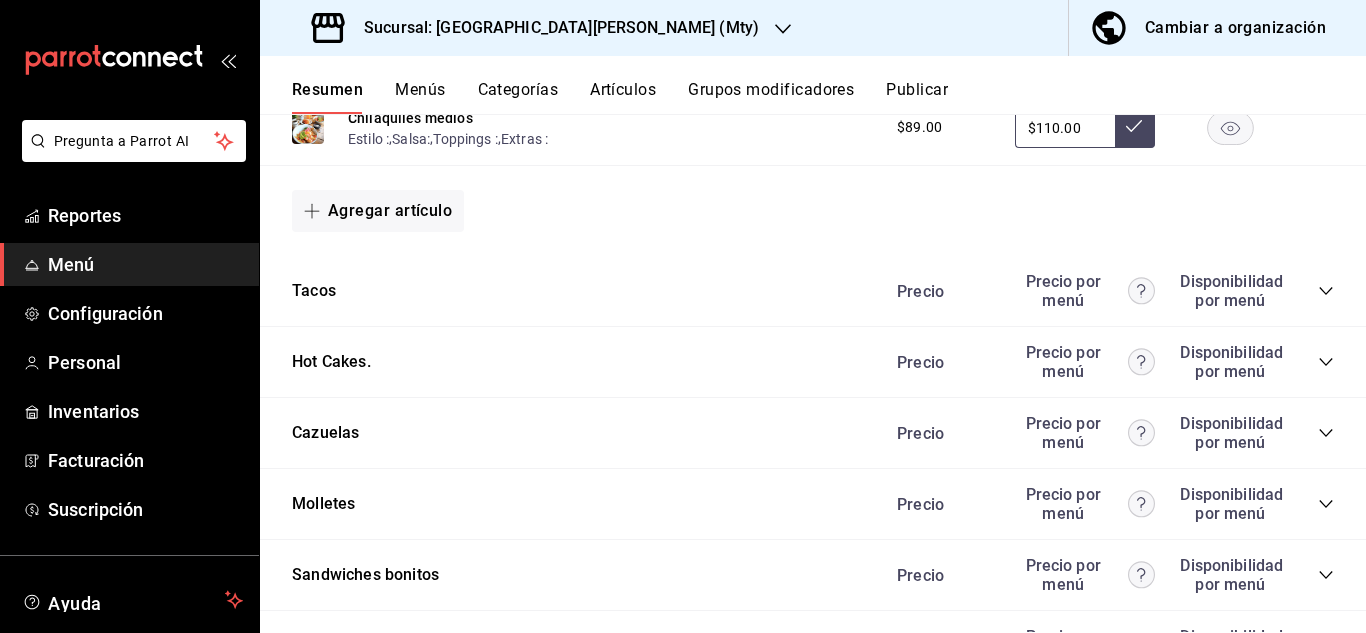 click 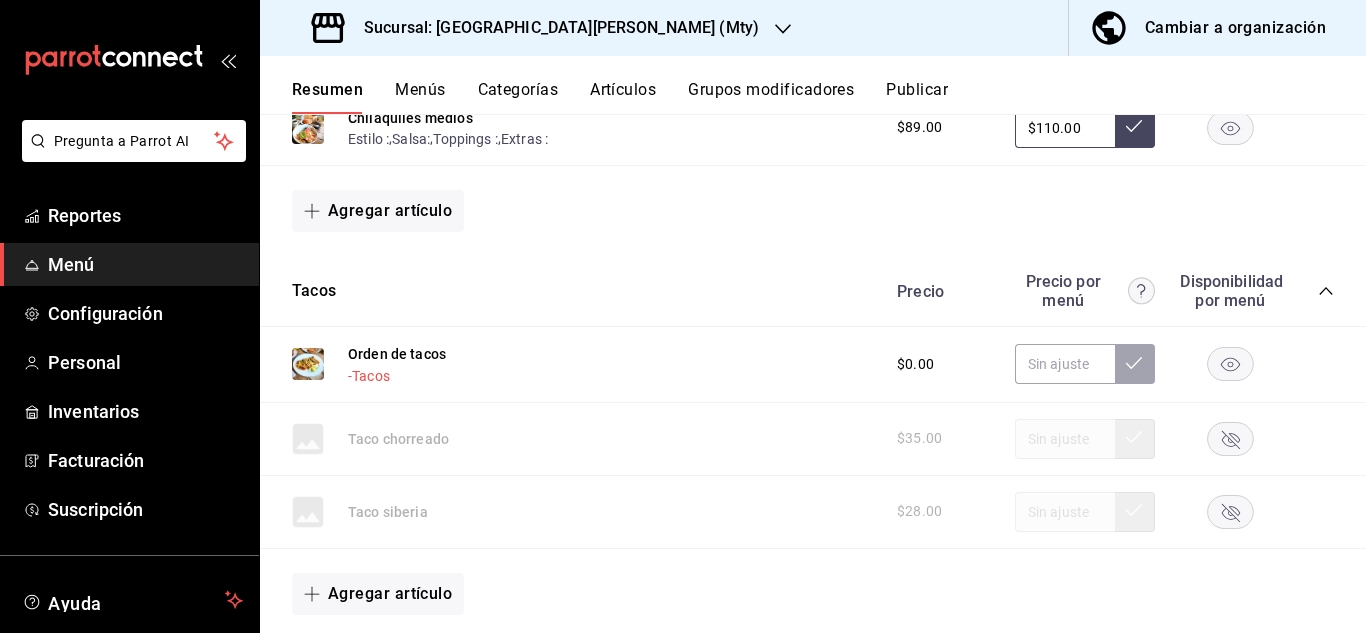 click on "-Tacos" at bounding box center [369, 376] 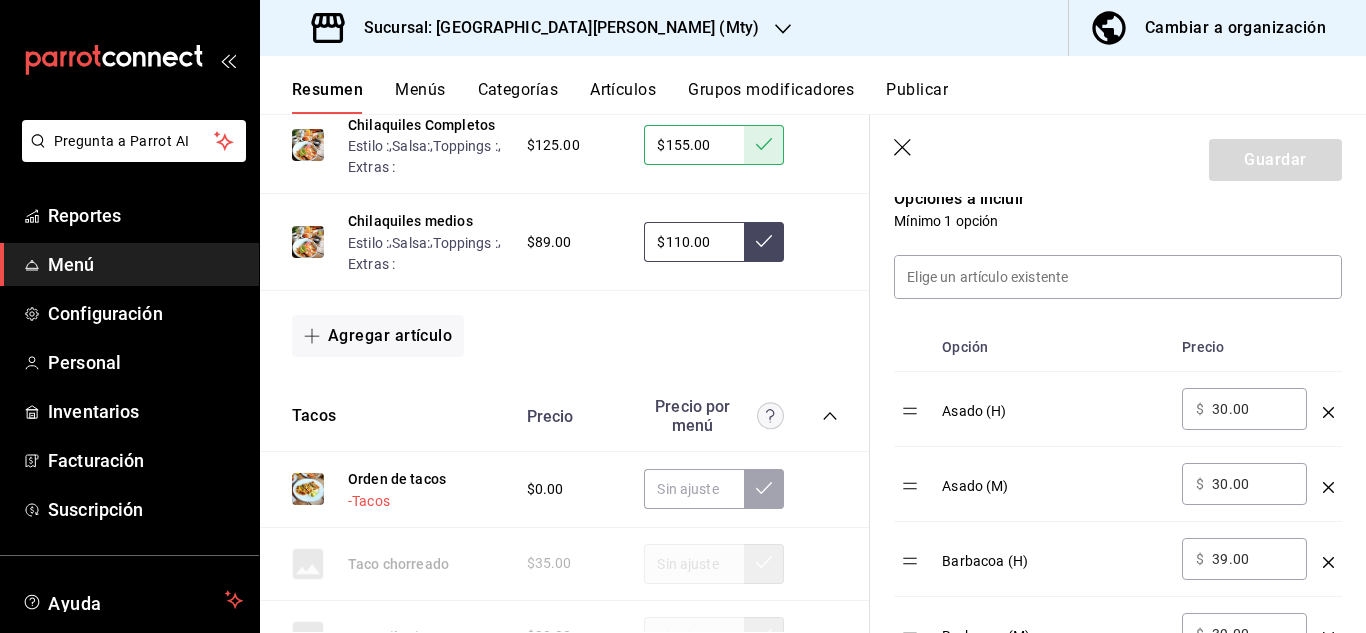 scroll, scrollTop: 528, scrollLeft: 0, axis: vertical 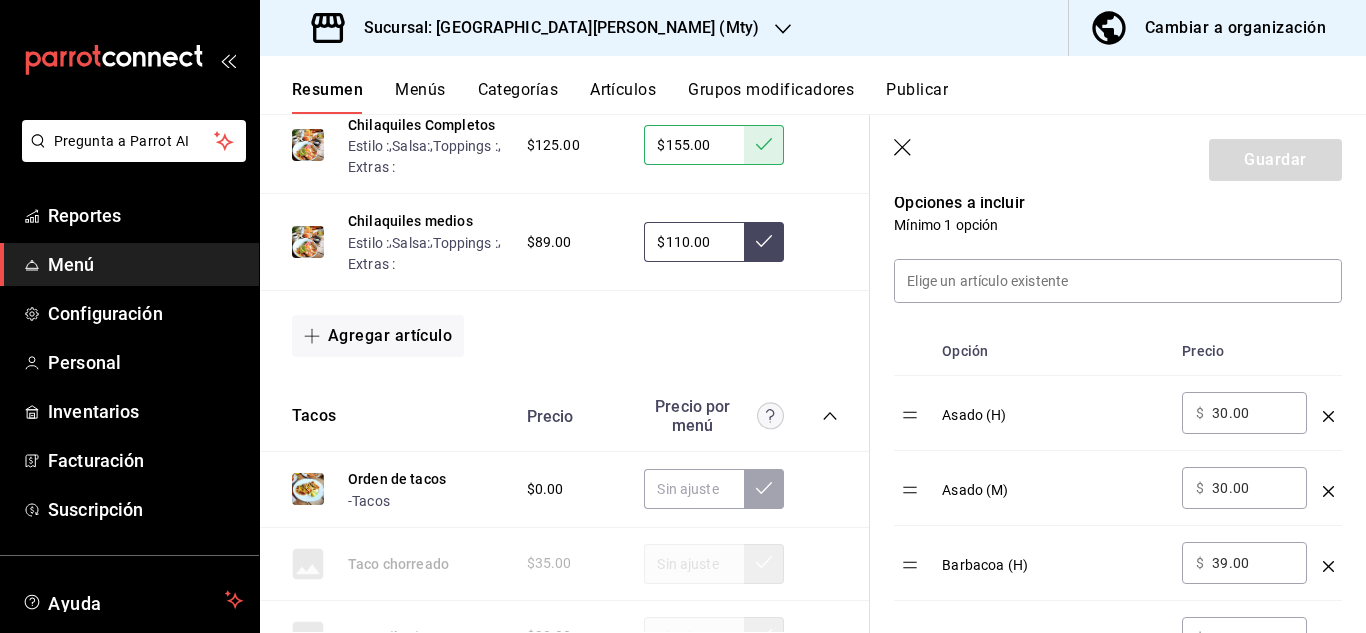 click on "30.00" at bounding box center (1252, 413) 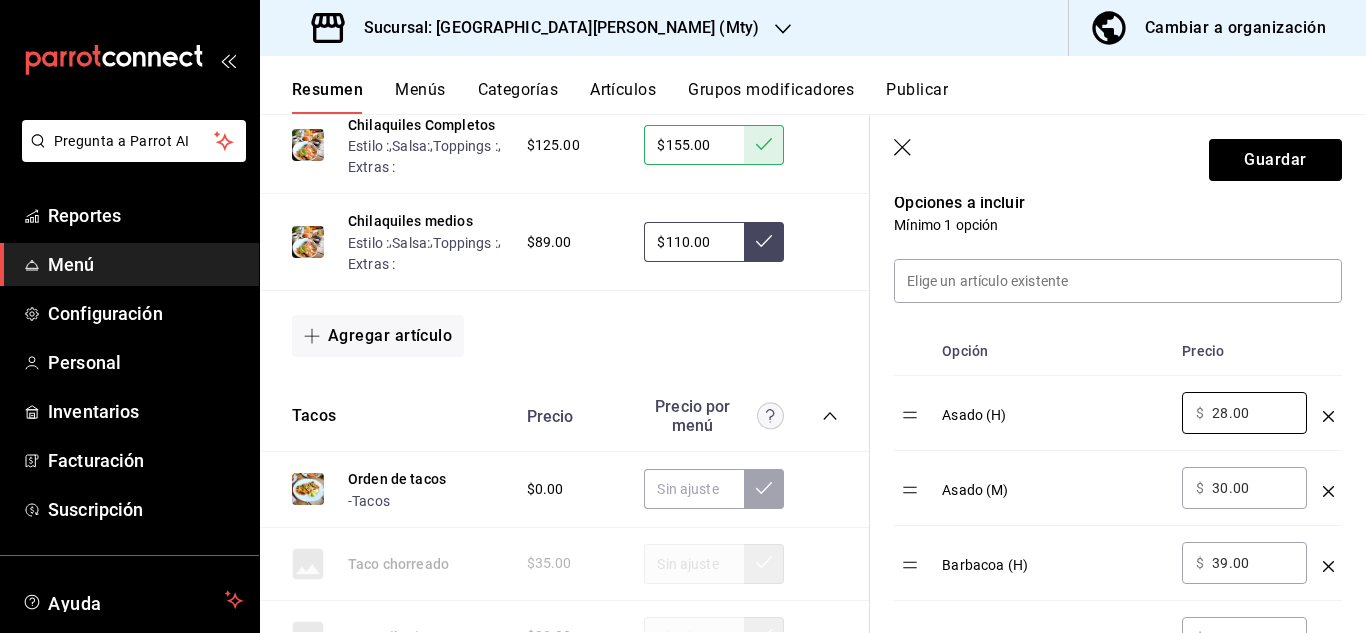 type on "28.00" 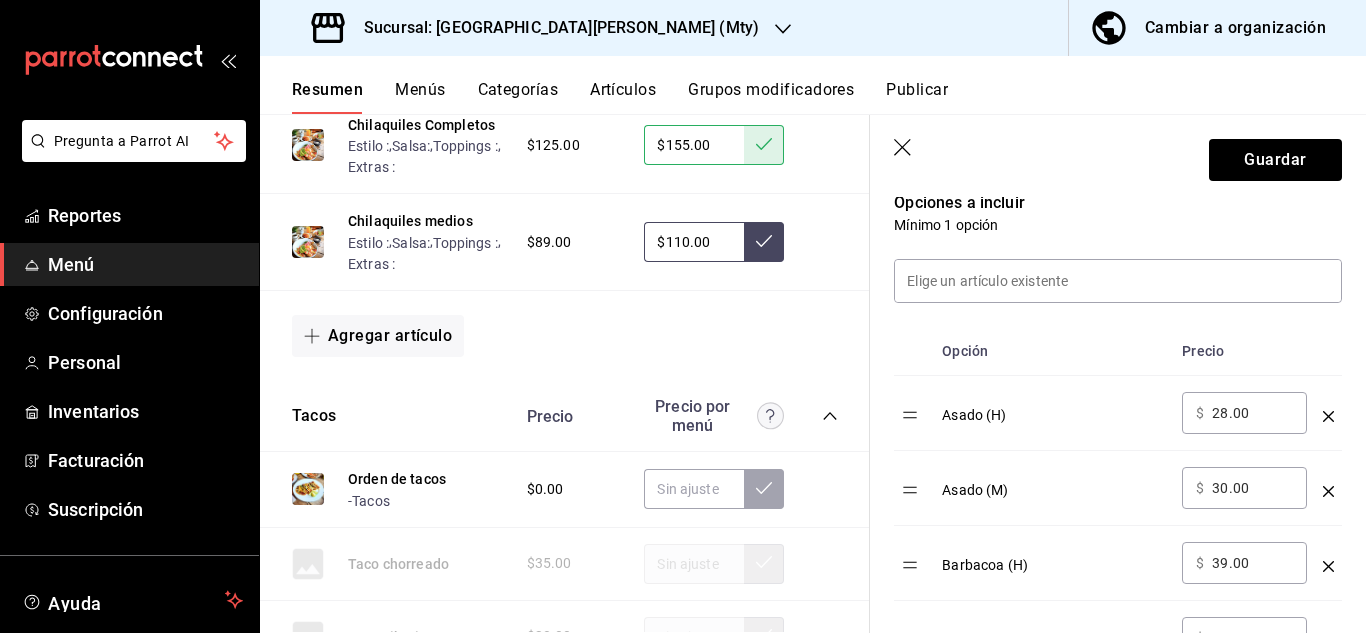 click on "30.00" at bounding box center [1252, 488] 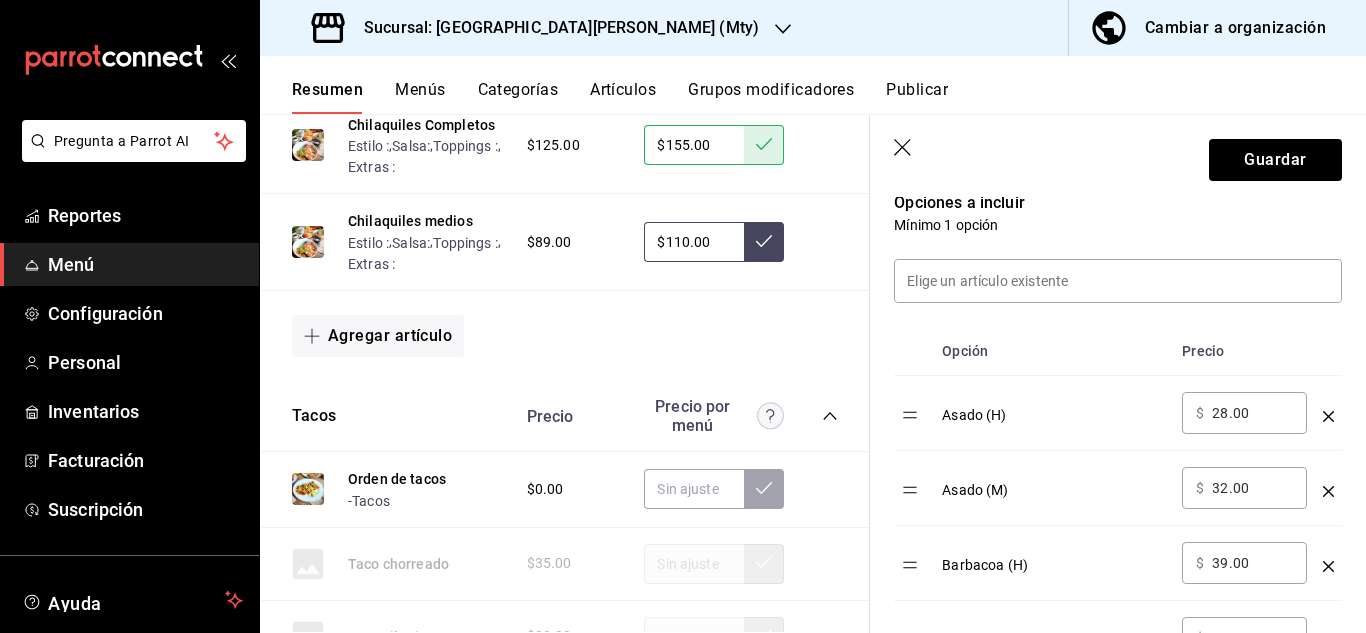 type on "3.00" 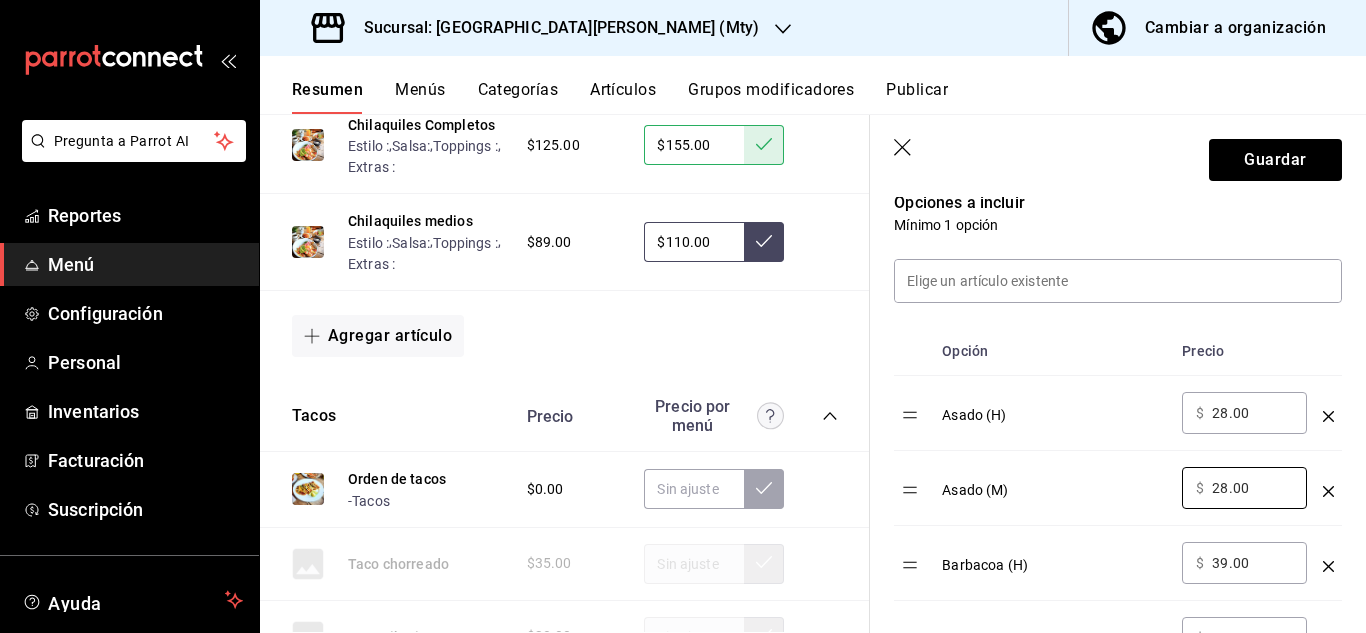 type on "28.00" 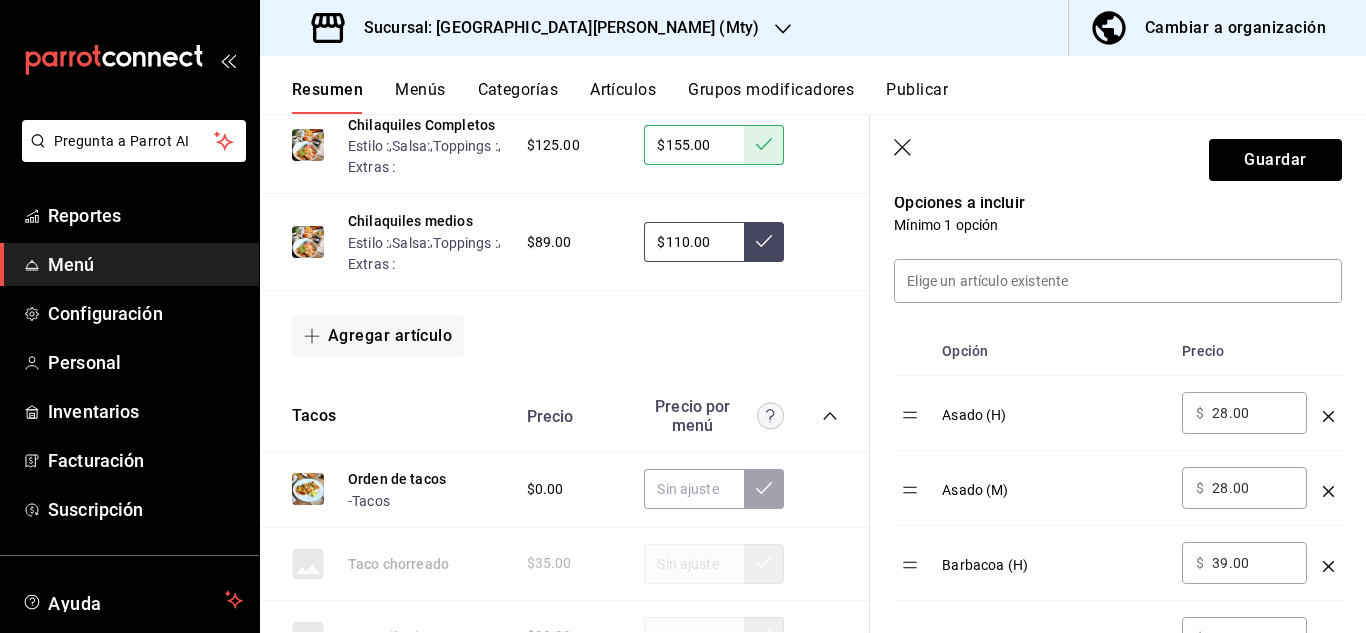 click on "39.00" at bounding box center [1252, 563] 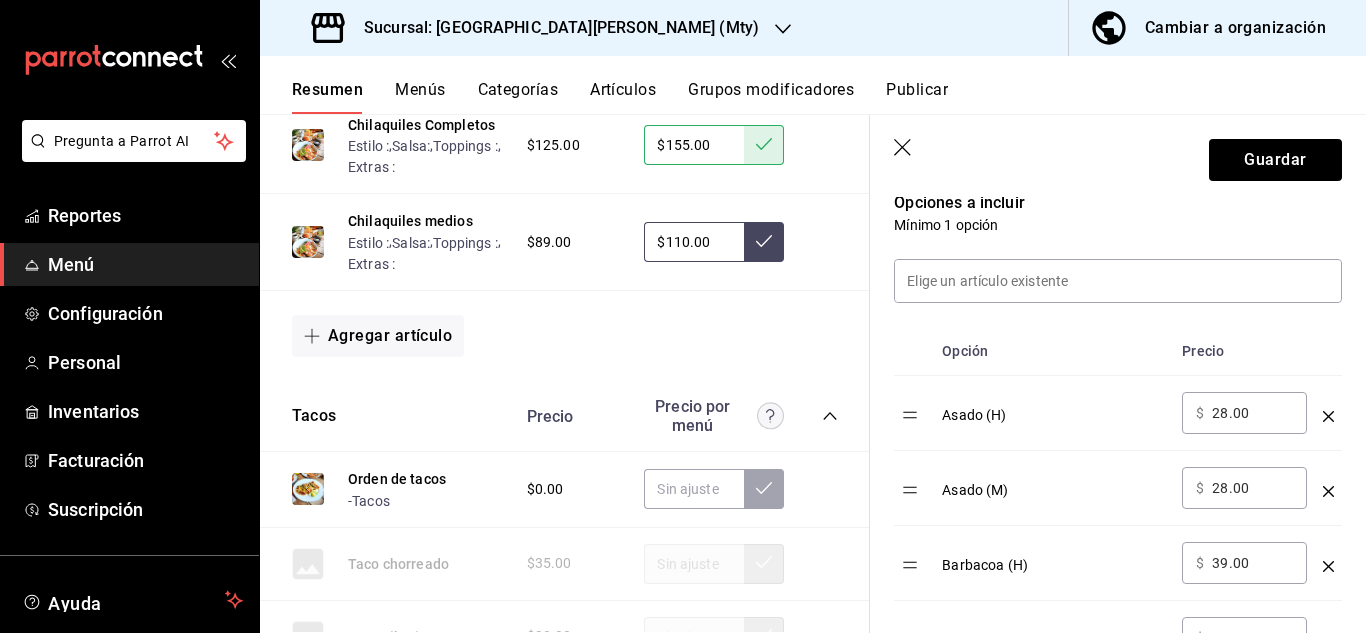 click on "39.00" at bounding box center (1252, 563) 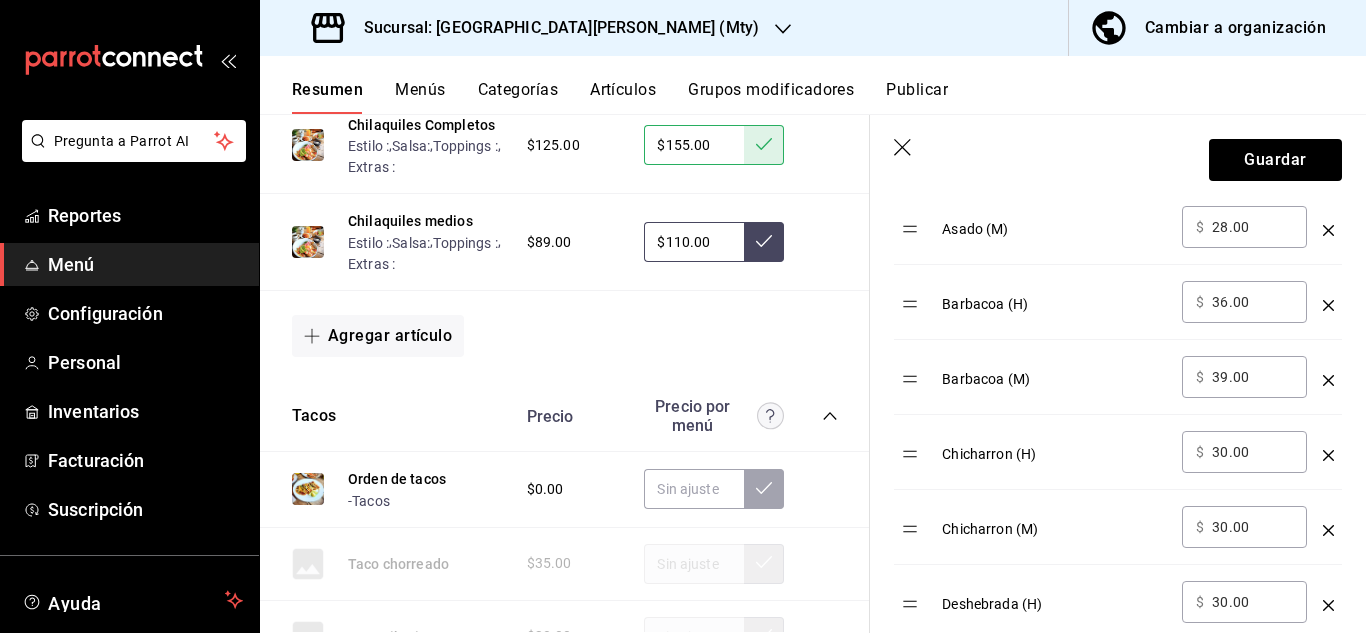 scroll, scrollTop: 791, scrollLeft: 0, axis: vertical 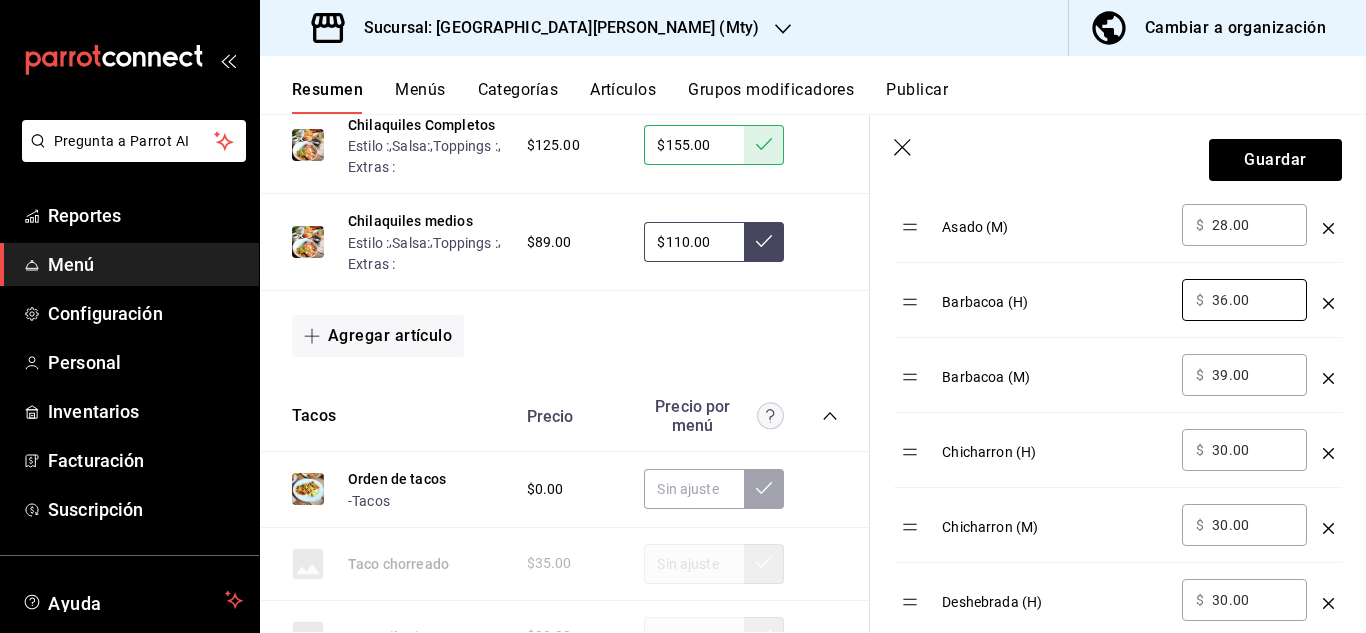 type on "36.00" 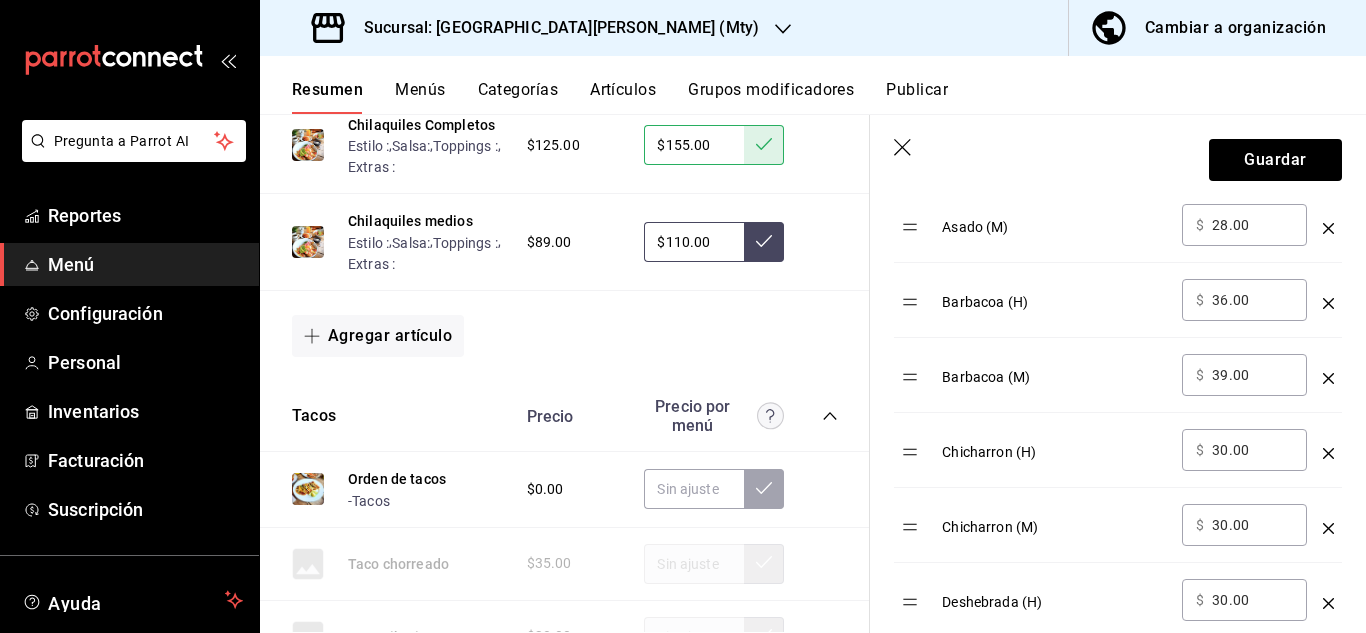 click on "39.00" at bounding box center [1252, 375] 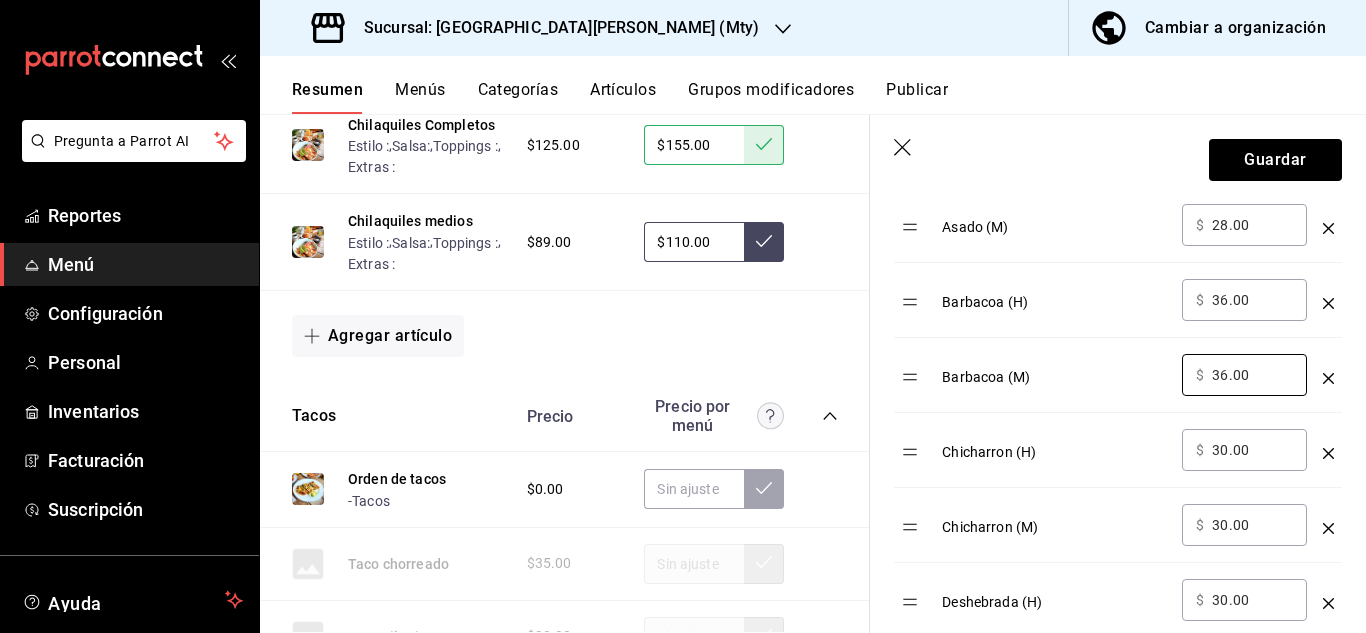 type on "36.00" 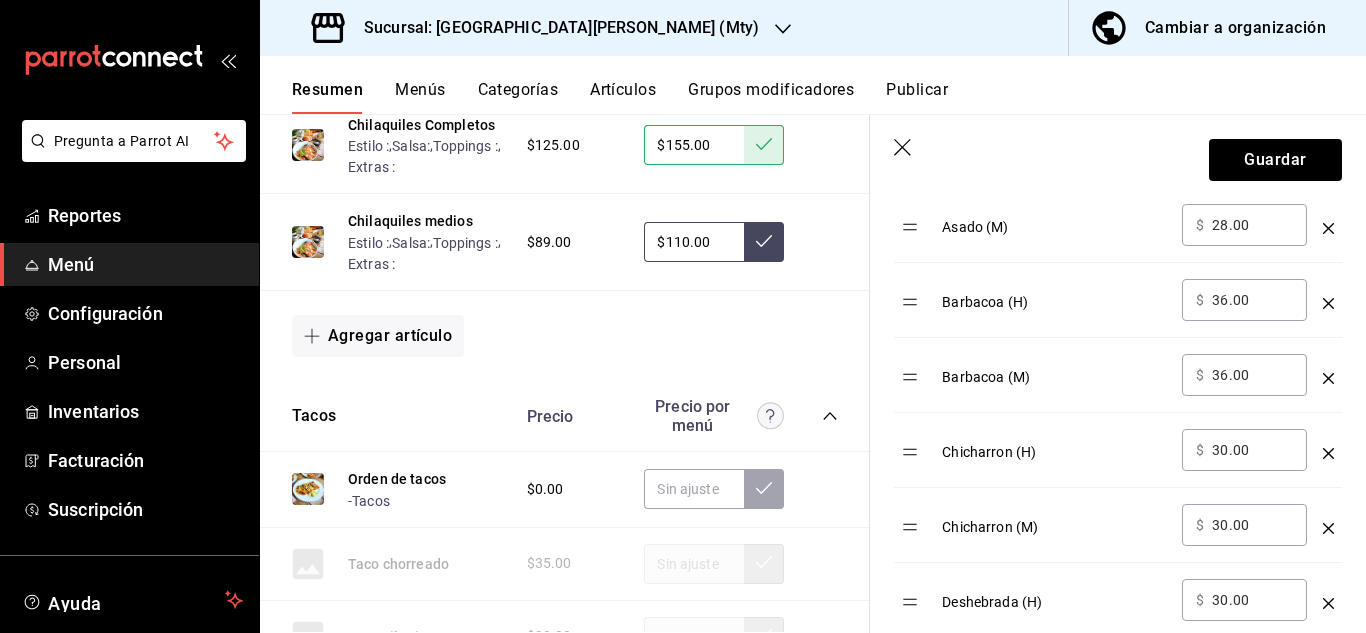 type on "3.00" 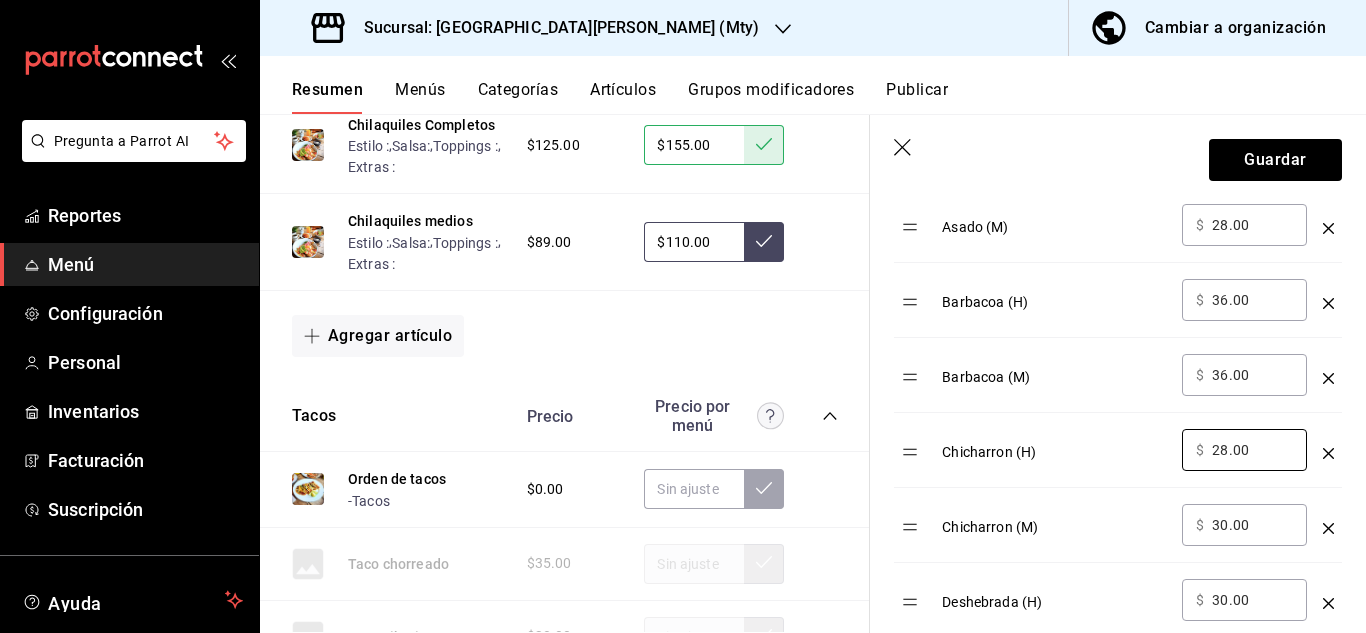 type on "28.00" 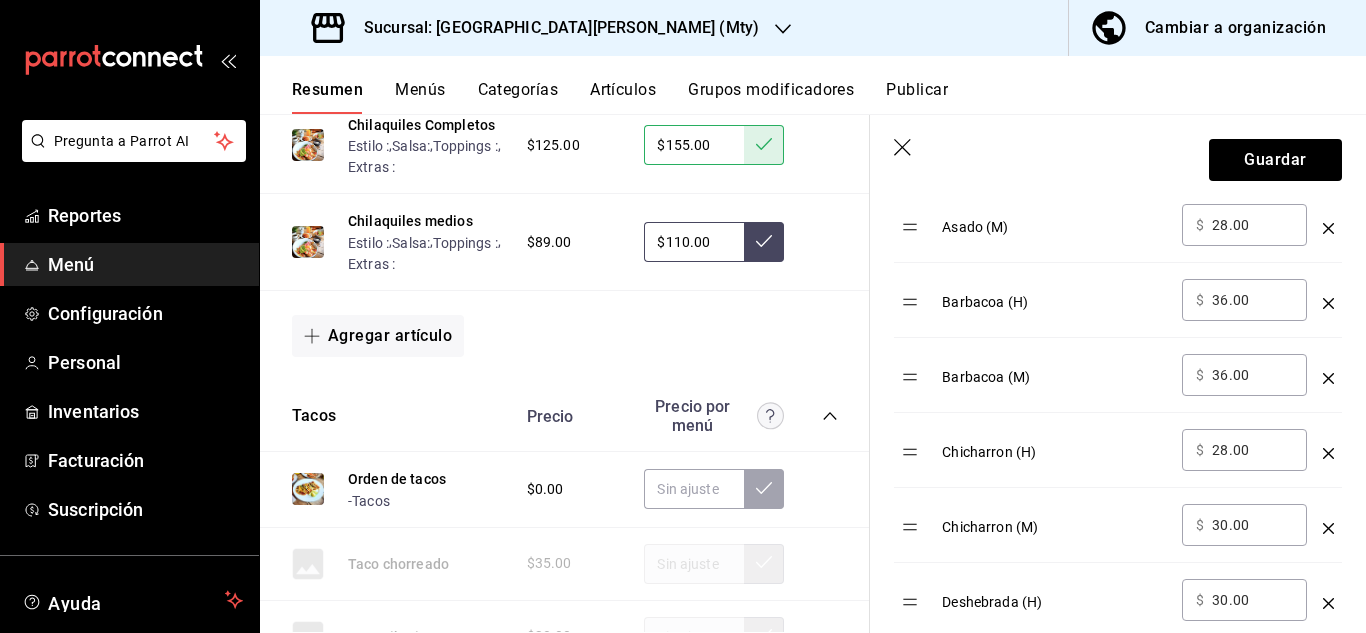 type on "3.00" 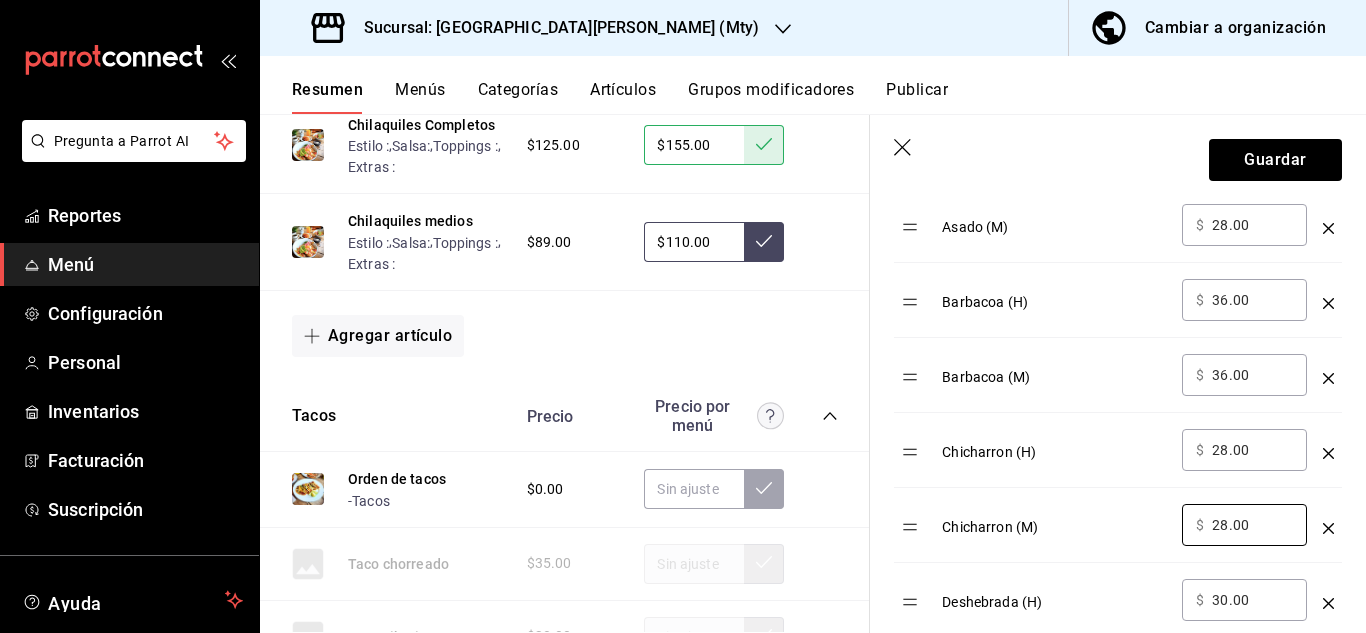 type on "28.00" 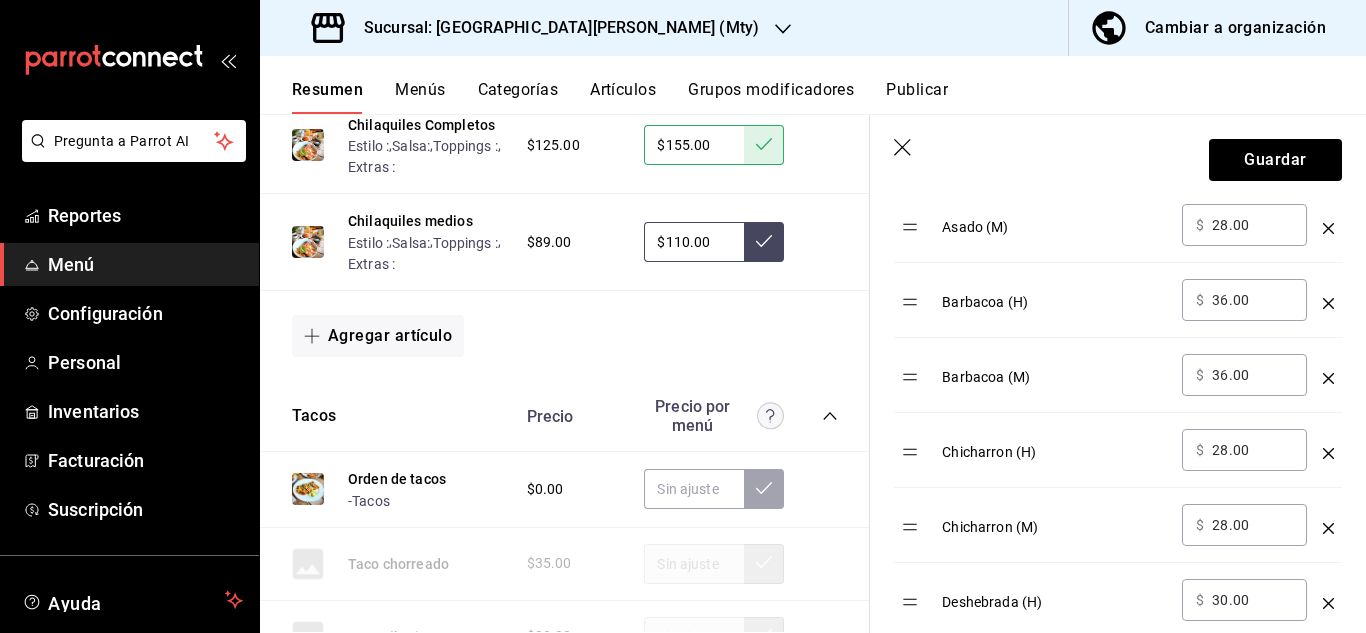 click on "30.00" at bounding box center (1252, 600) 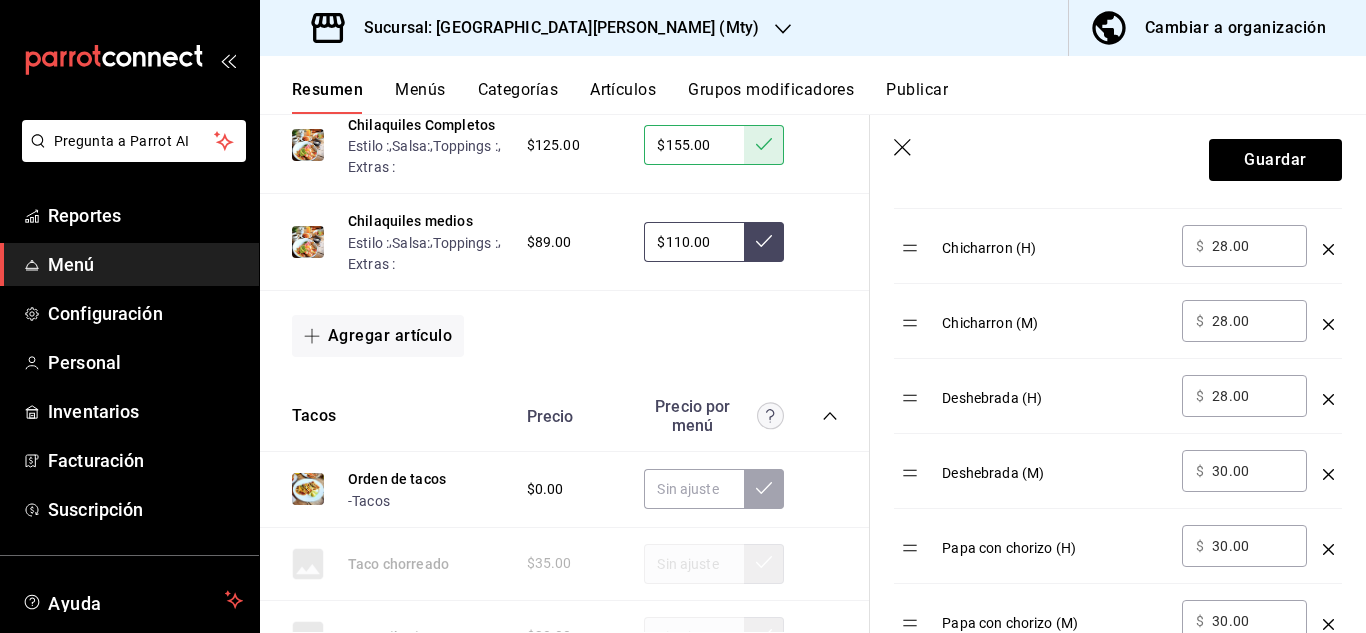 scroll, scrollTop: 1002, scrollLeft: 0, axis: vertical 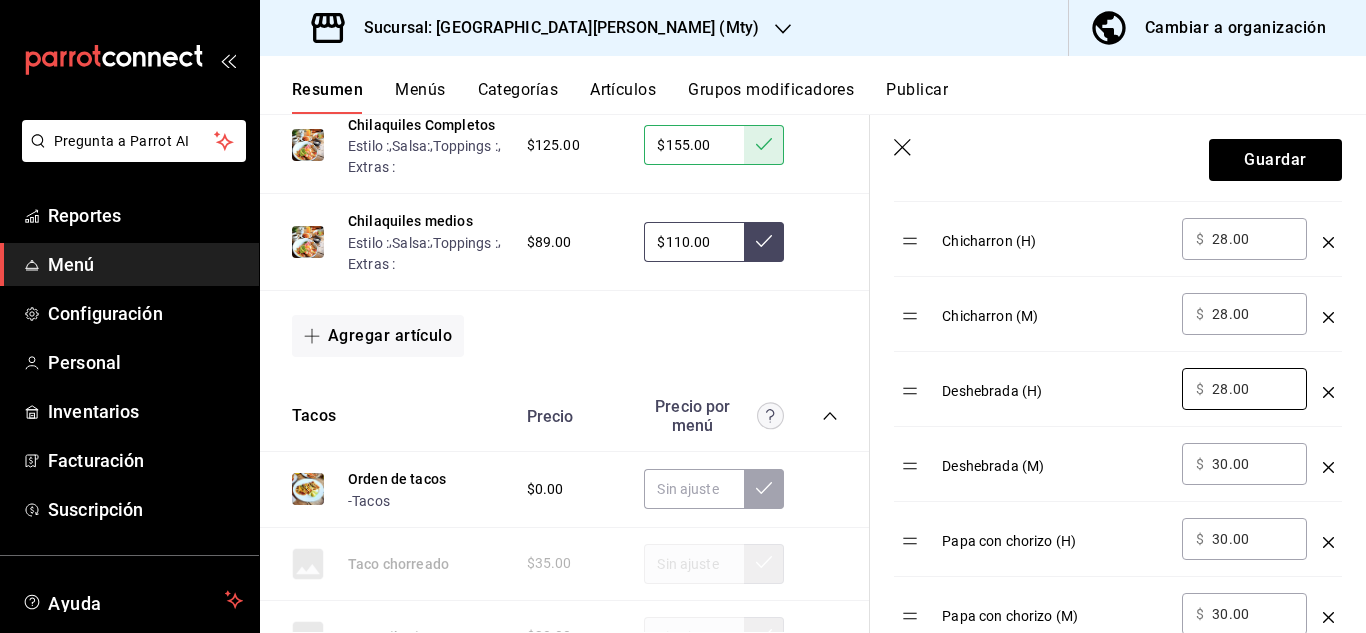 type on "28.00" 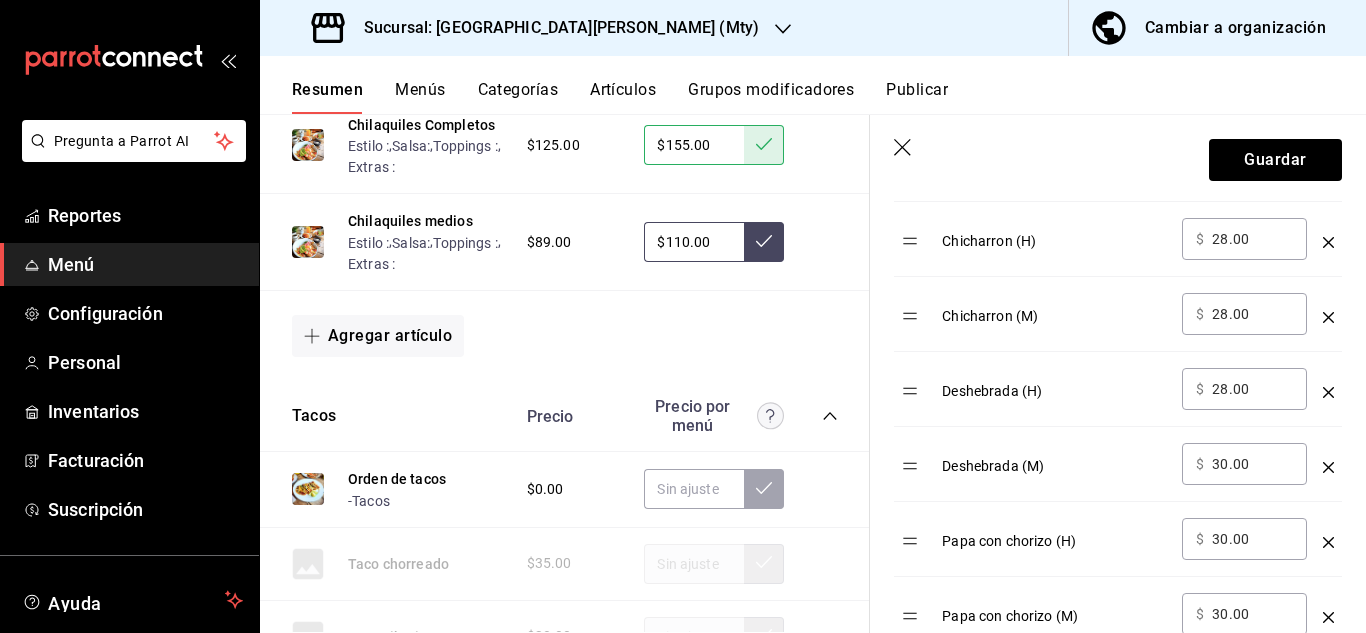 click on "30.00" at bounding box center (1252, 464) 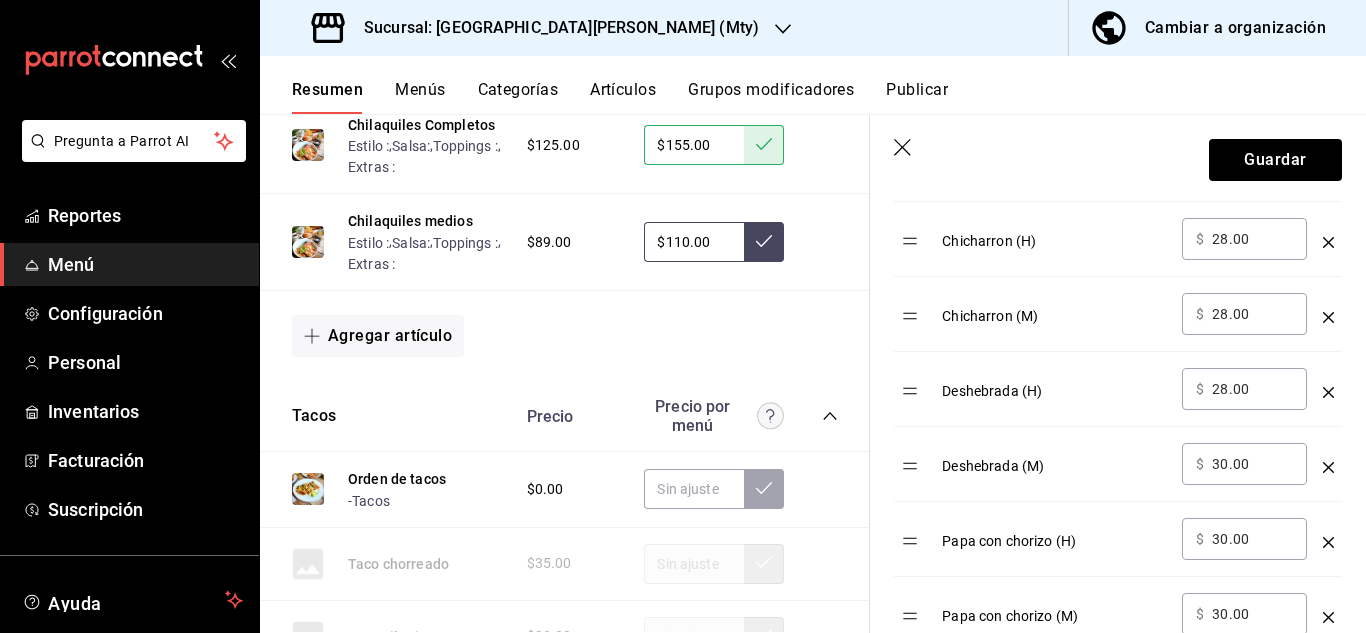 type on "3.00" 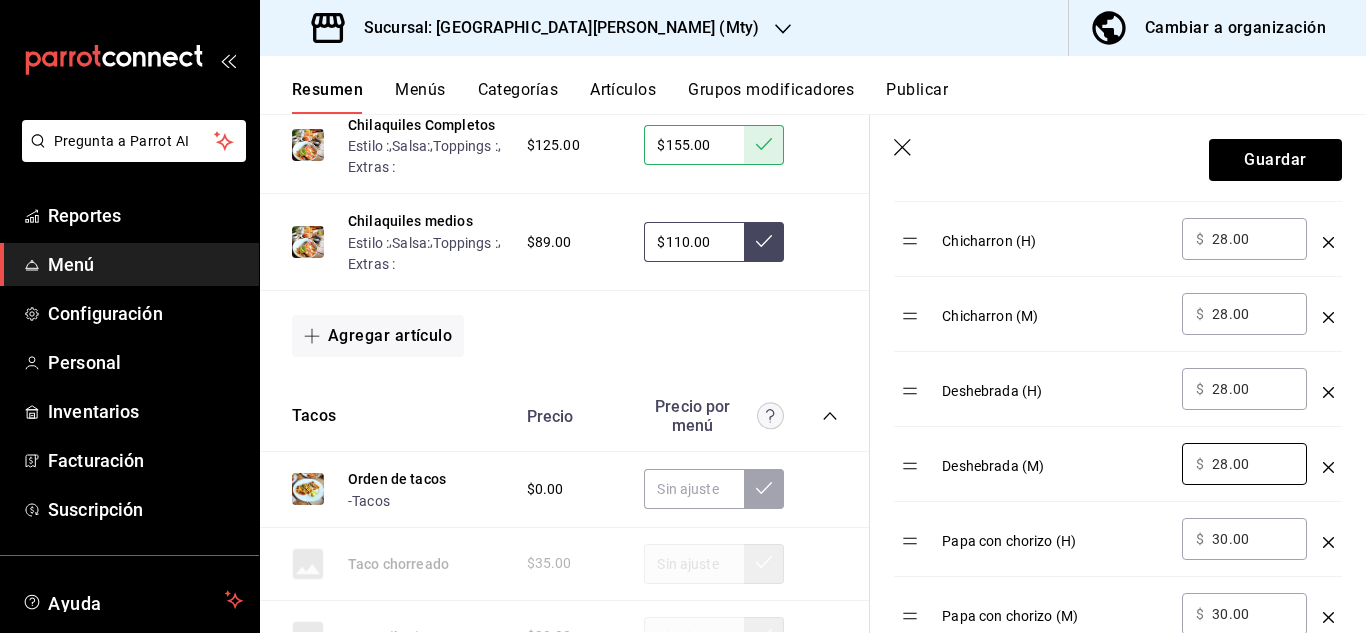 type on "28.00" 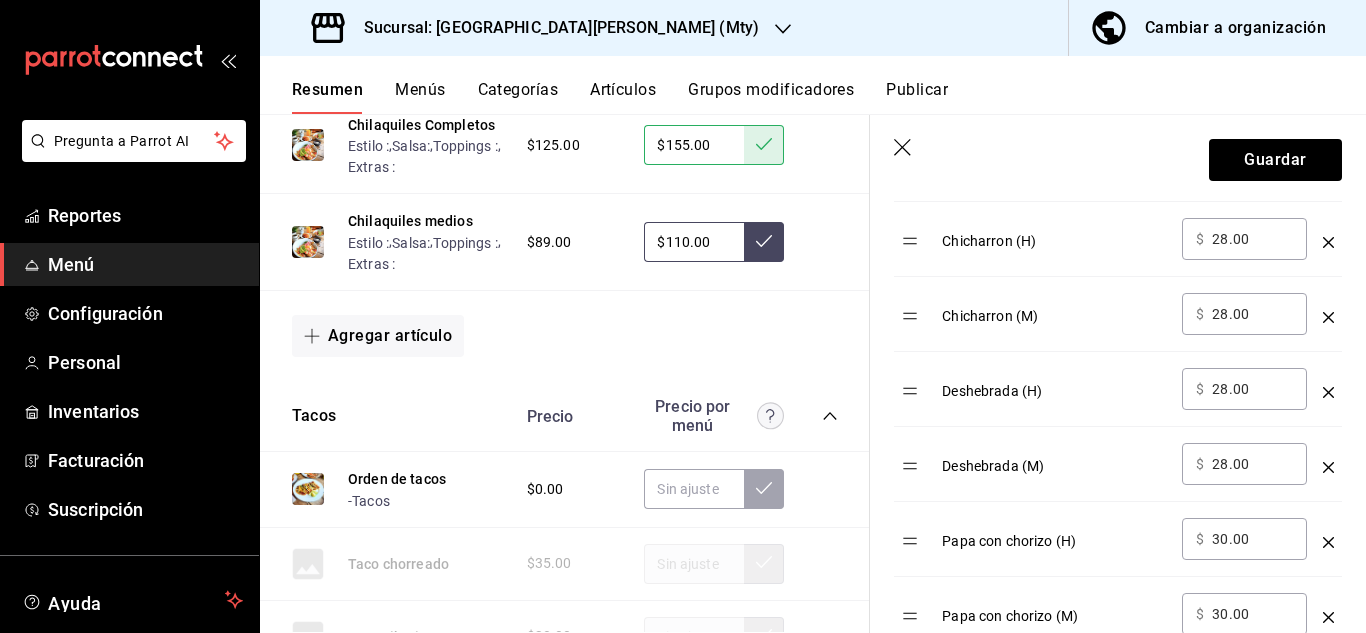 type on "3.00" 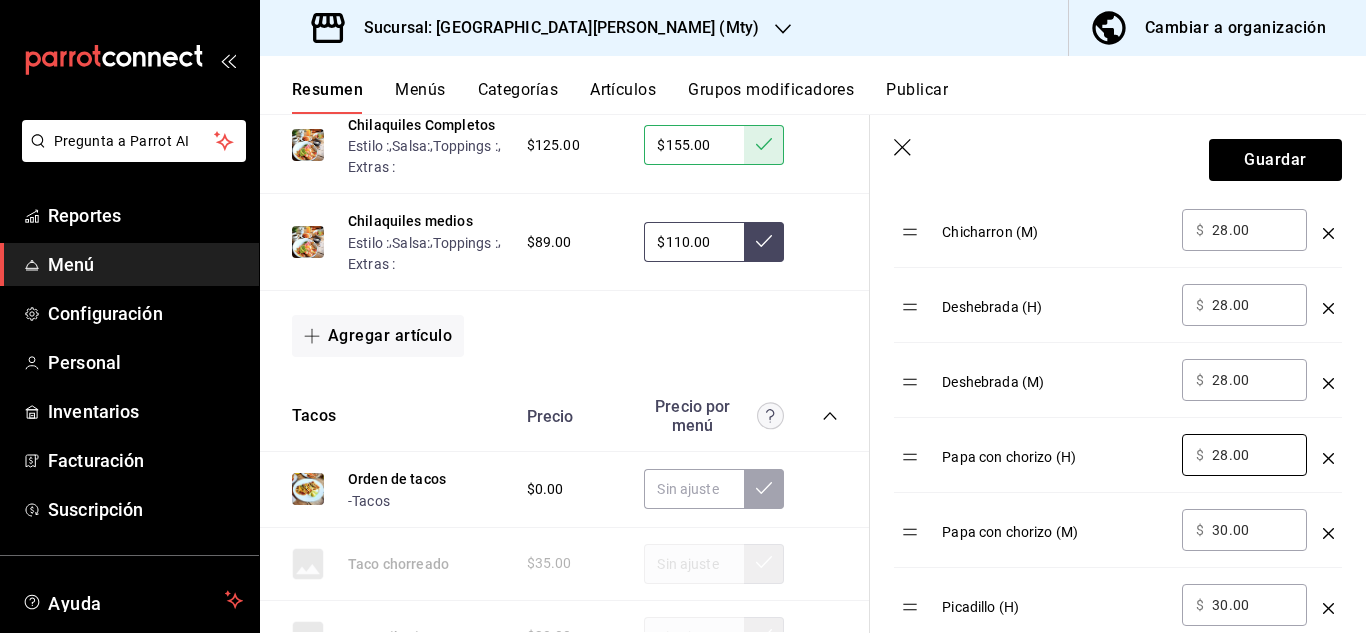 scroll, scrollTop: 1093, scrollLeft: 0, axis: vertical 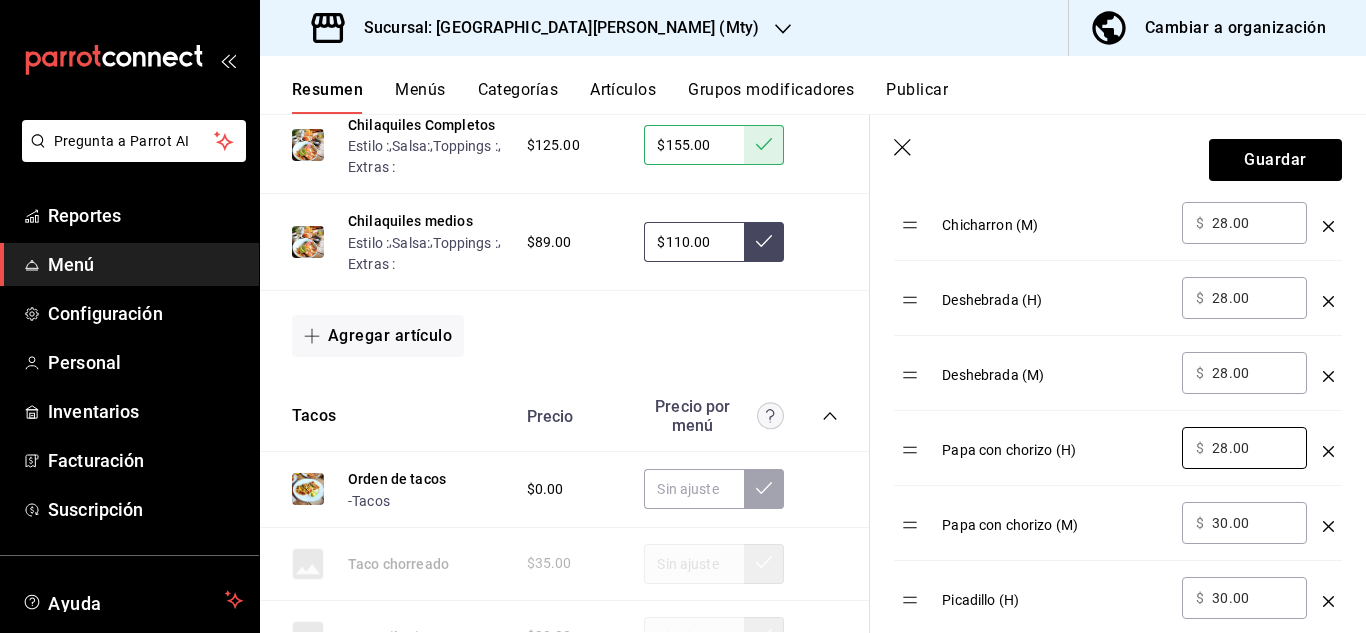type on "28.00" 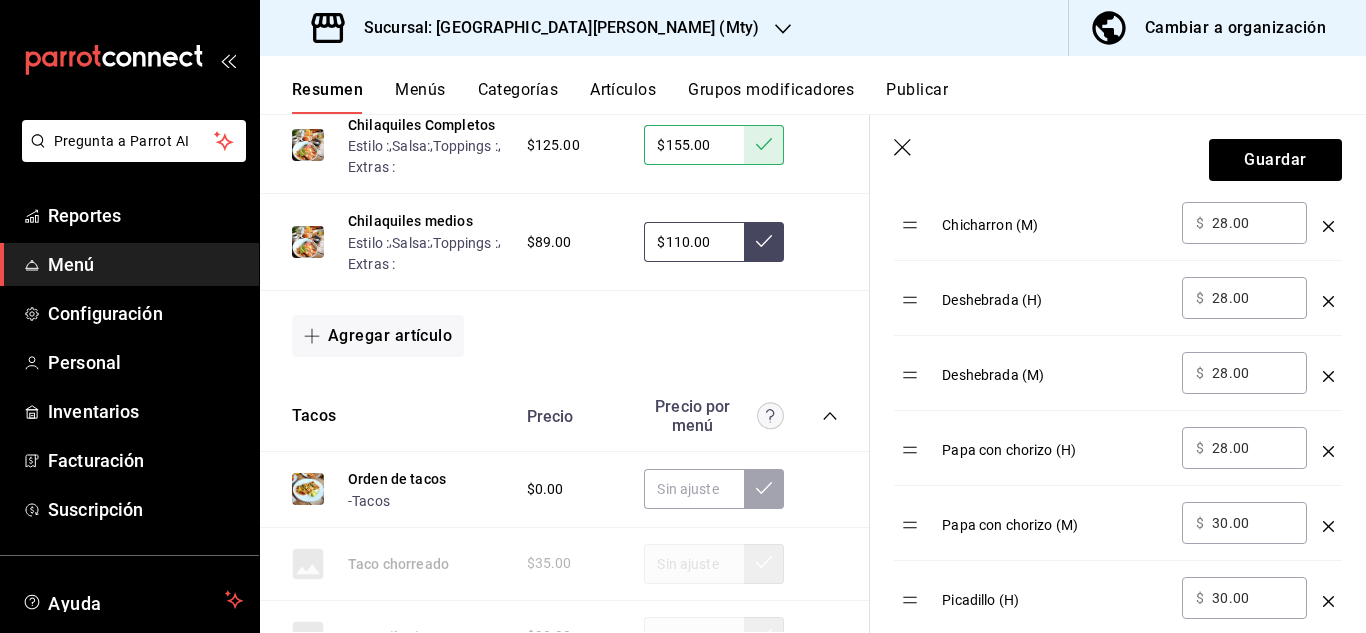 type on "3.00" 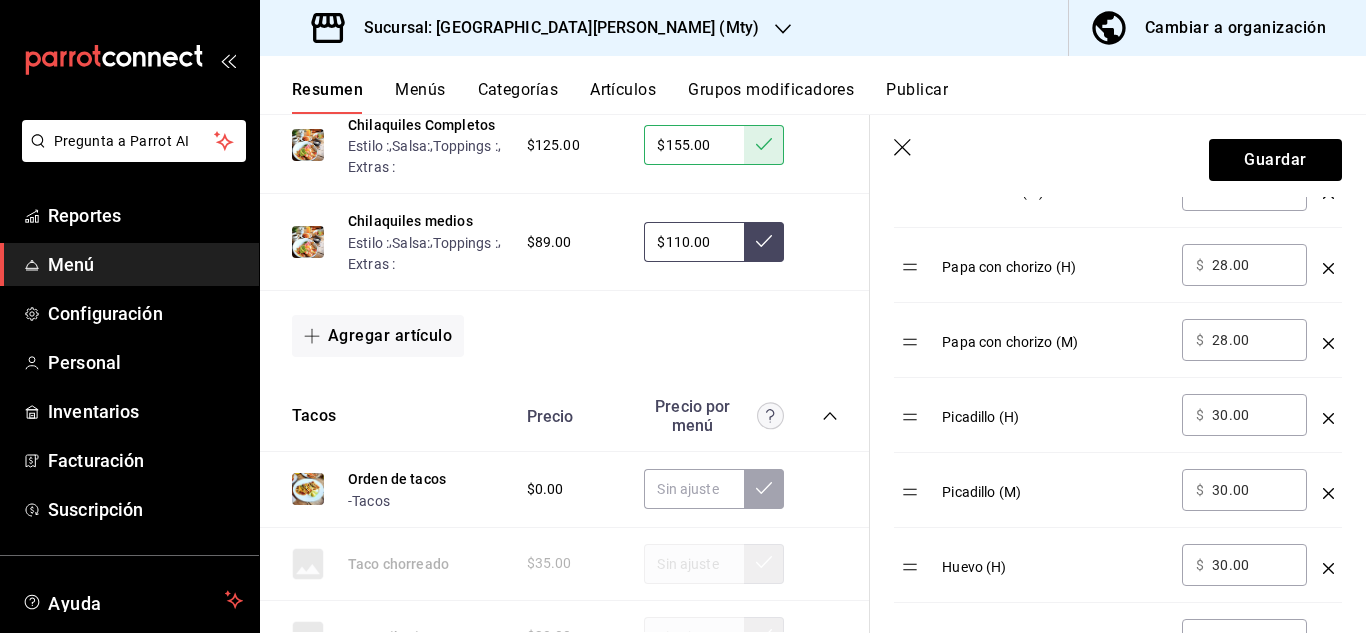 scroll, scrollTop: 1279, scrollLeft: 0, axis: vertical 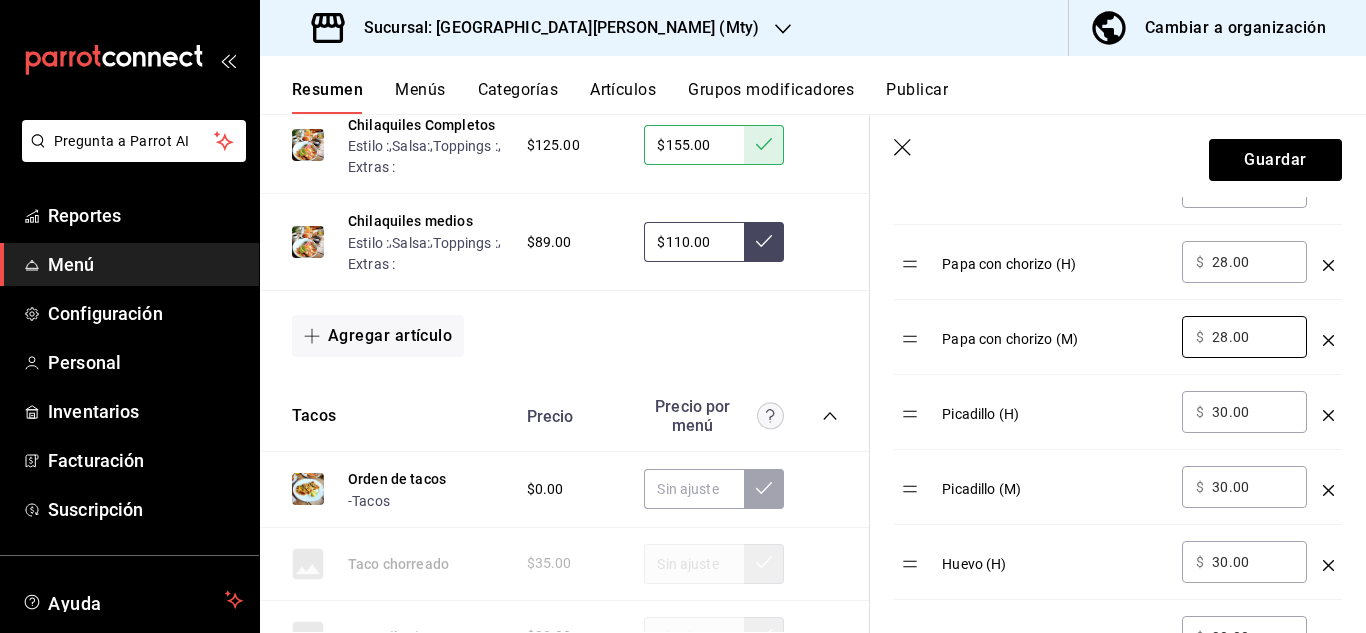 type on "28.00" 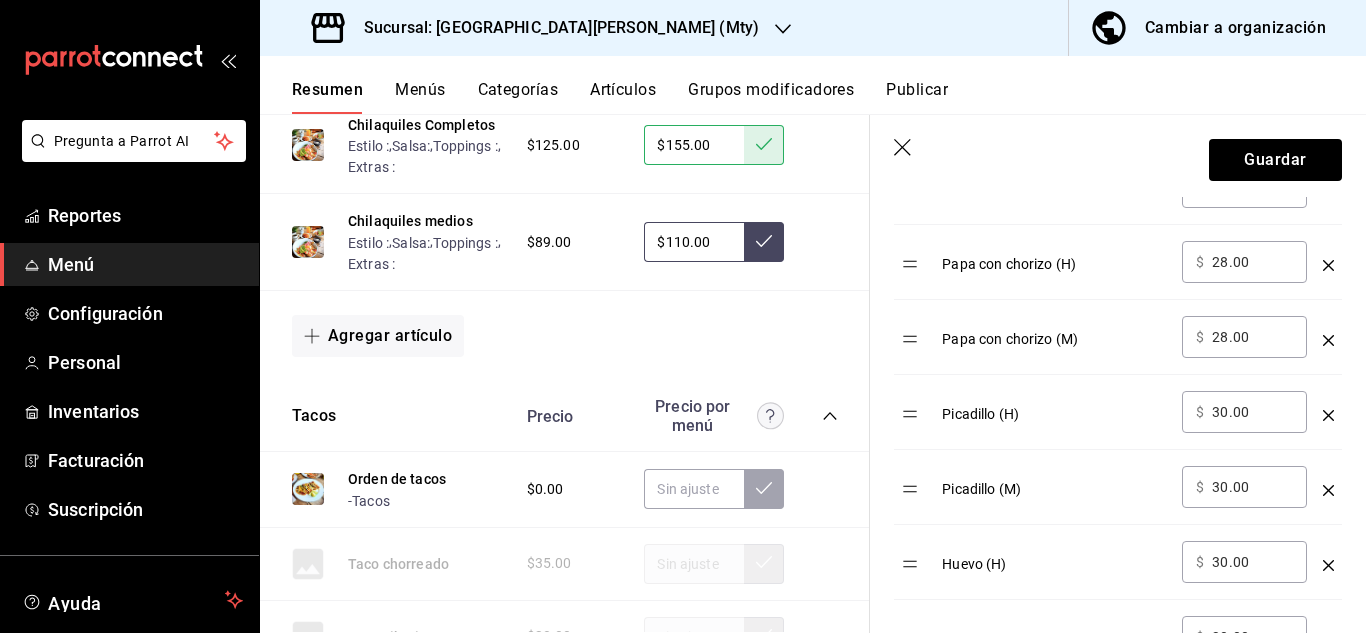 type on "3.00" 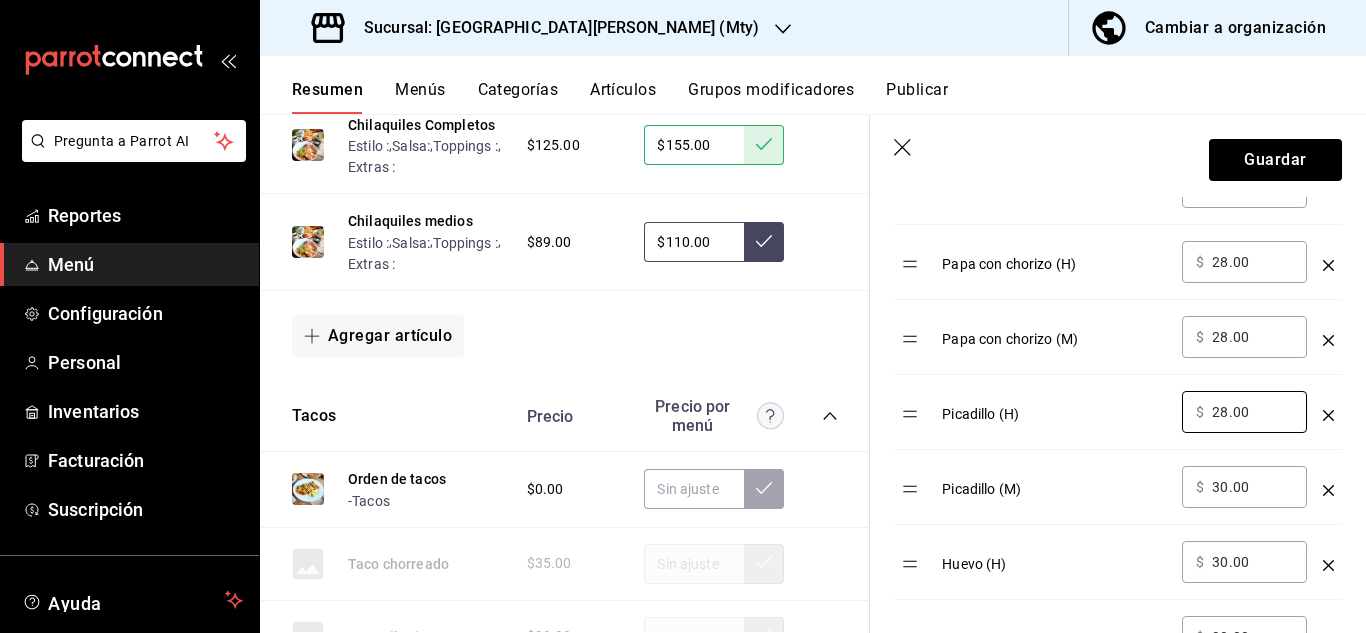 type on "28.00" 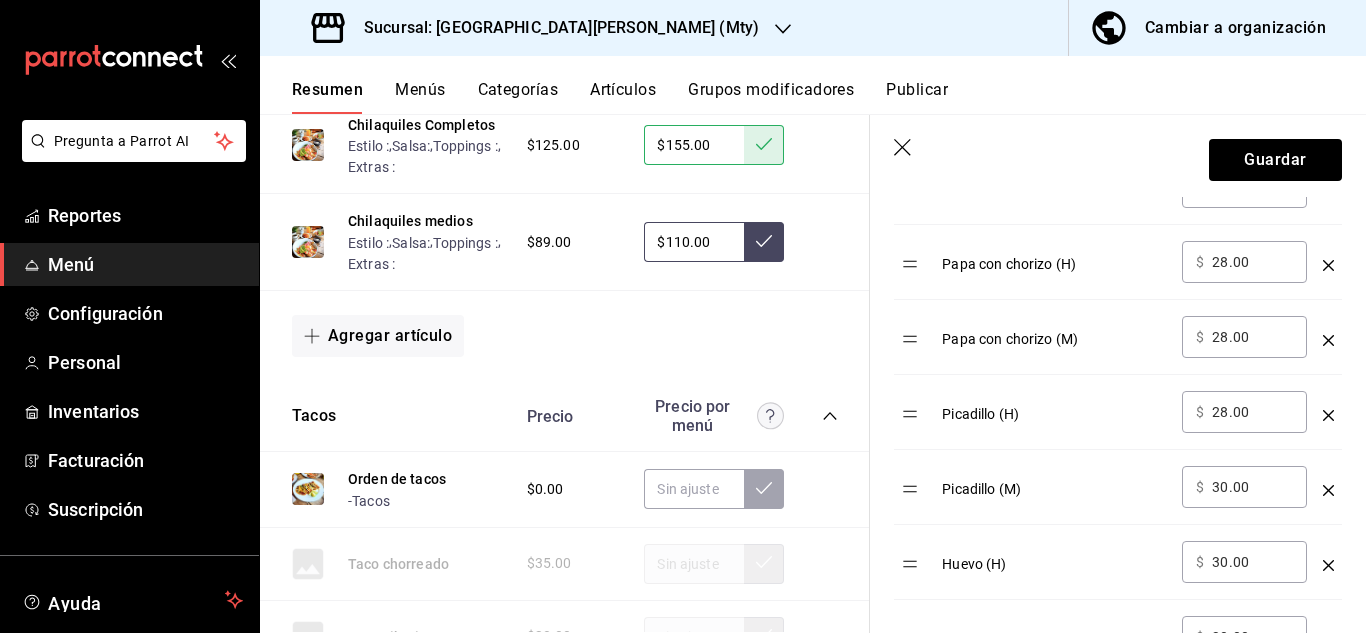 type on "3.00" 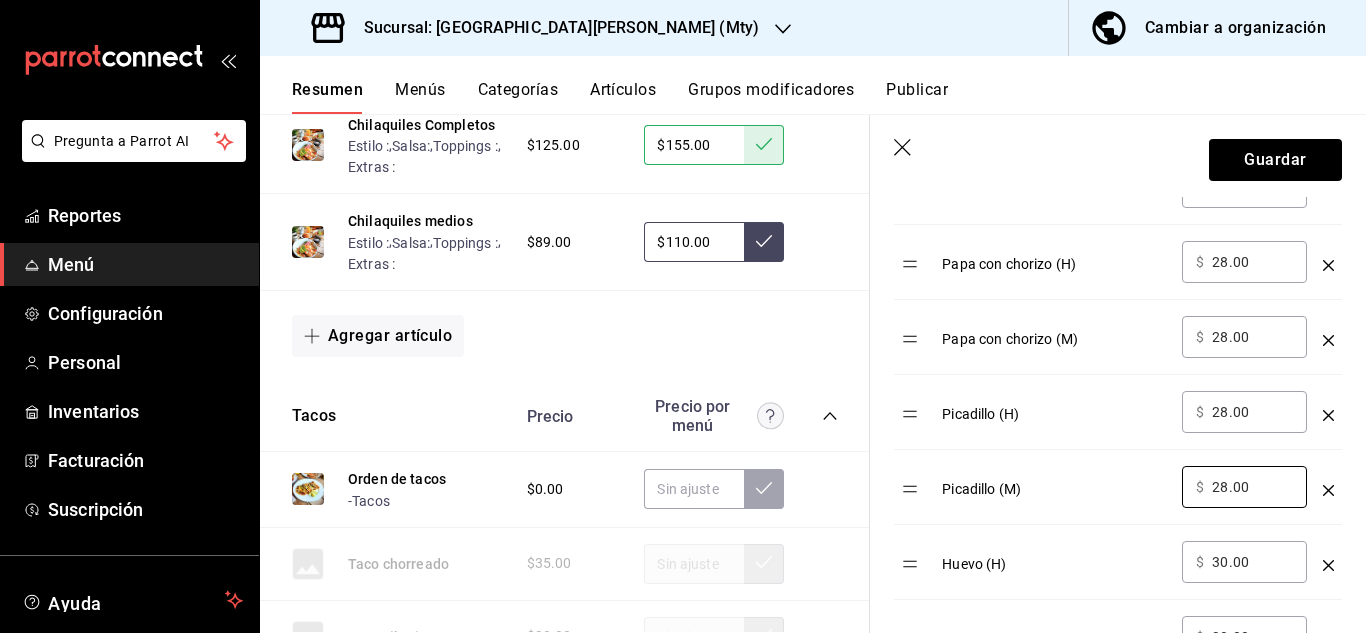 type on "28.00" 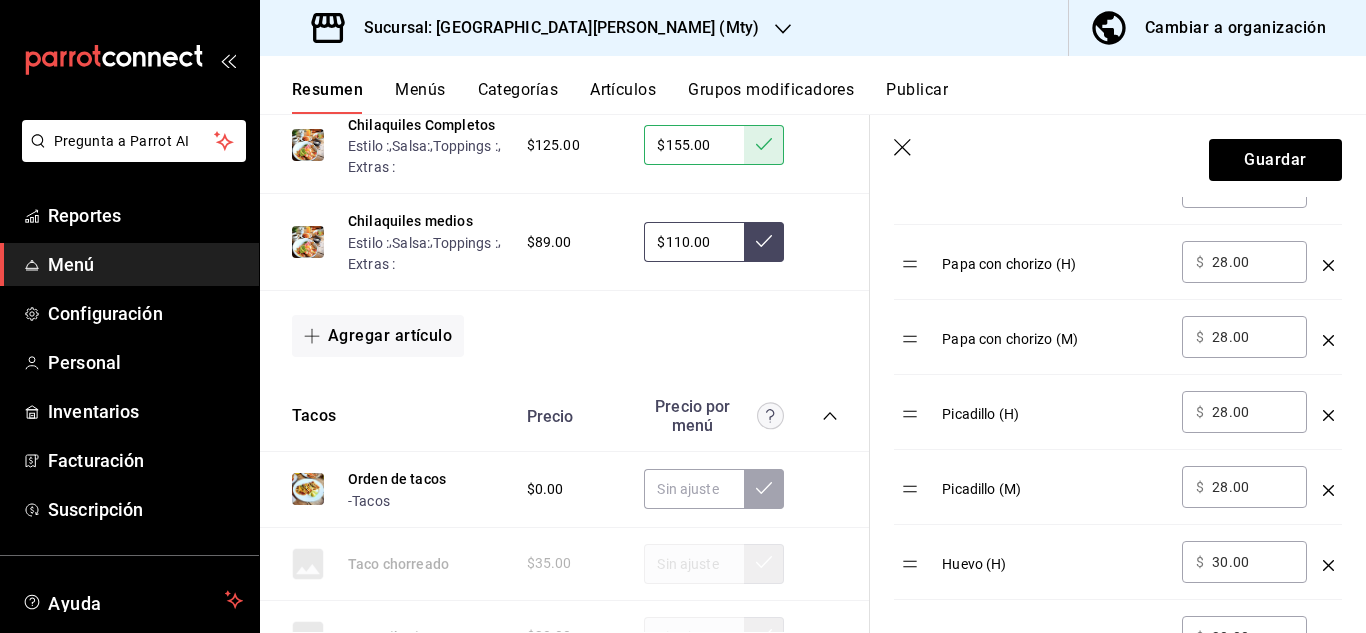 click on "30.00" at bounding box center (1252, 562) 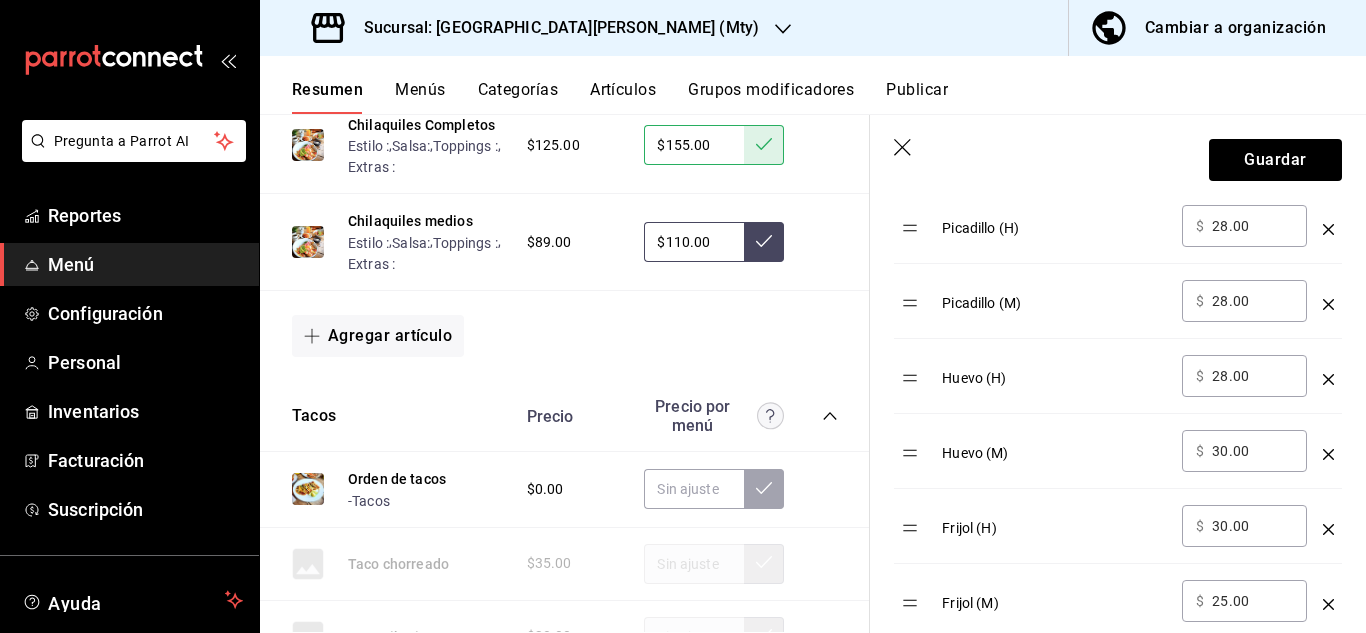 scroll, scrollTop: 1468, scrollLeft: 0, axis: vertical 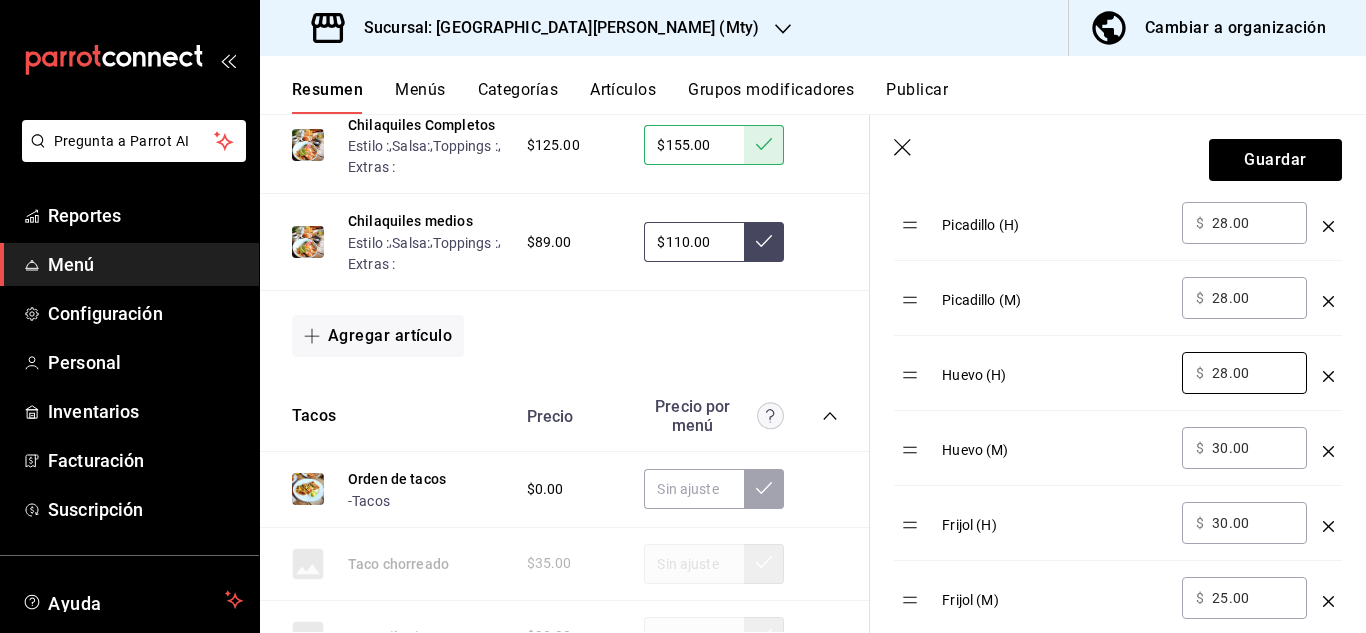 type on "28.00" 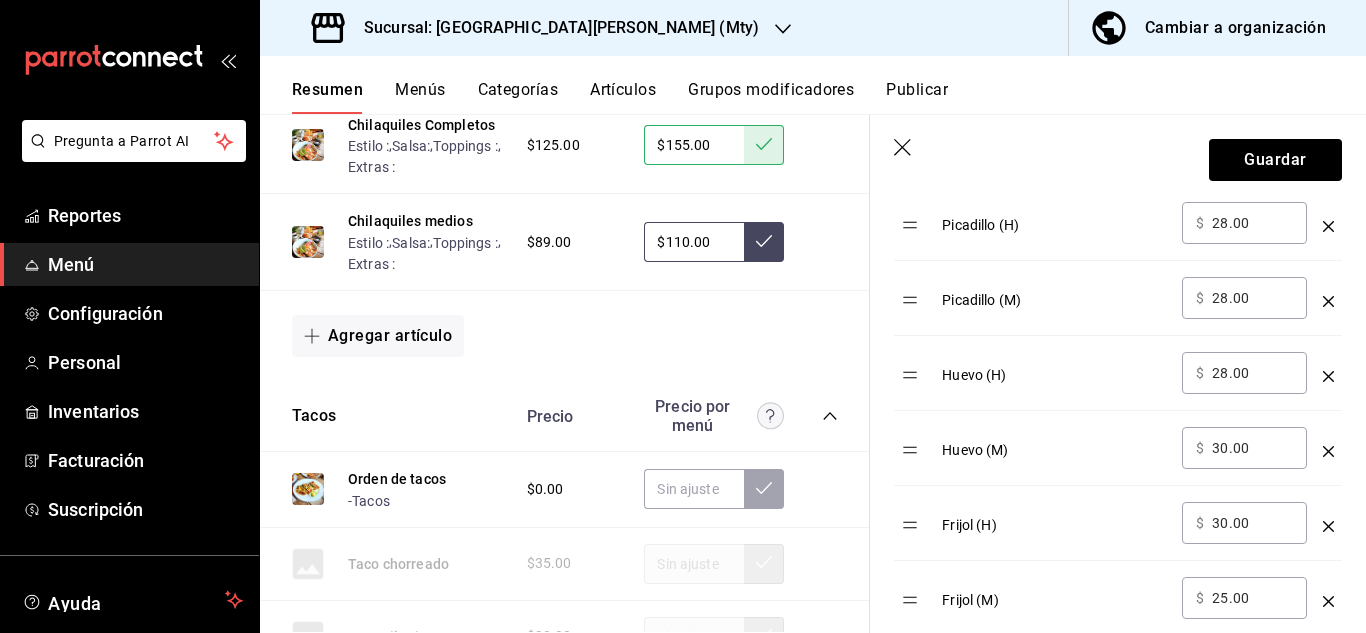 click on "30.00" at bounding box center [1252, 448] 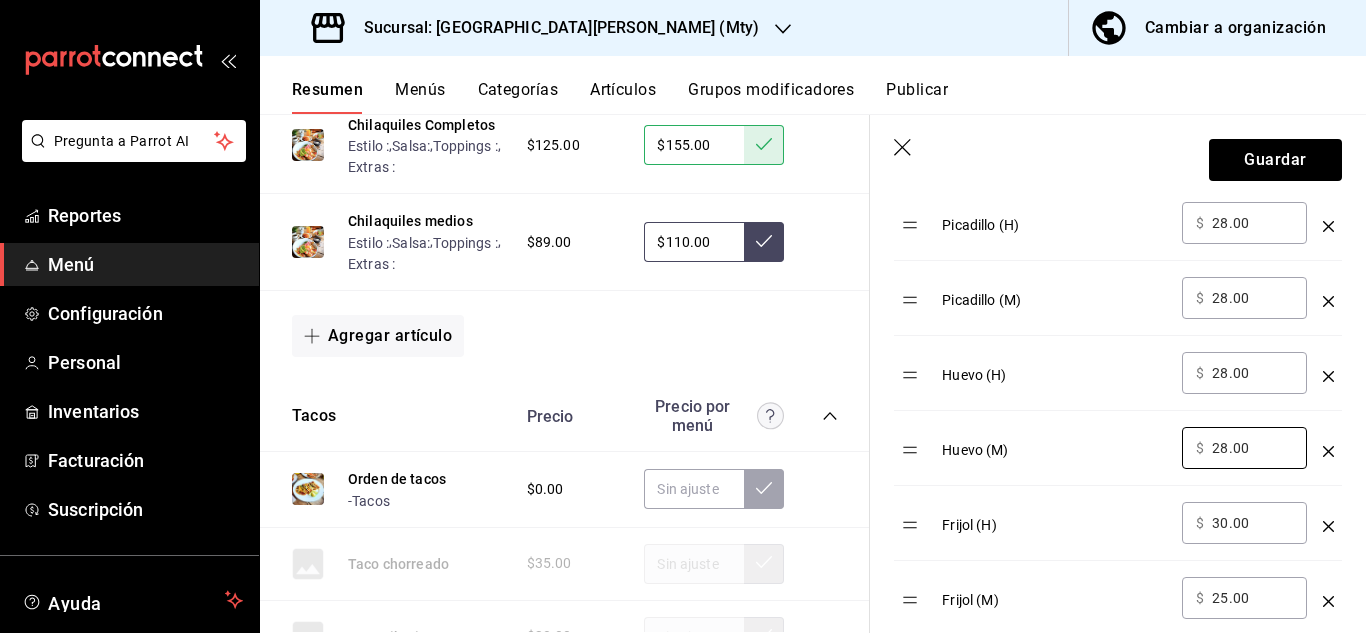 type on "28.00" 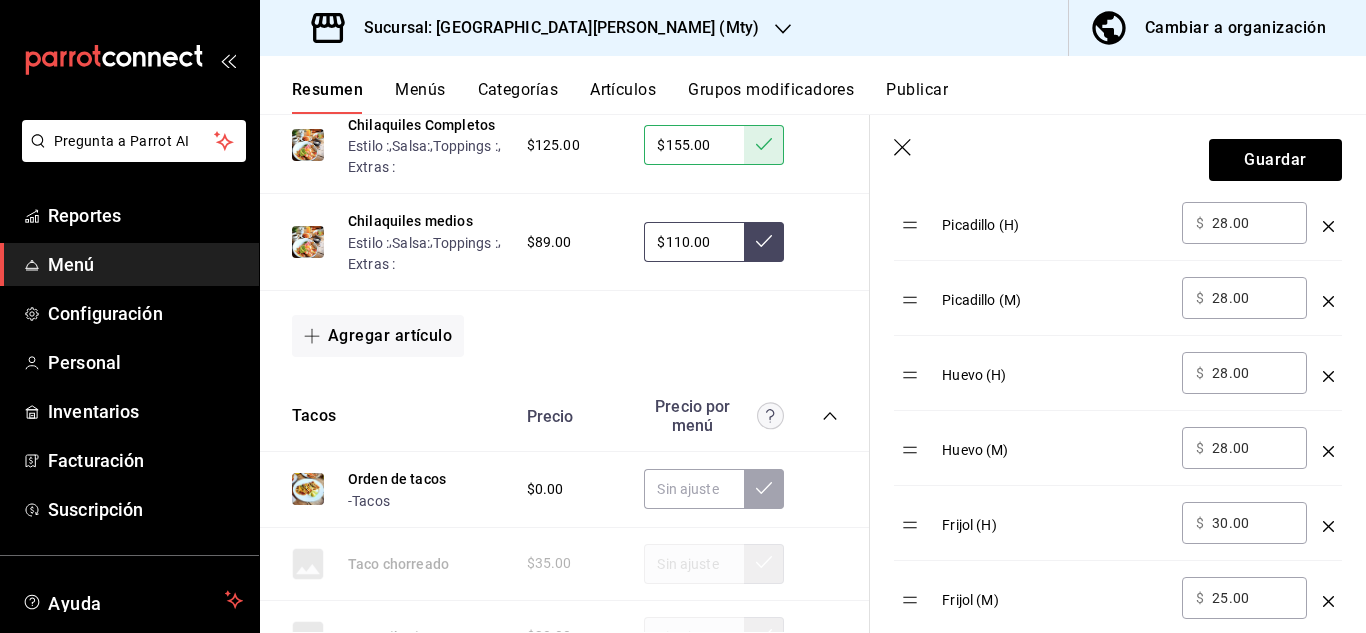 type on "3.00" 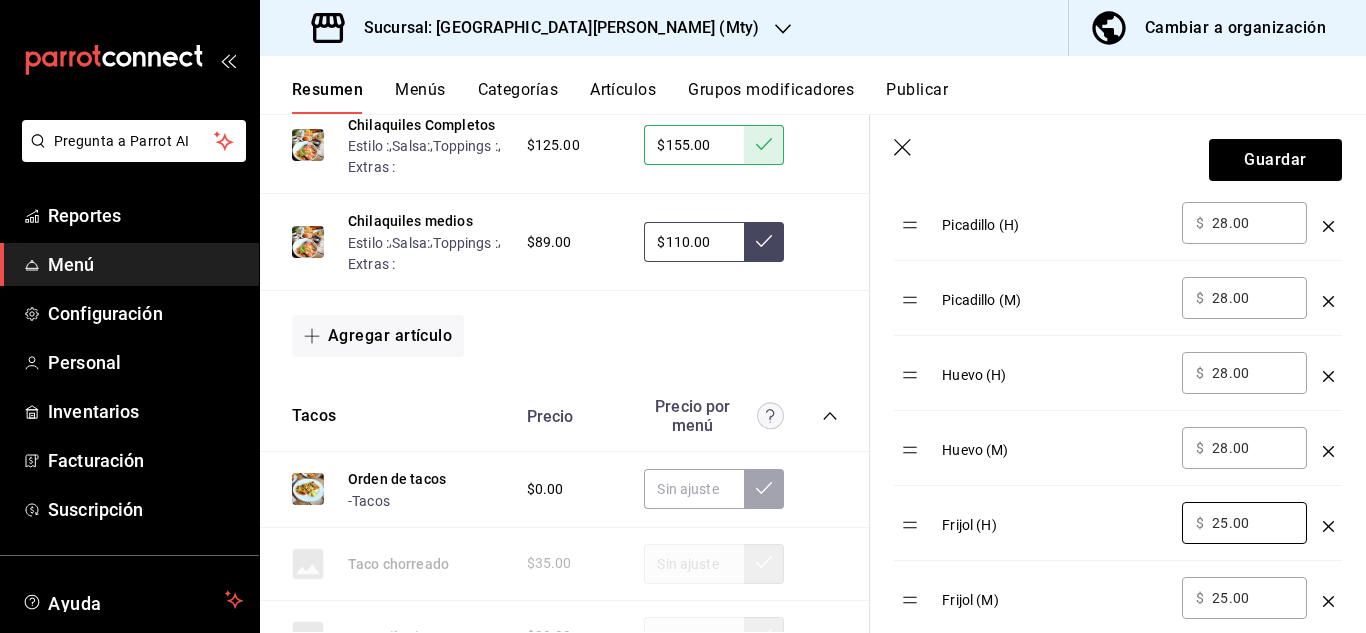 type on "25.00" 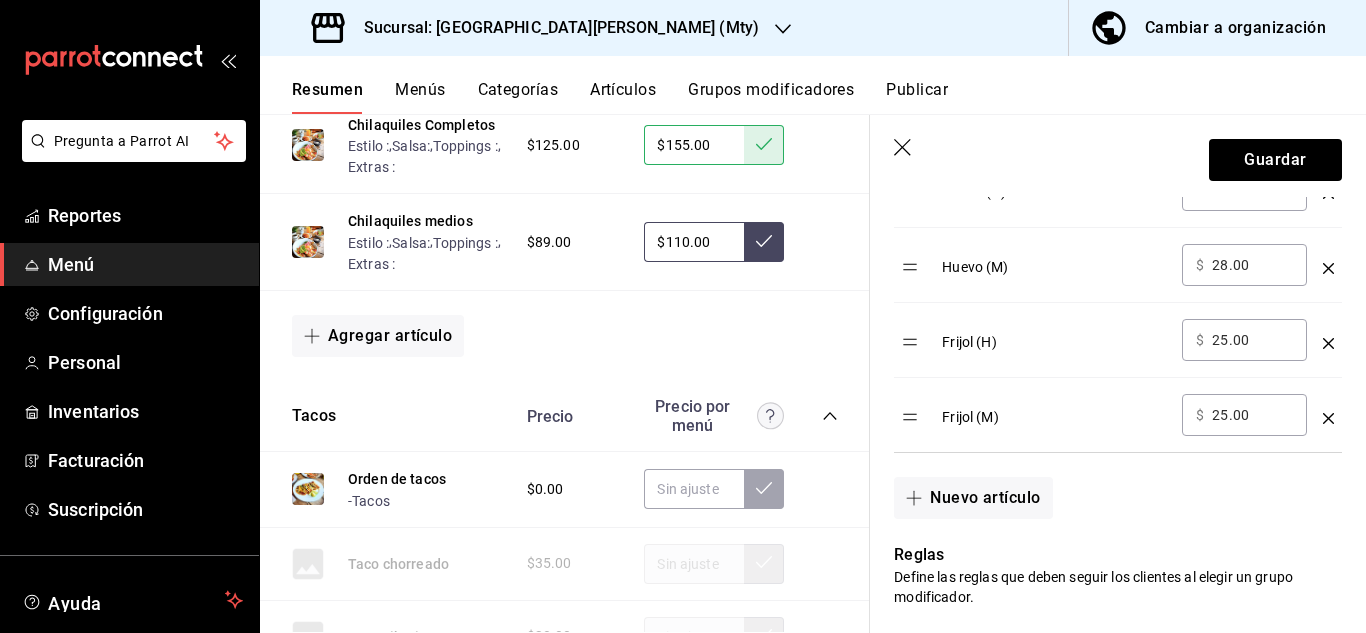 scroll, scrollTop: 1653, scrollLeft: 0, axis: vertical 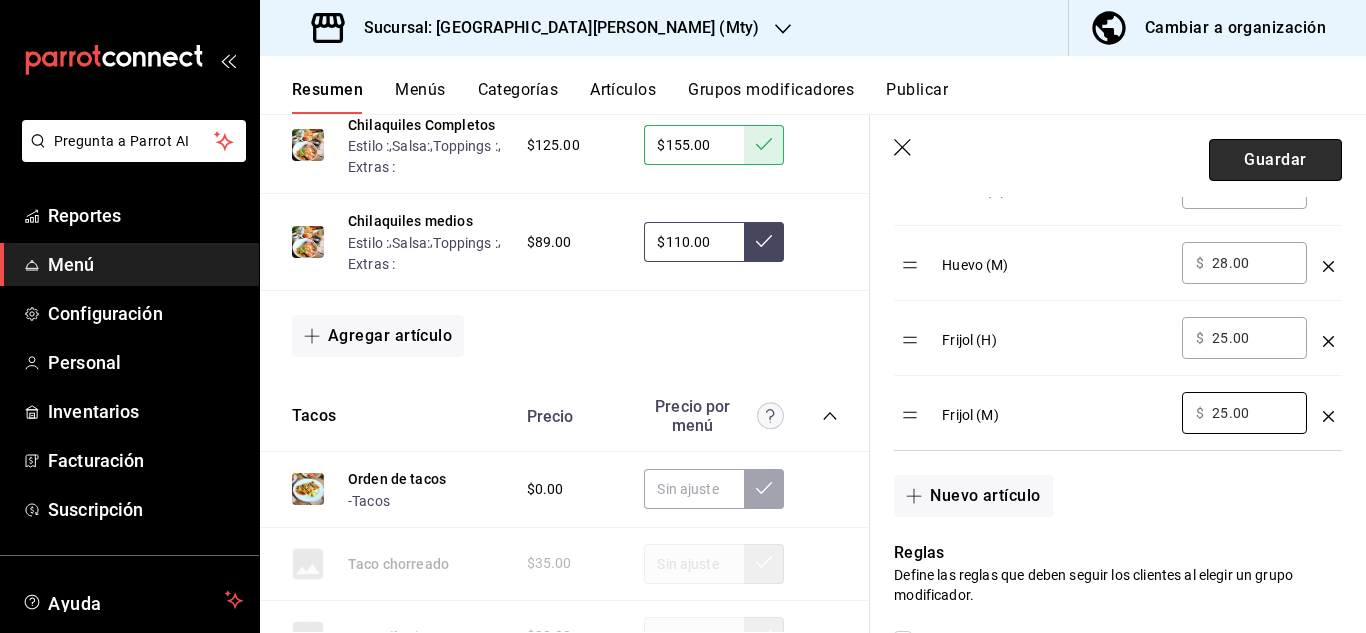 click on "Guardar" at bounding box center (1275, 160) 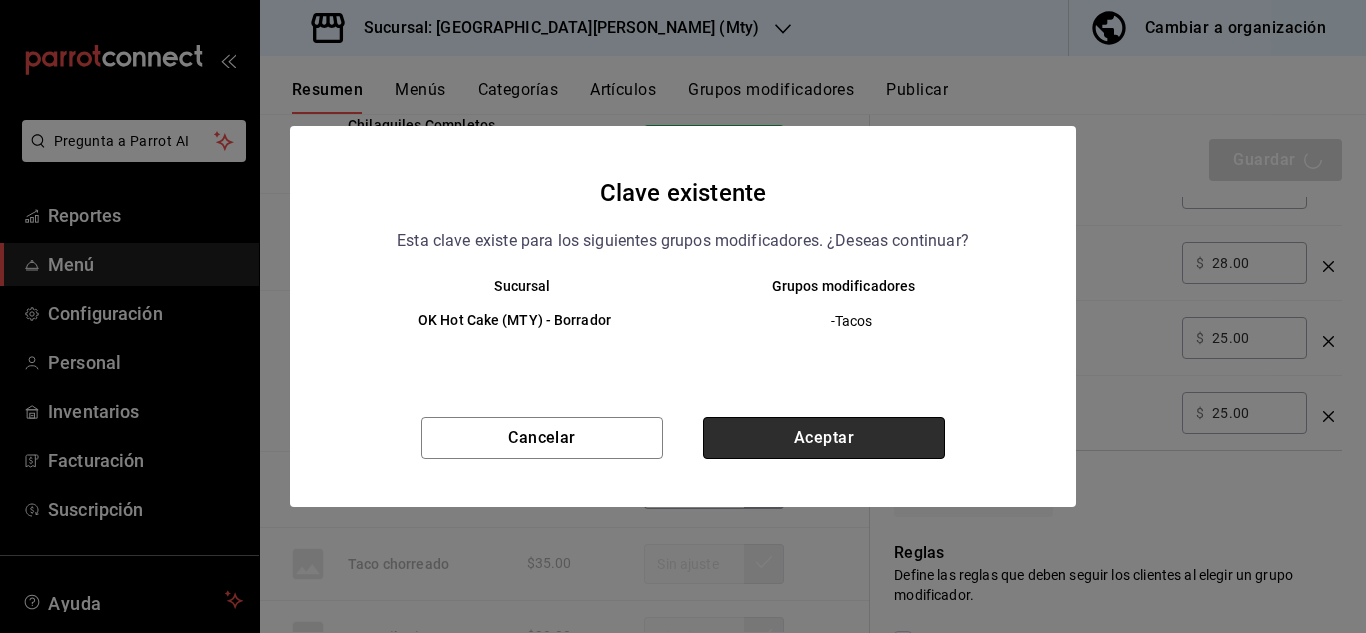 click on "Aceptar" at bounding box center (824, 438) 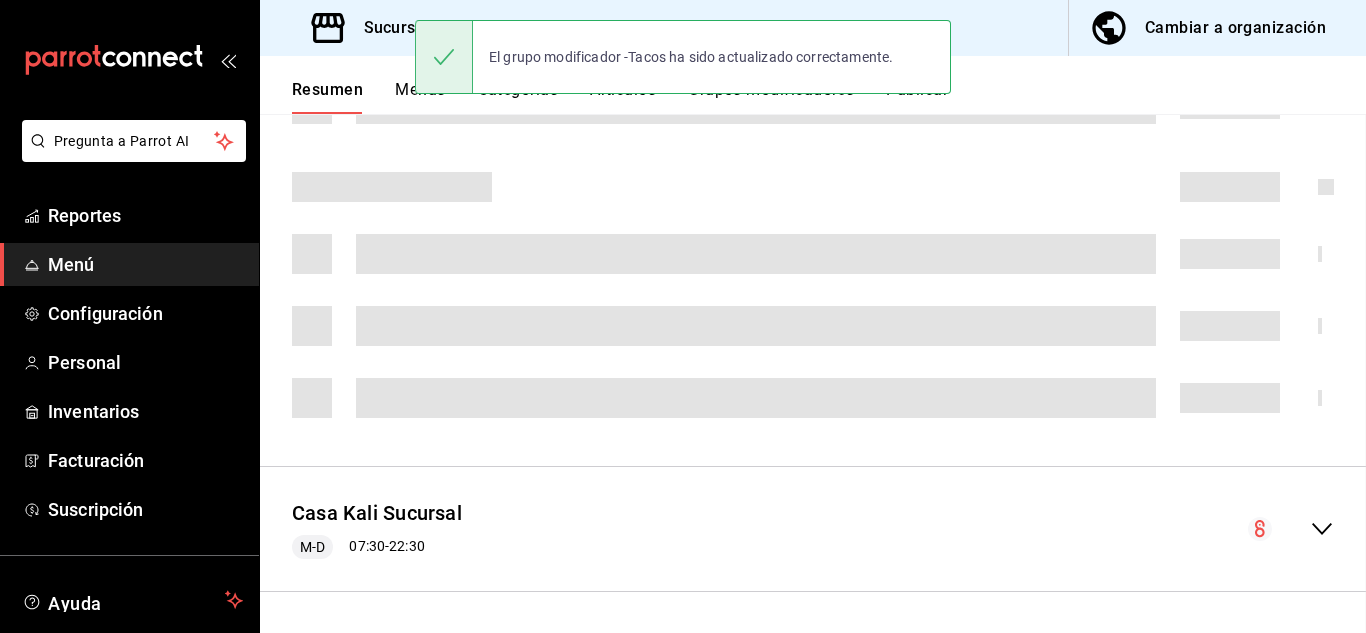 scroll, scrollTop: 0, scrollLeft: 0, axis: both 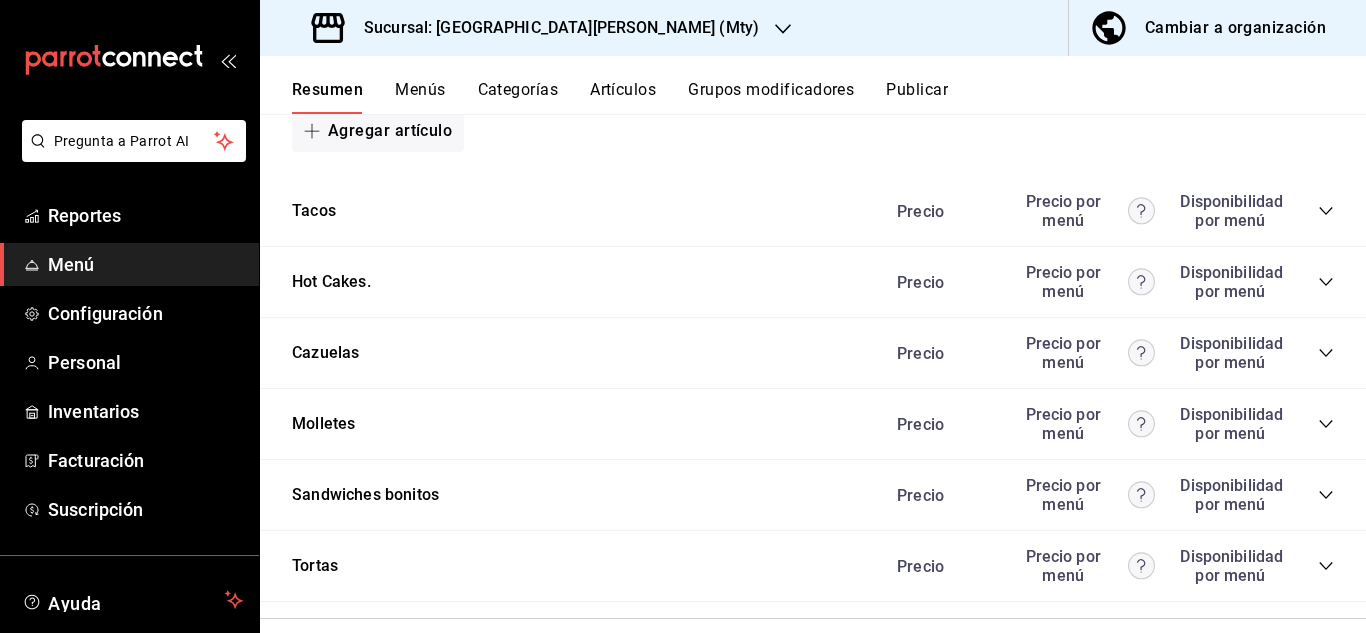 click 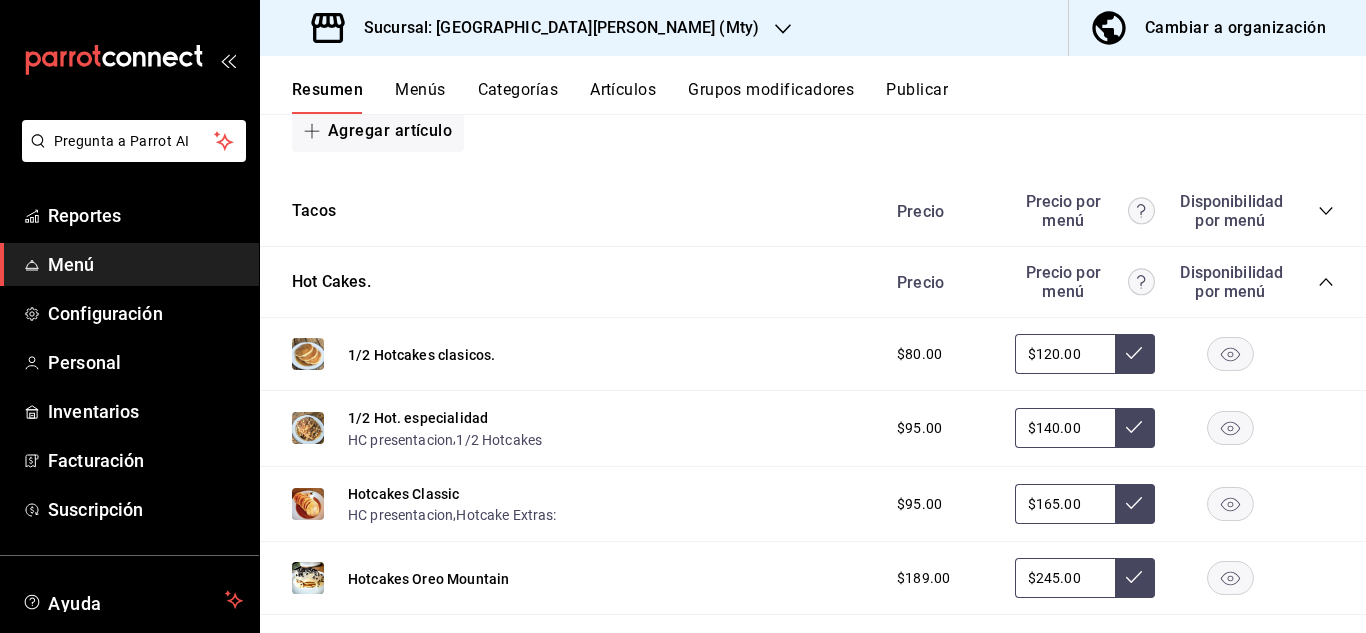 click on "$120.00" at bounding box center [1065, 354] 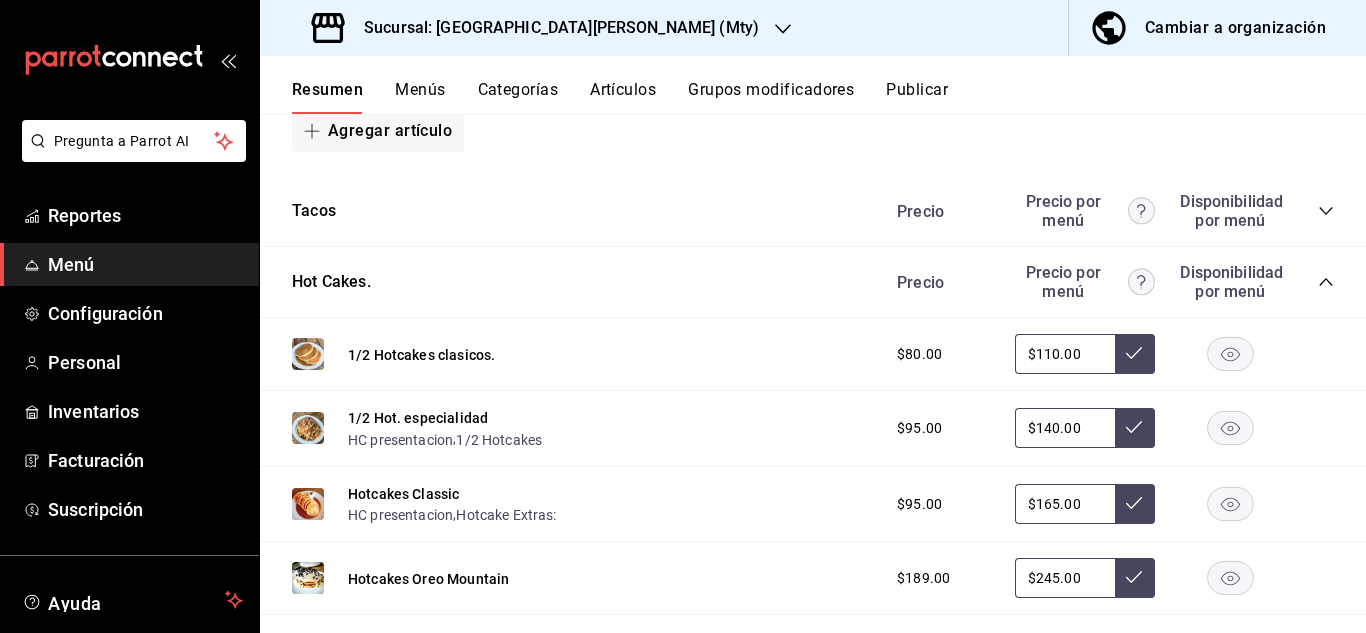 type on "$110.00" 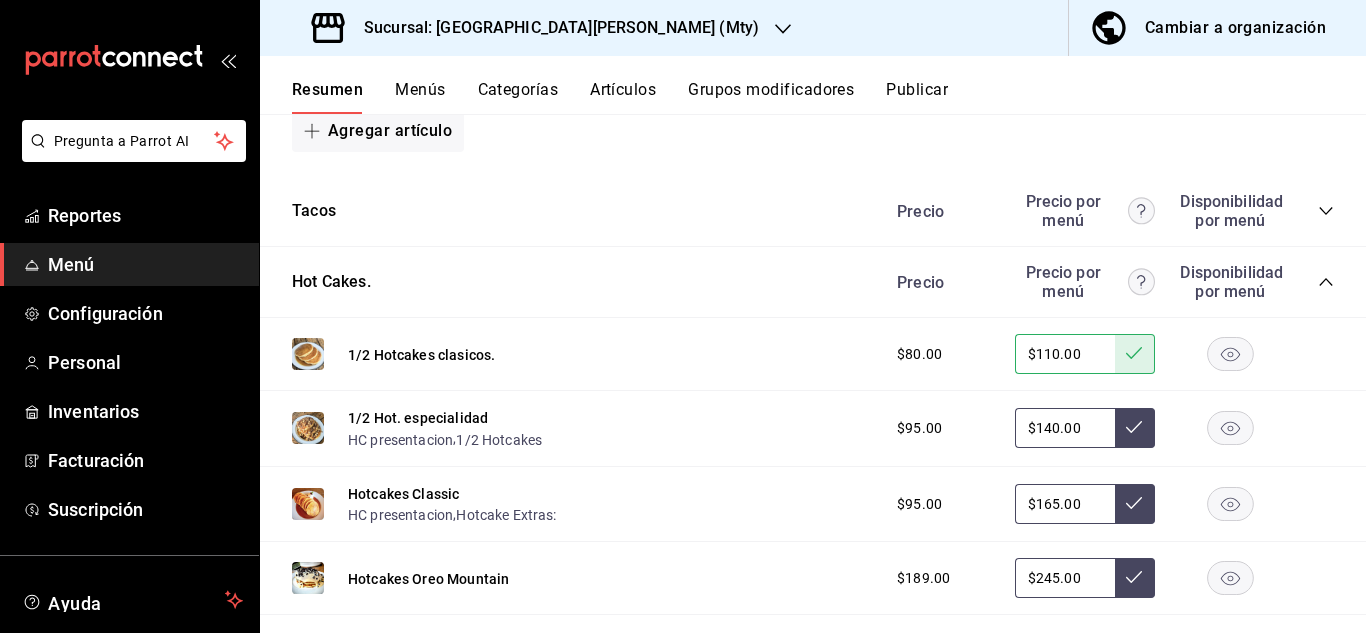 click on "$140.00" at bounding box center [1065, 428] 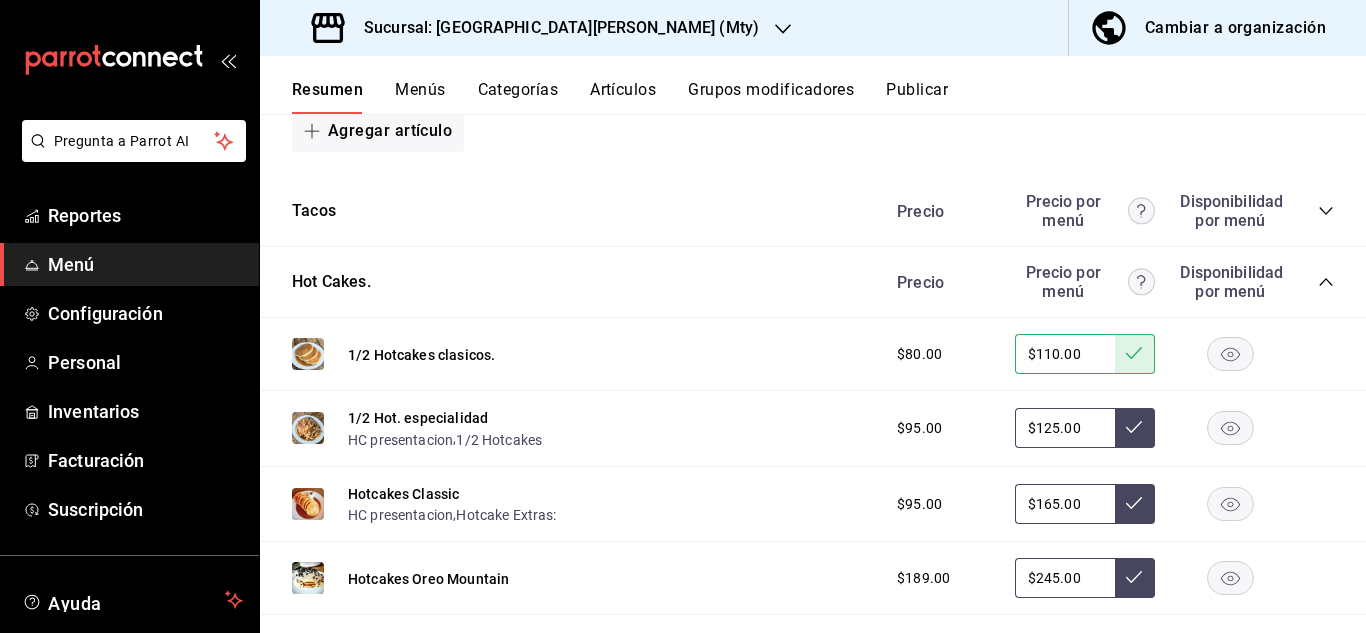 type on "$125.00" 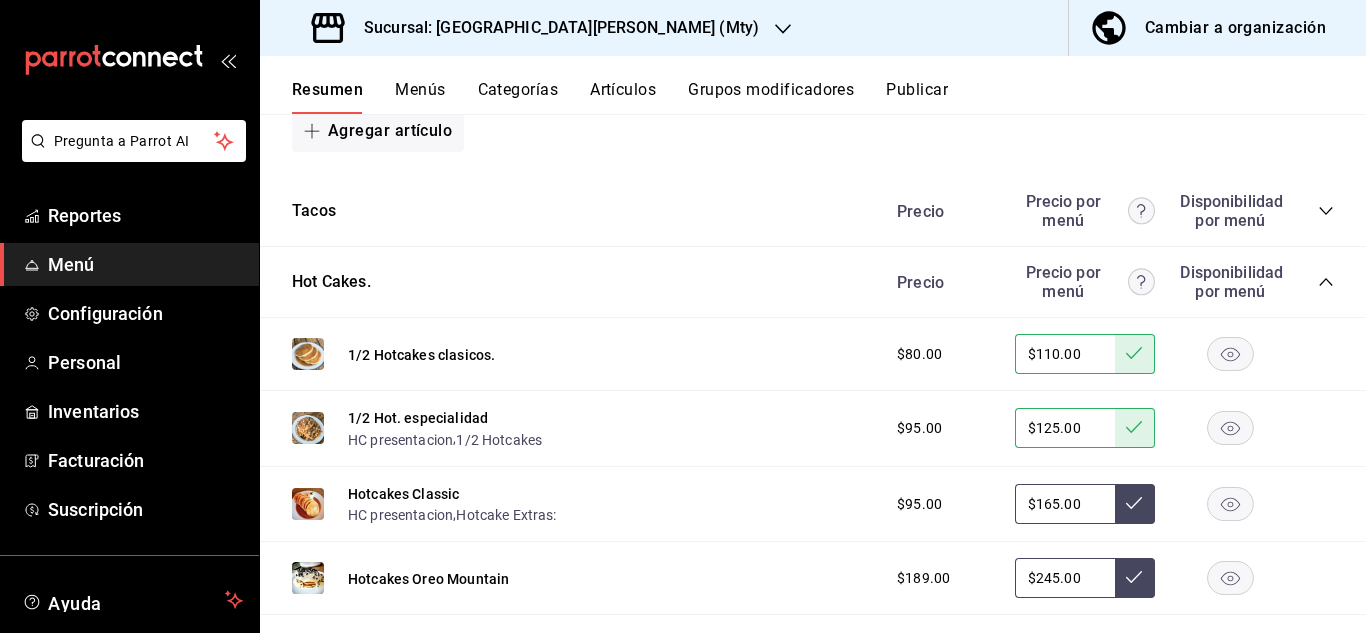 click on "$165.00" at bounding box center [1065, 504] 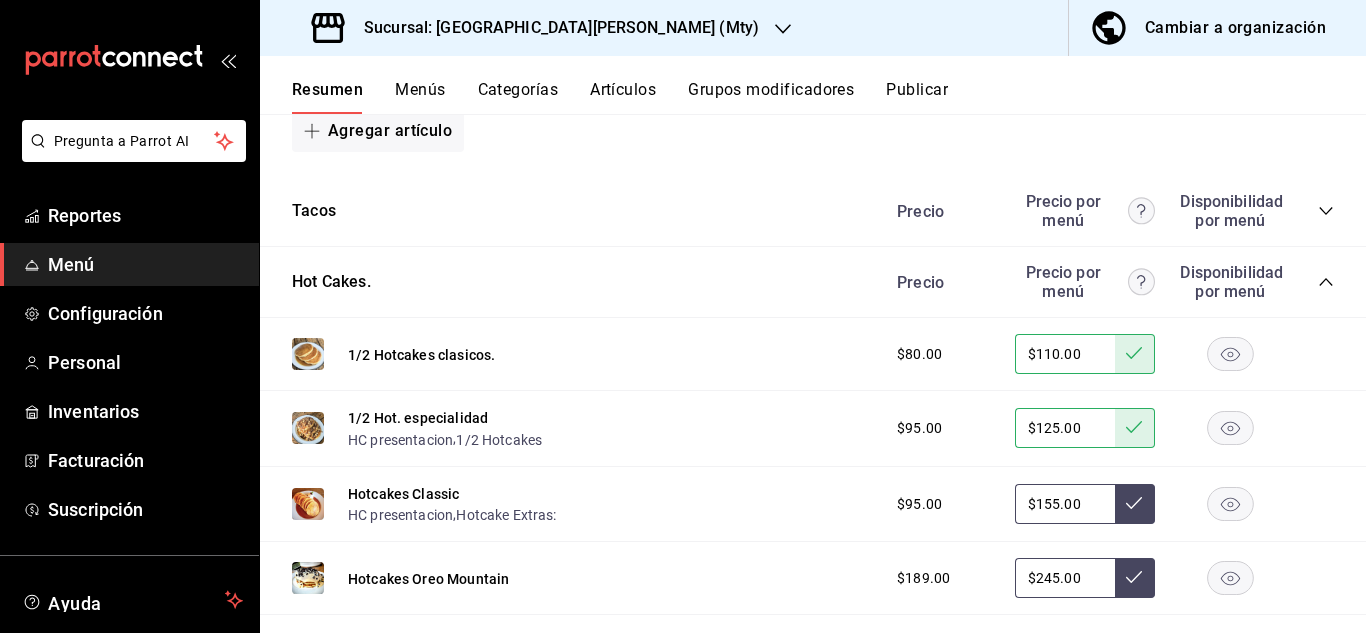 type on "$155.00" 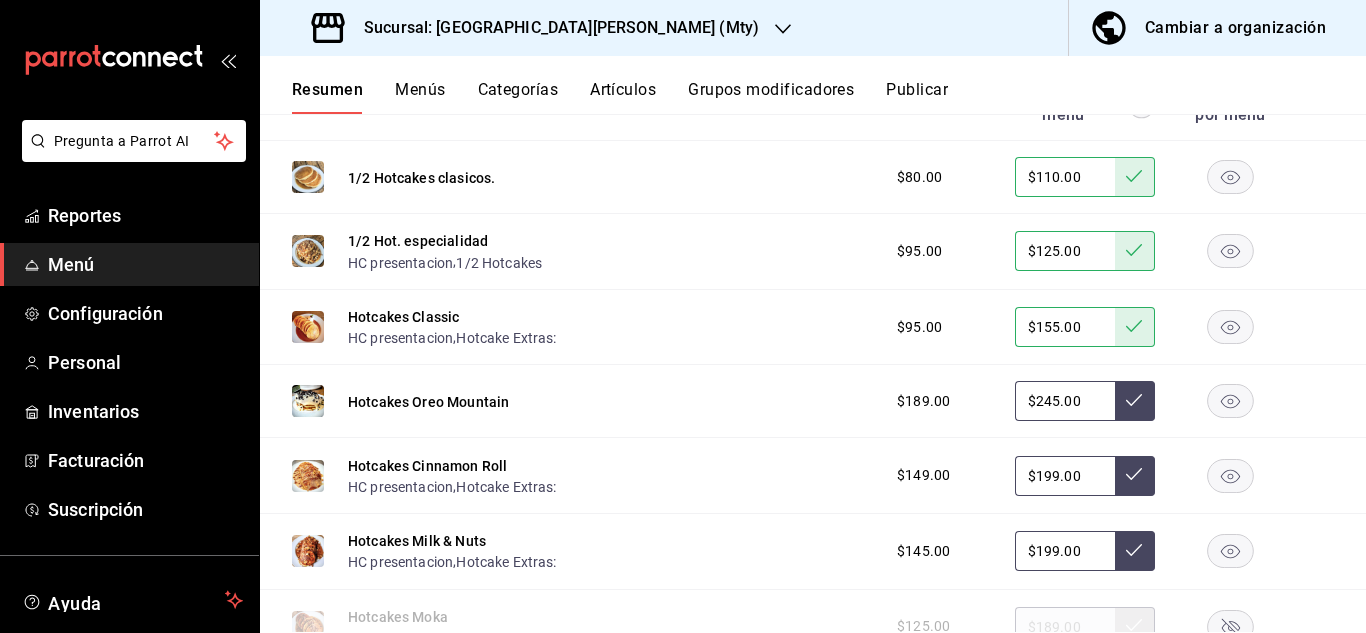 scroll, scrollTop: 2057, scrollLeft: 0, axis: vertical 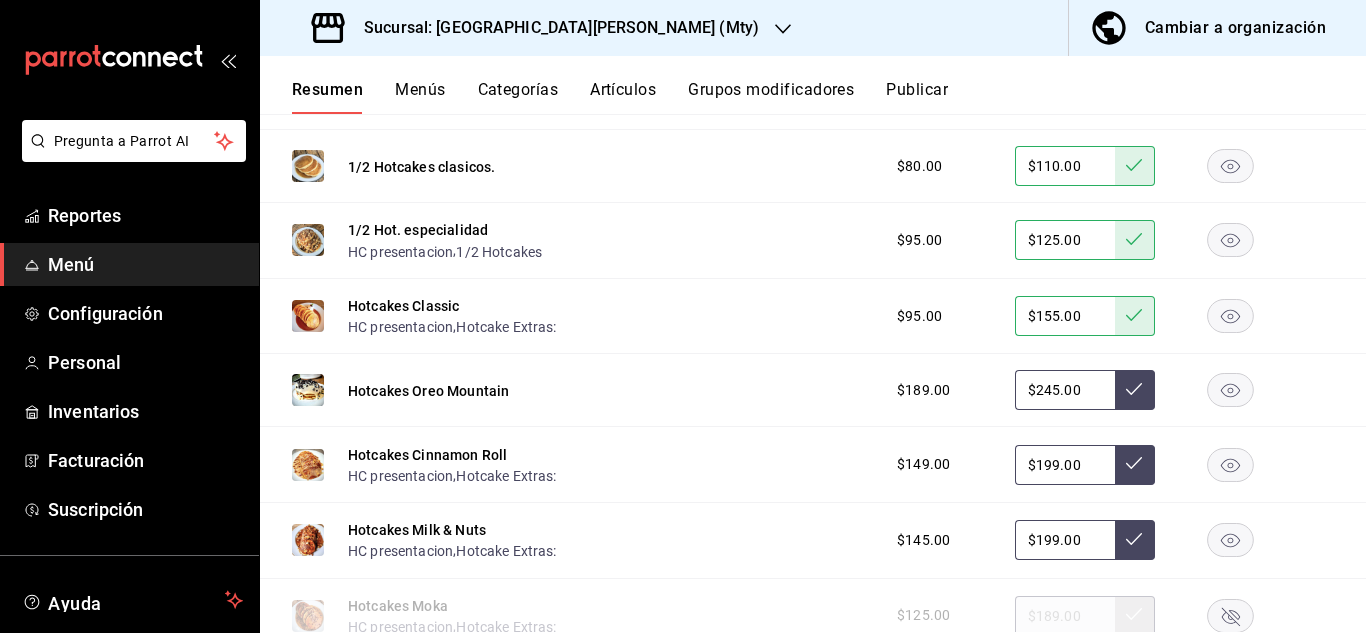 click on "$245.00" at bounding box center (1065, 390) 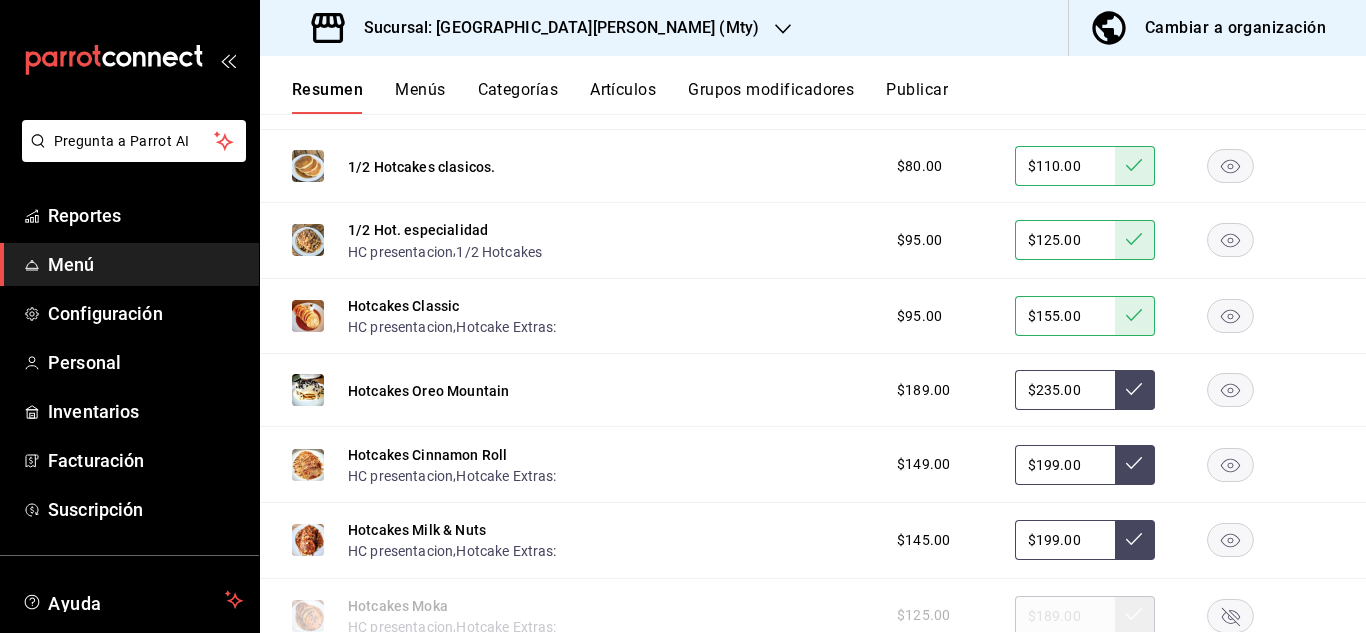 type on "$235.00" 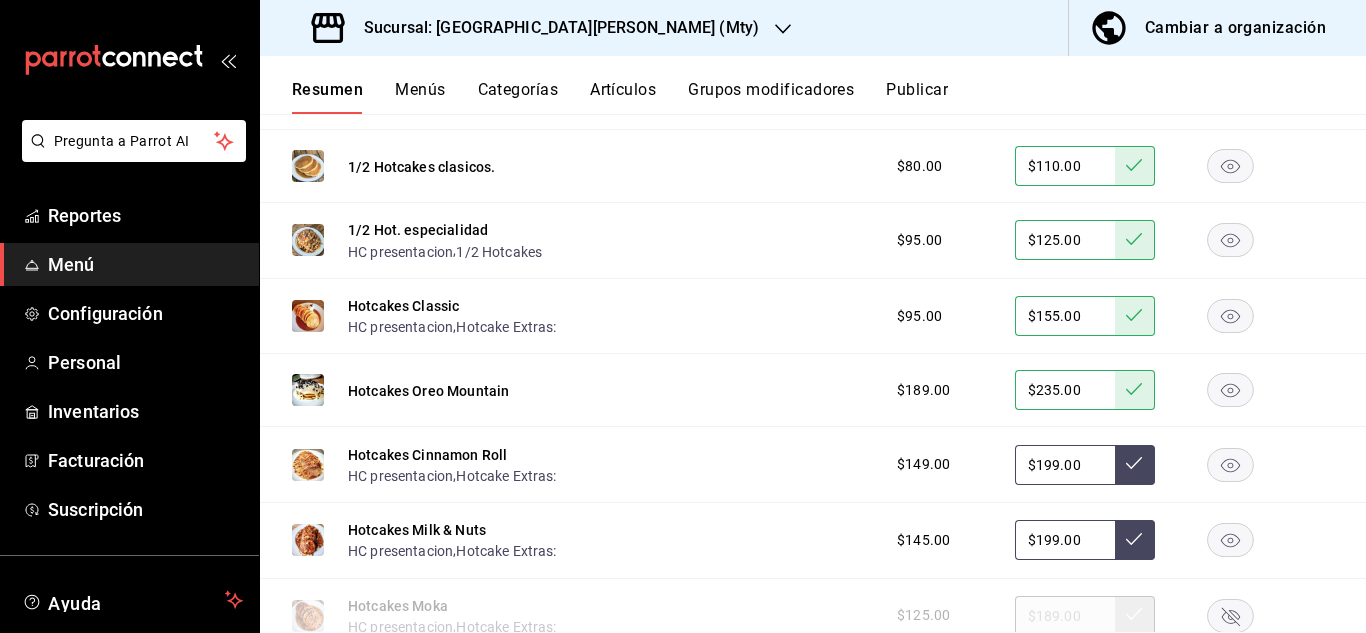 click on "$199.00" at bounding box center [1065, 465] 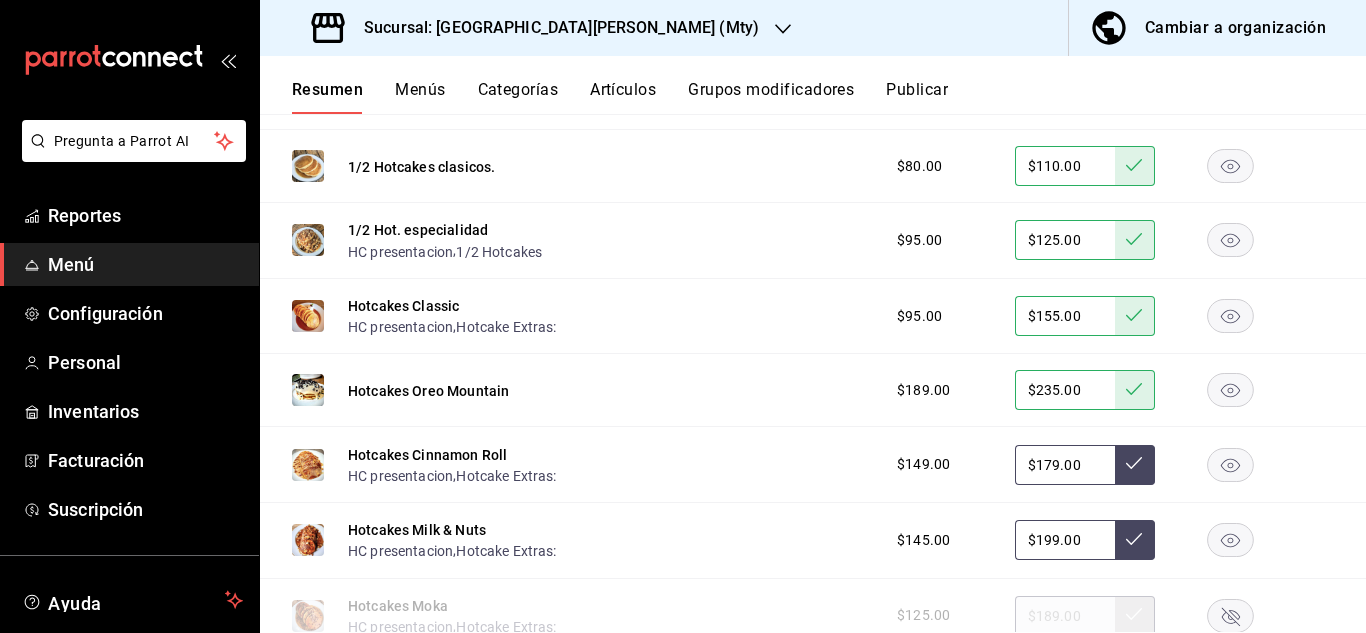 type on "$179.00" 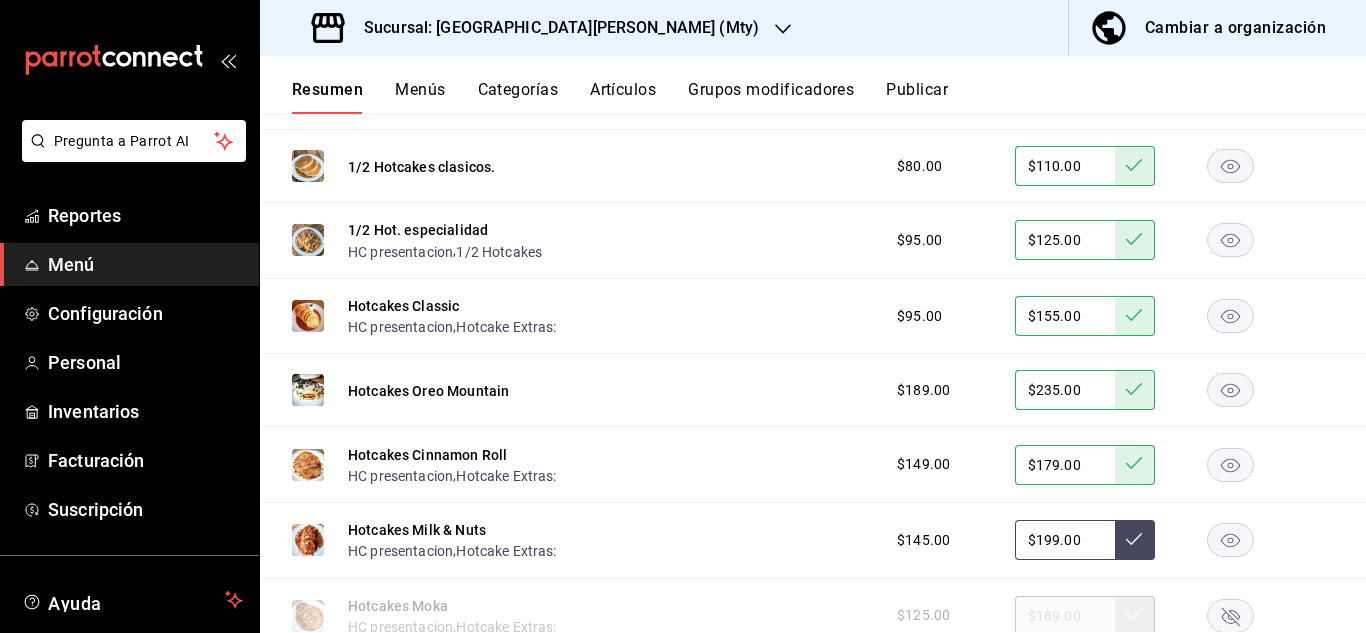 click on "$199.00" at bounding box center (1065, 540) 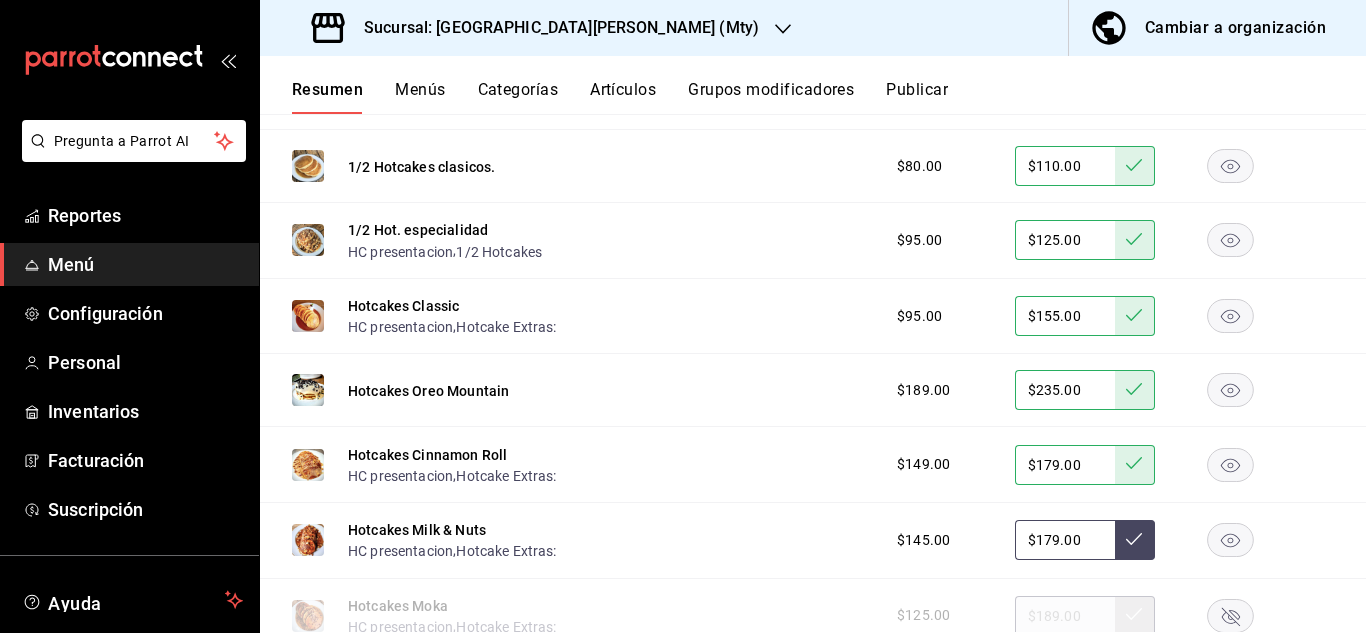 type on "$179.00" 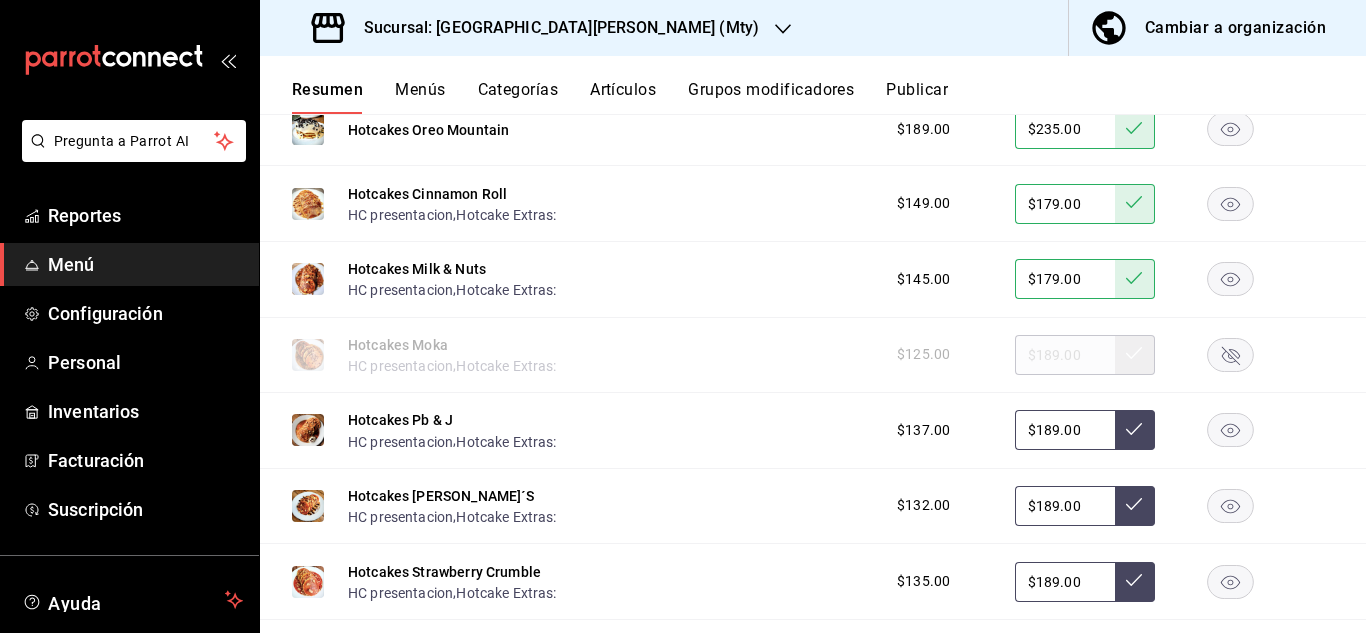 scroll, scrollTop: 2319, scrollLeft: 0, axis: vertical 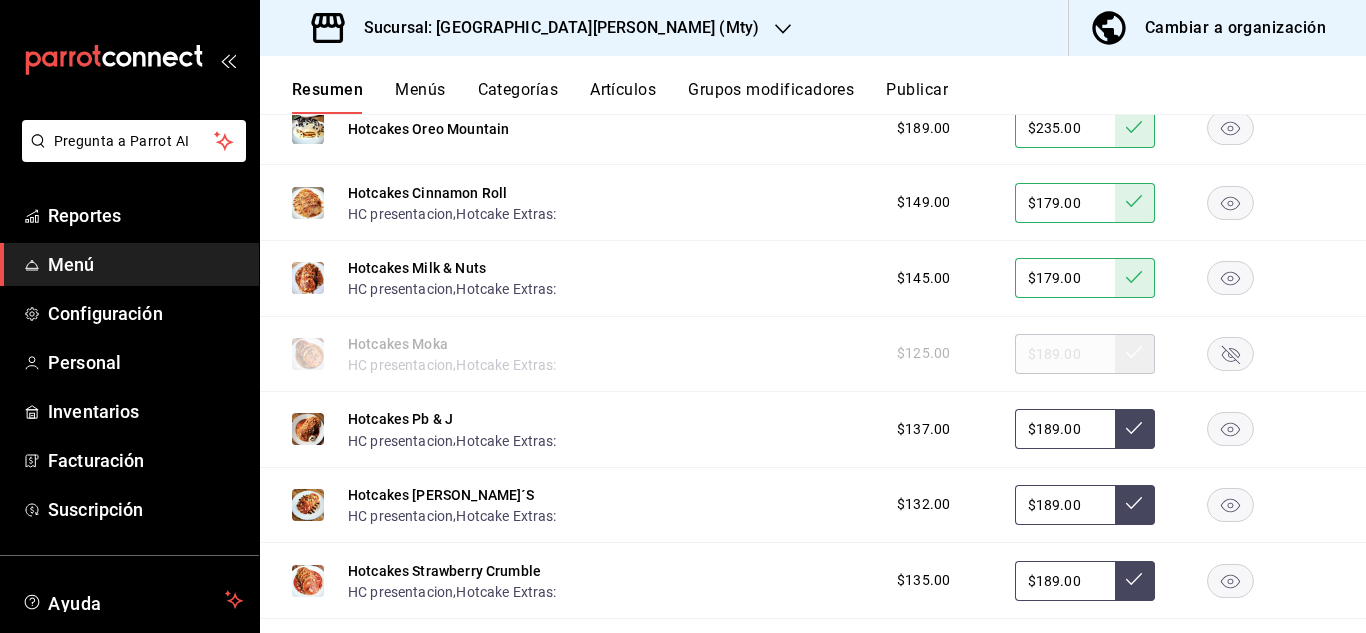 click on "$189.00" at bounding box center (1065, 429) 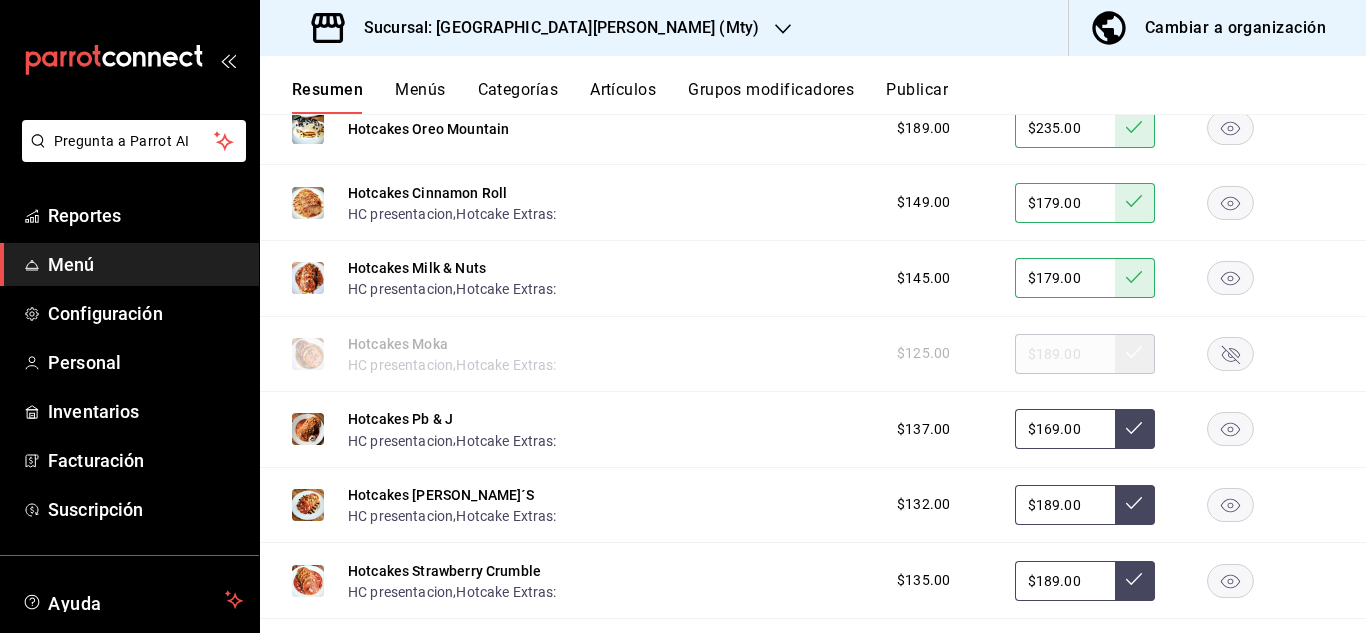 type on "$169.00" 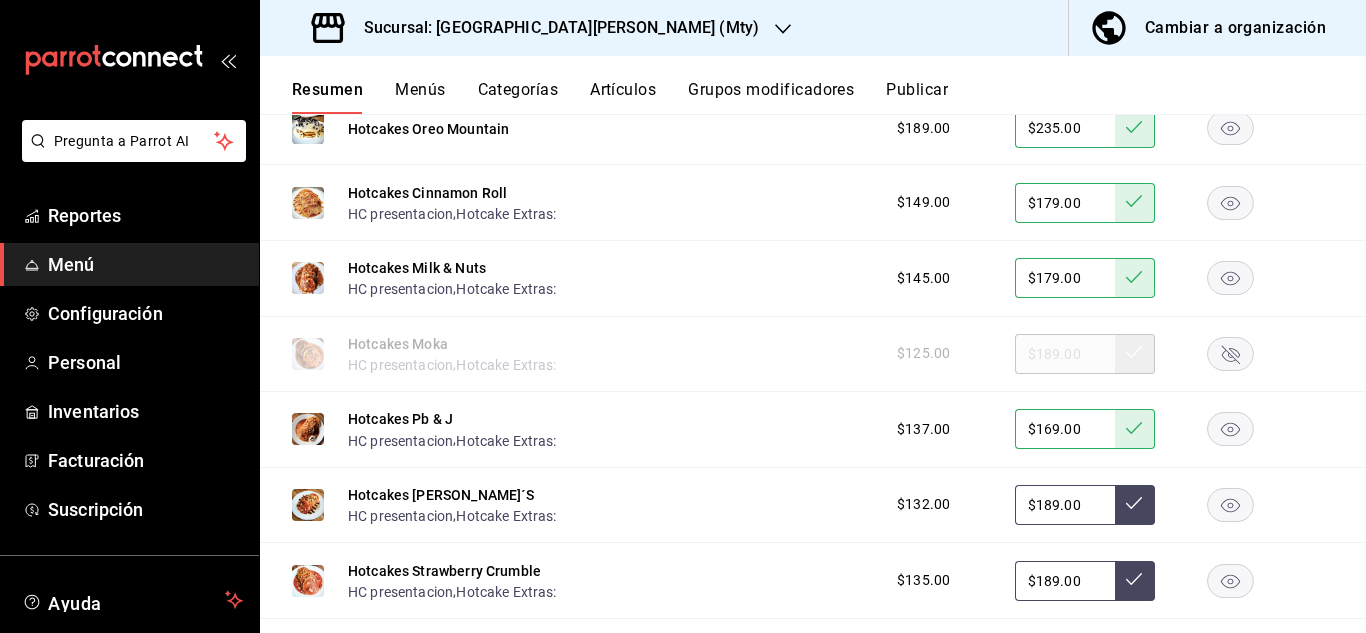 click on "$189.00" at bounding box center (1065, 505) 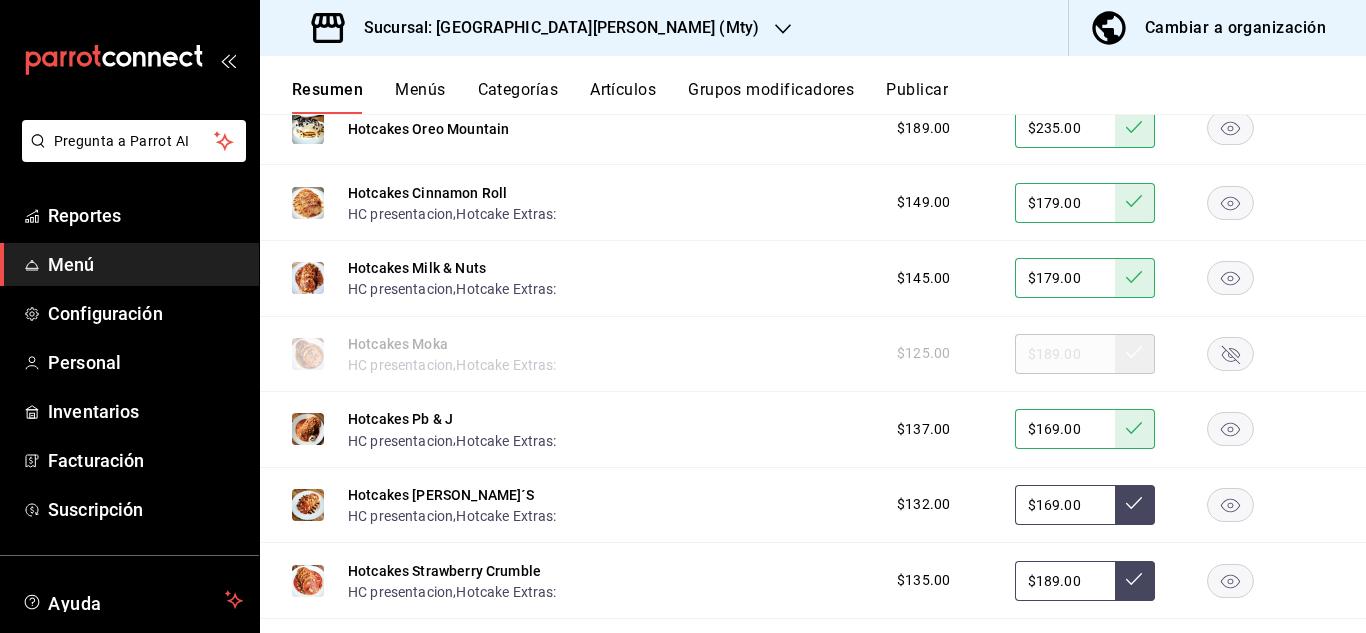 type on "$169.00" 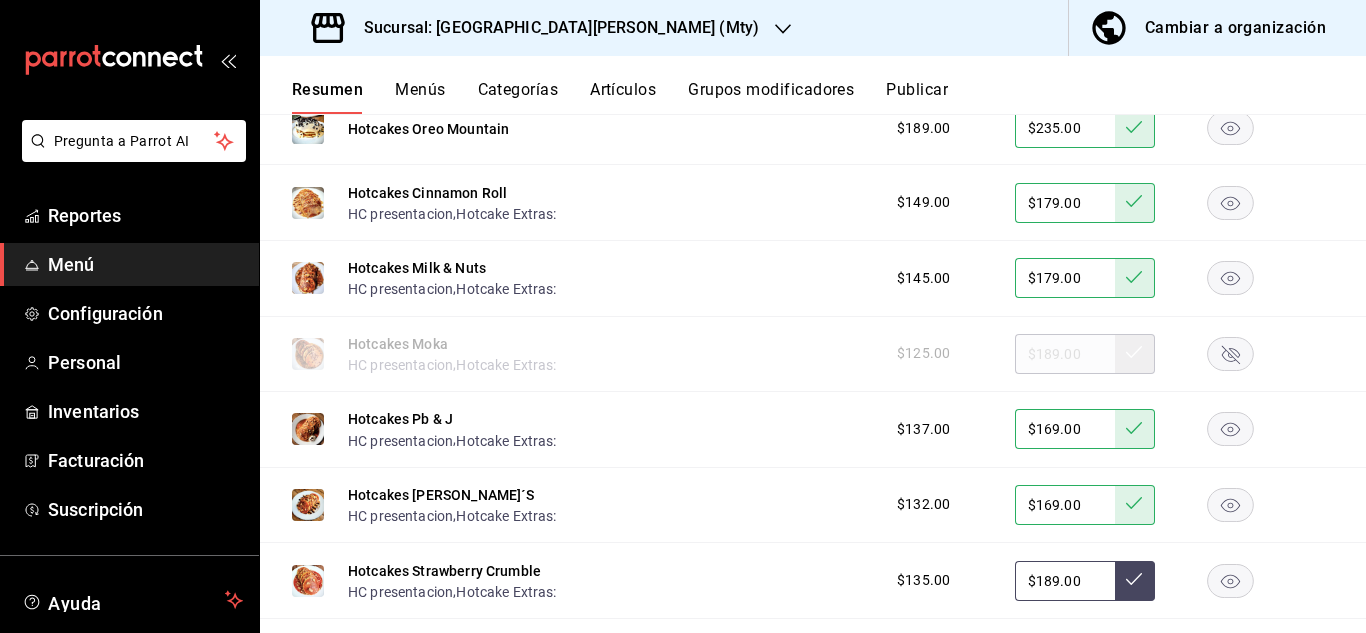click on "$189.00" at bounding box center (1065, 581) 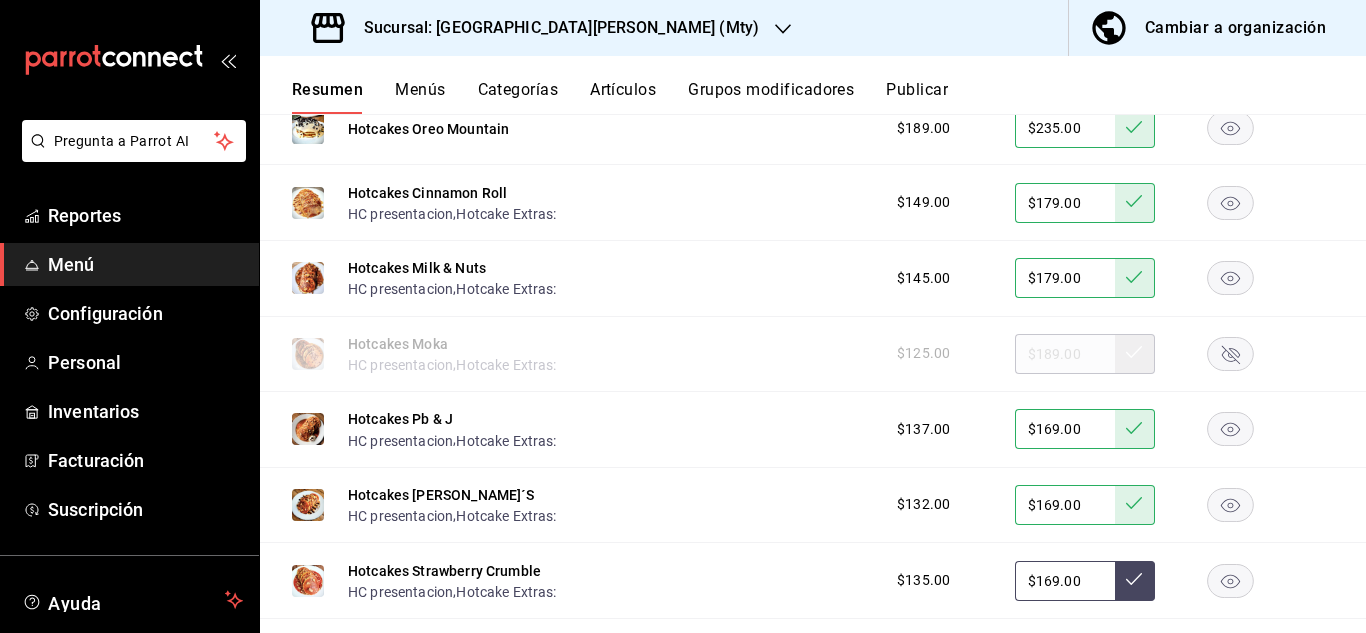 type on "$169.00" 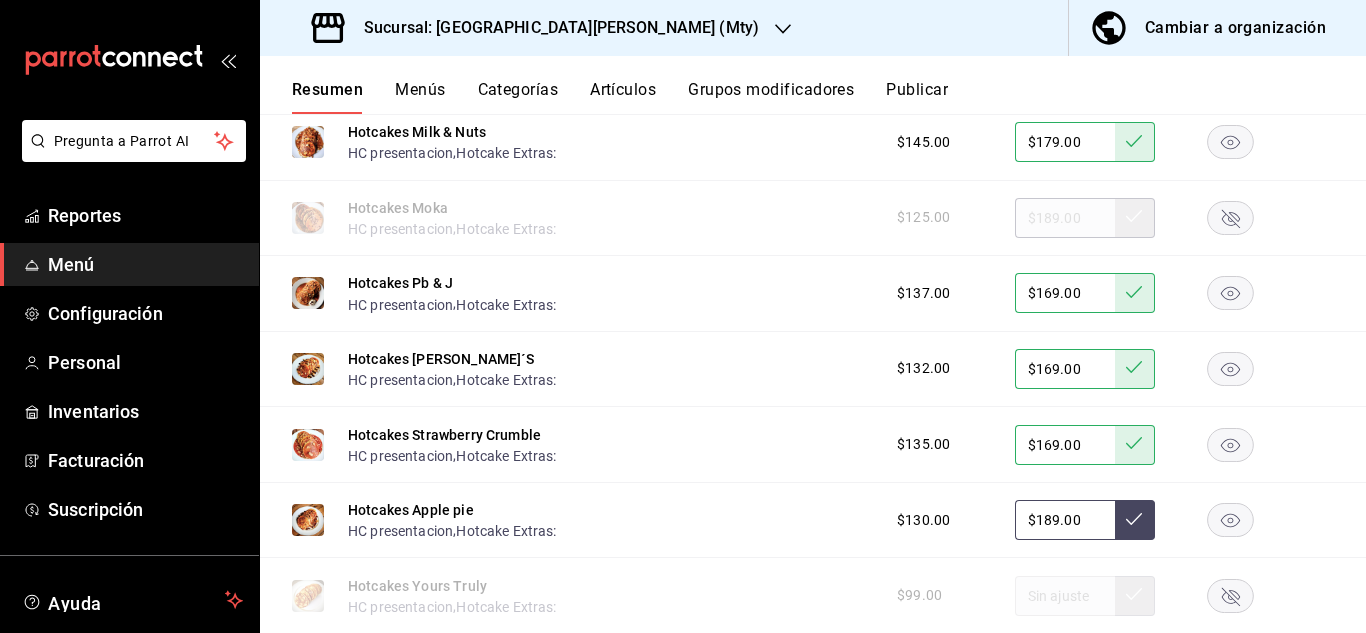 scroll, scrollTop: 2490, scrollLeft: 0, axis: vertical 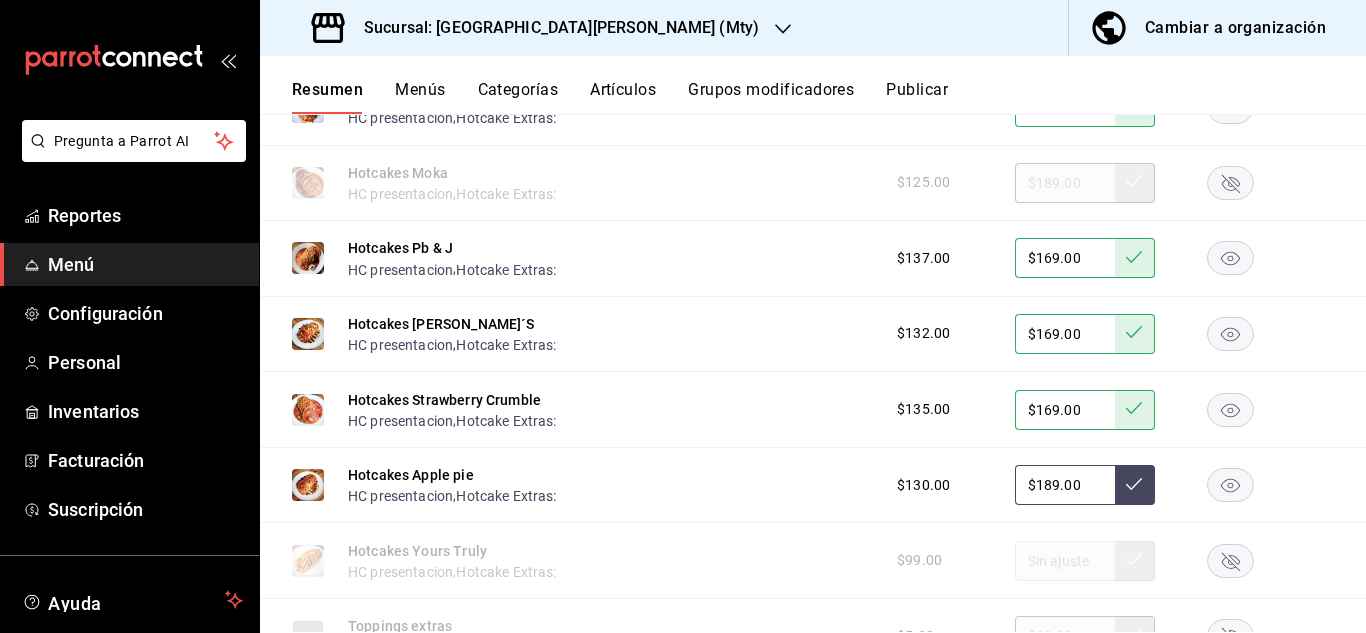 click on "$189.00" at bounding box center [1065, 485] 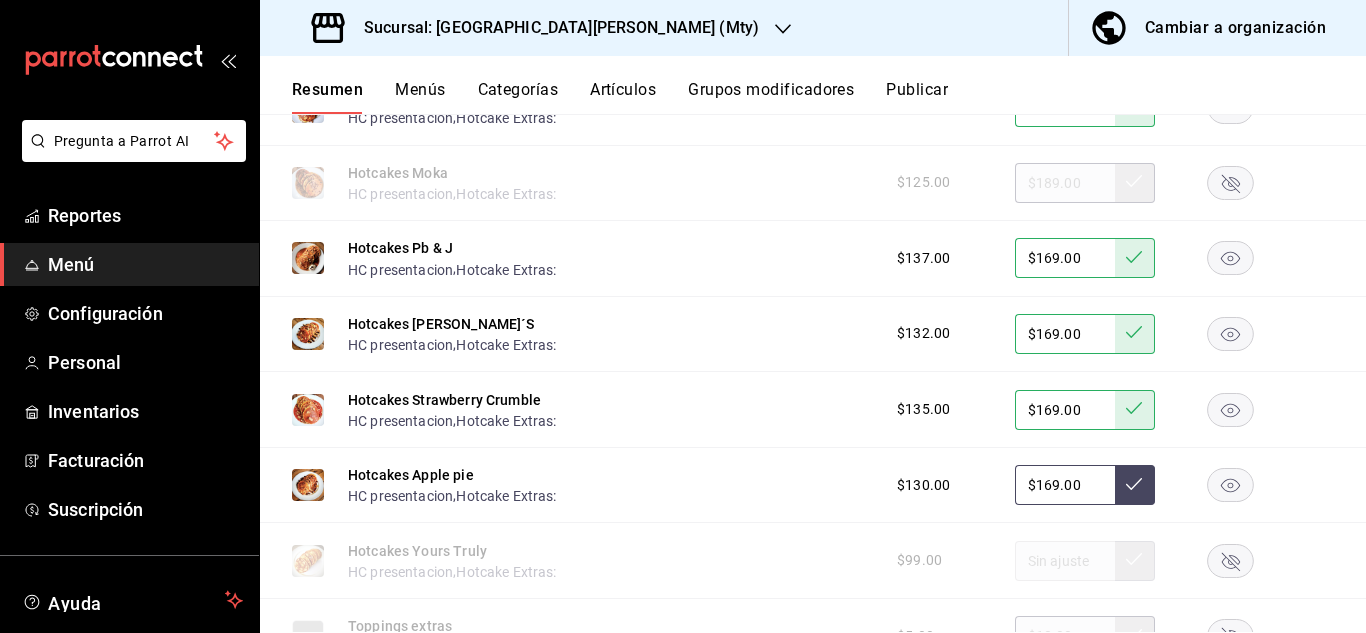 type on "$169.00" 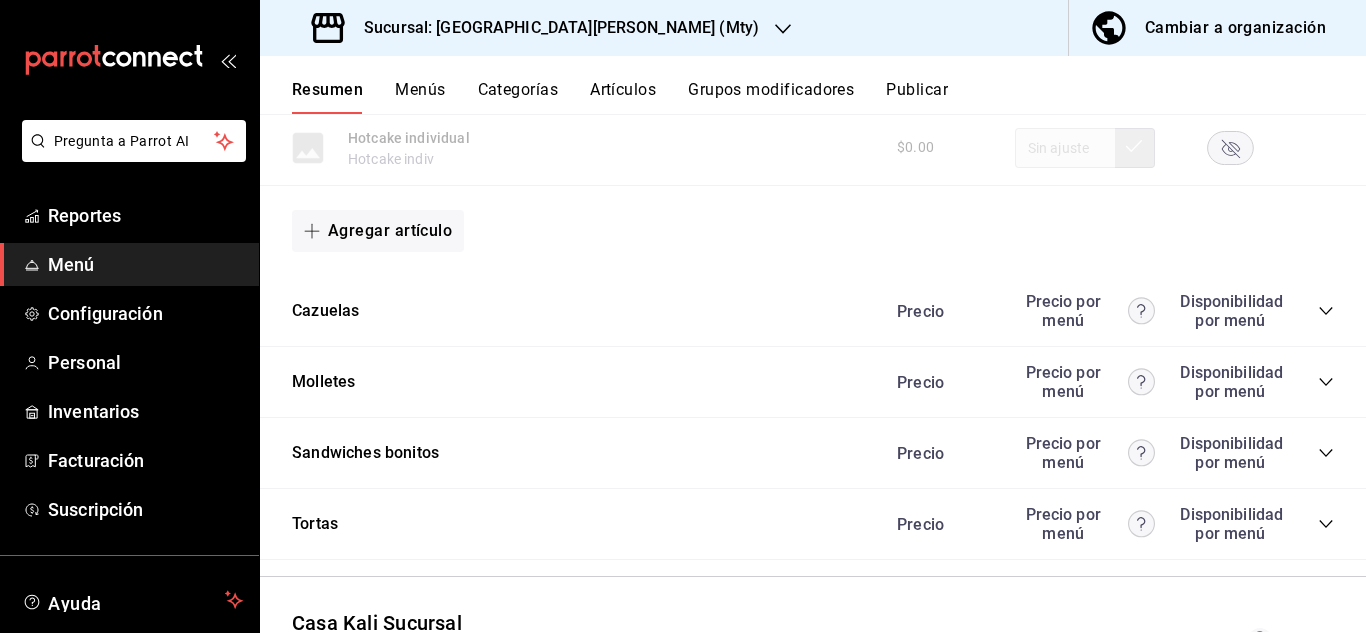 scroll, scrollTop: 3139, scrollLeft: 0, axis: vertical 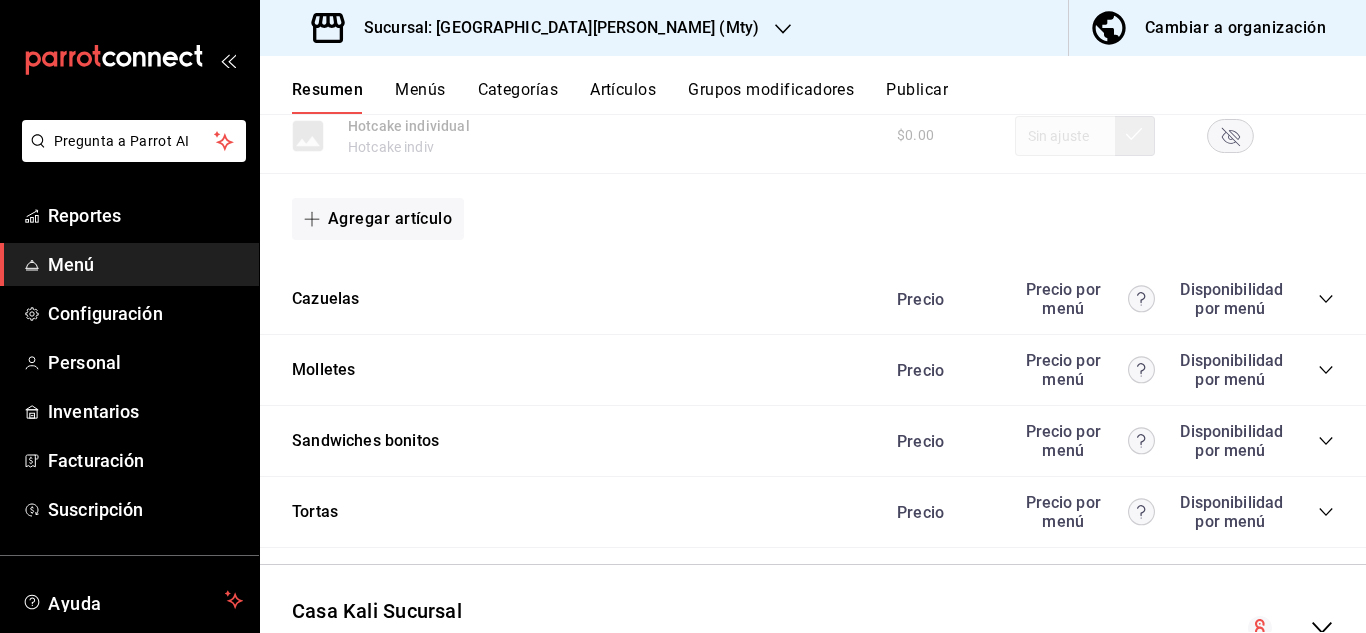 click 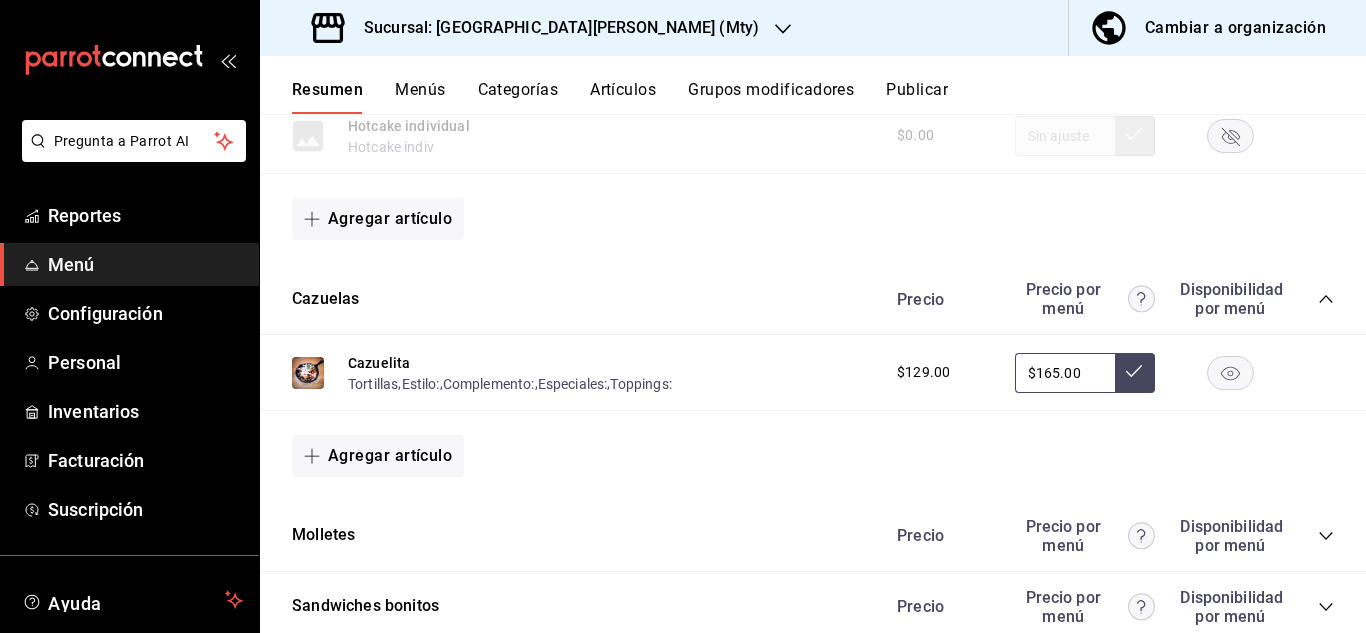 click on "$165.00" at bounding box center (1065, 373) 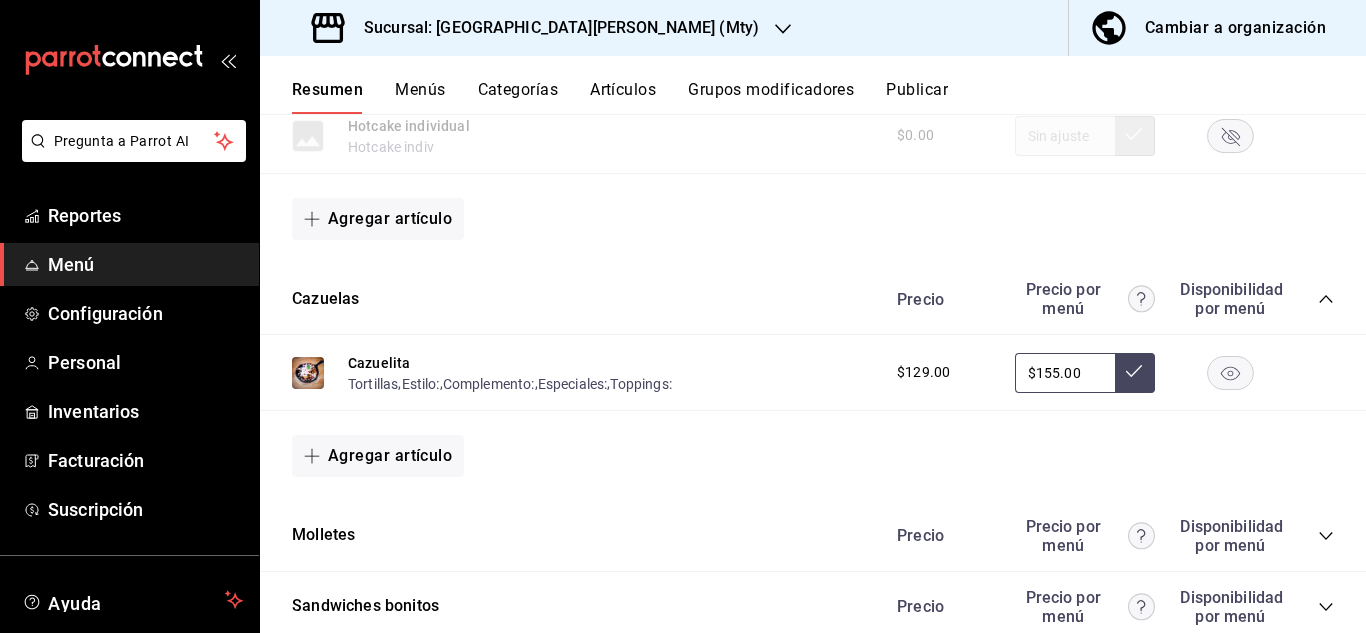 type on "$155.00" 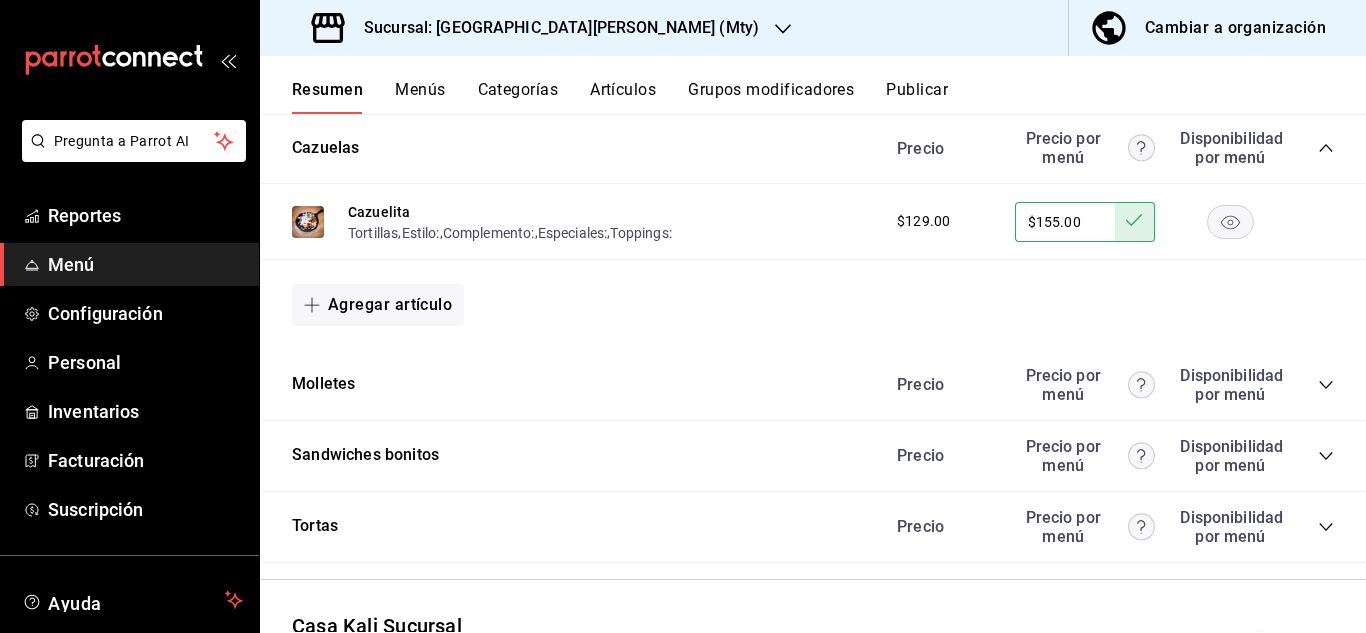 scroll, scrollTop: 3301, scrollLeft: 0, axis: vertical 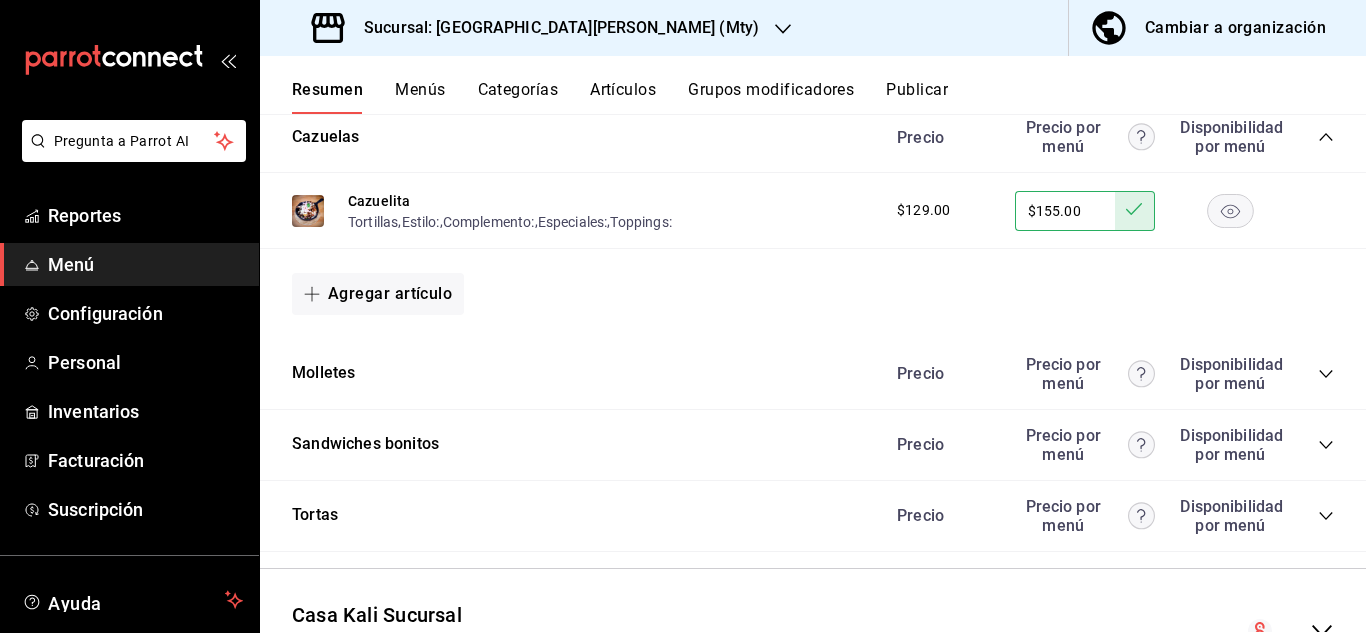 click 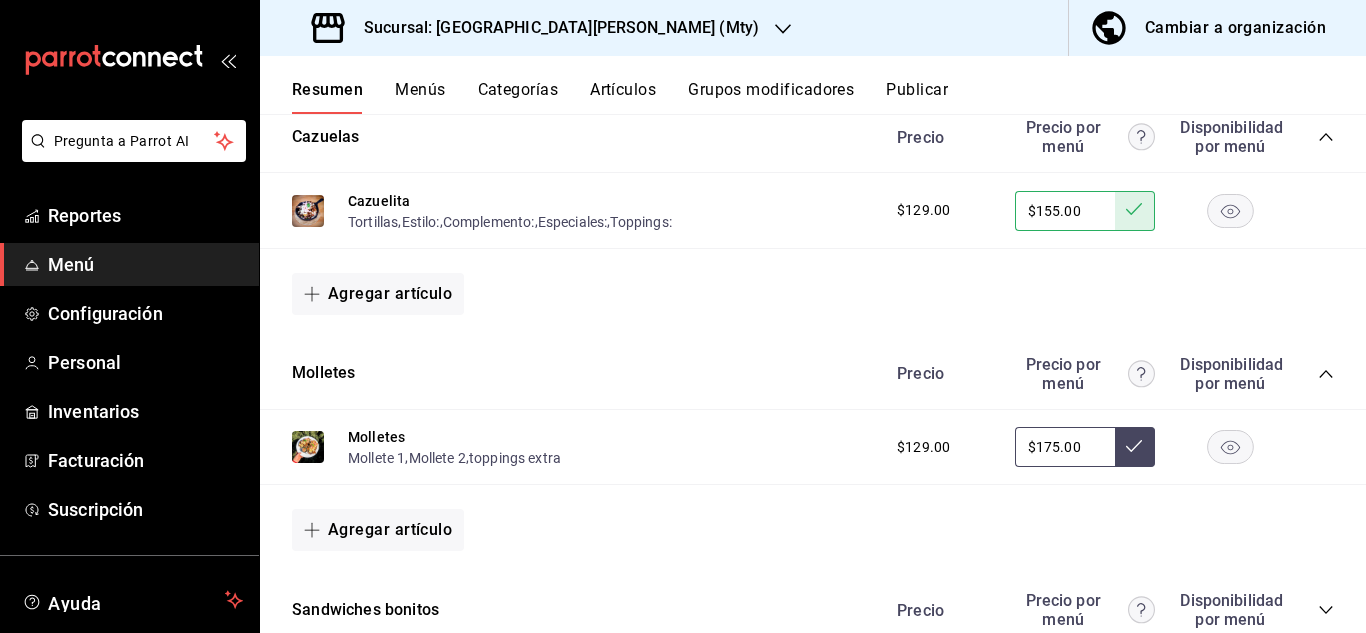click on "$175.00" at bounding box center (1065, 447) 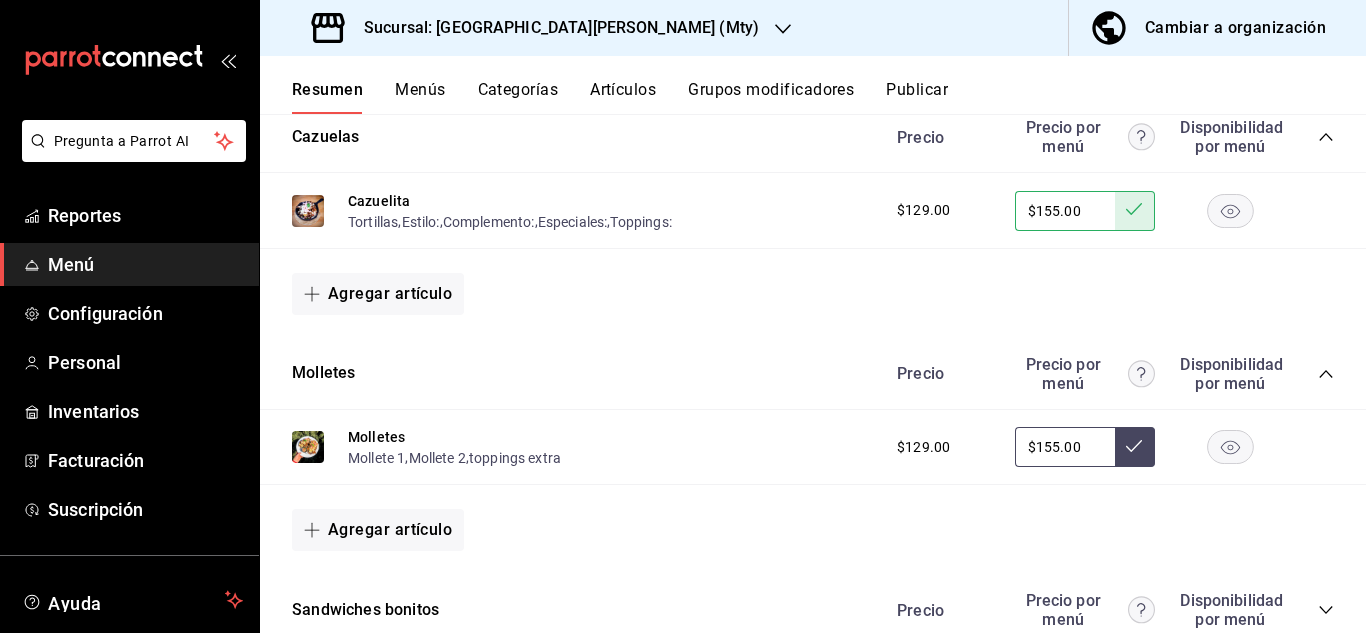 type on "$155.00" 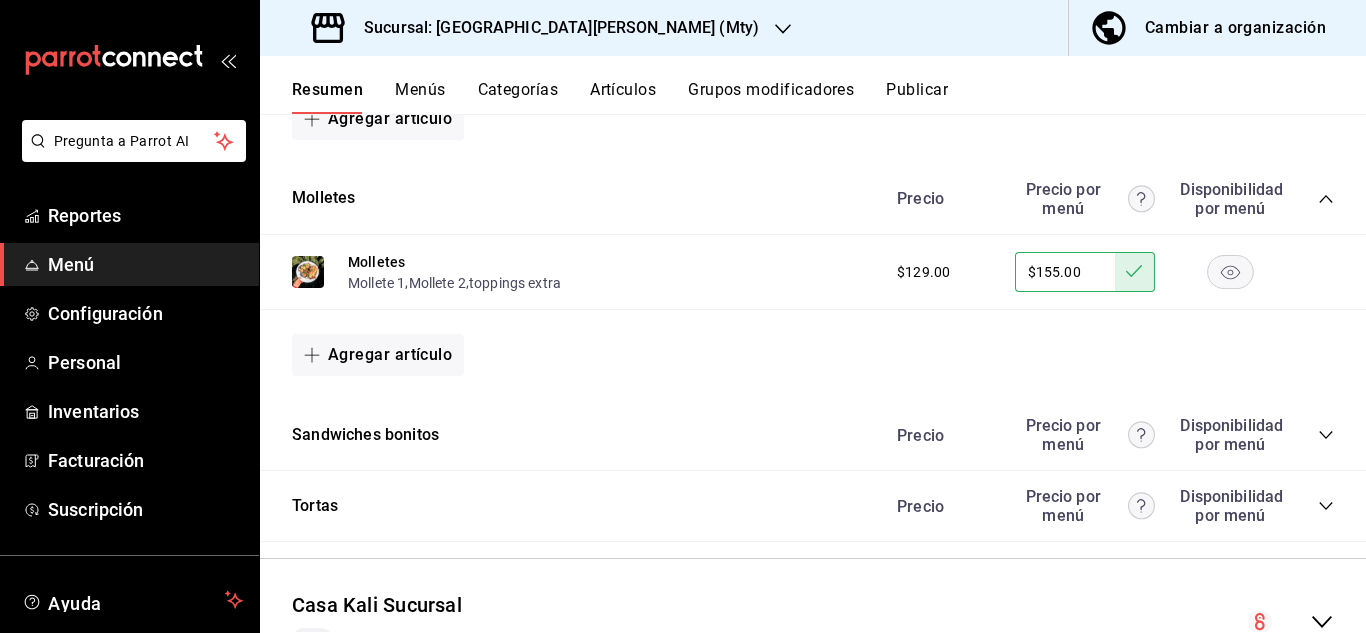 scroll, scrollTop: 3481, scrollLeft: 0, axis: vertical 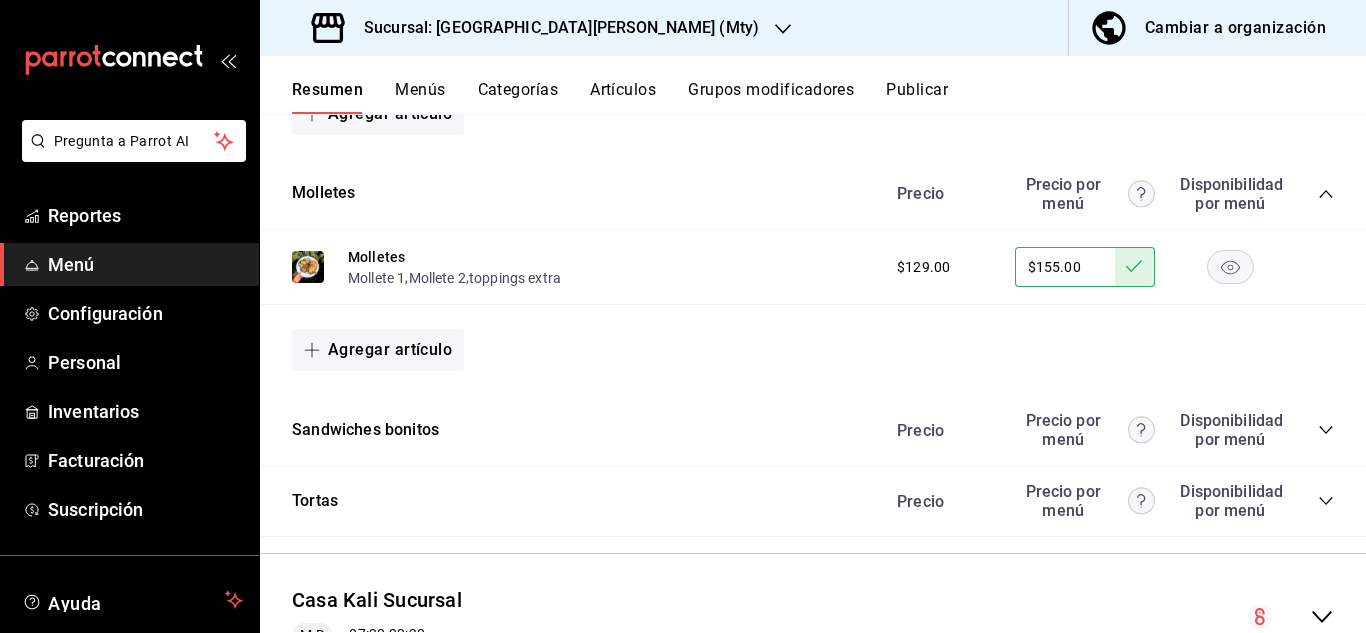 click 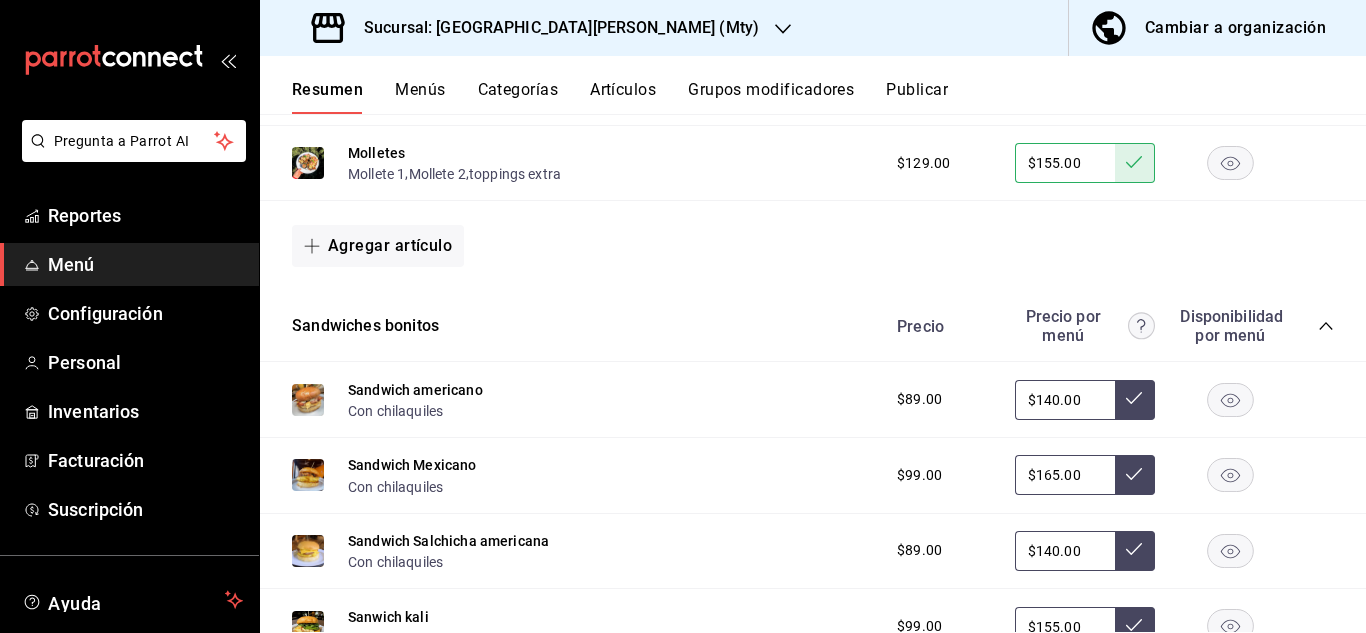 scroll, scrollTop: 3596, scrollLeft: 0, axis: vertical 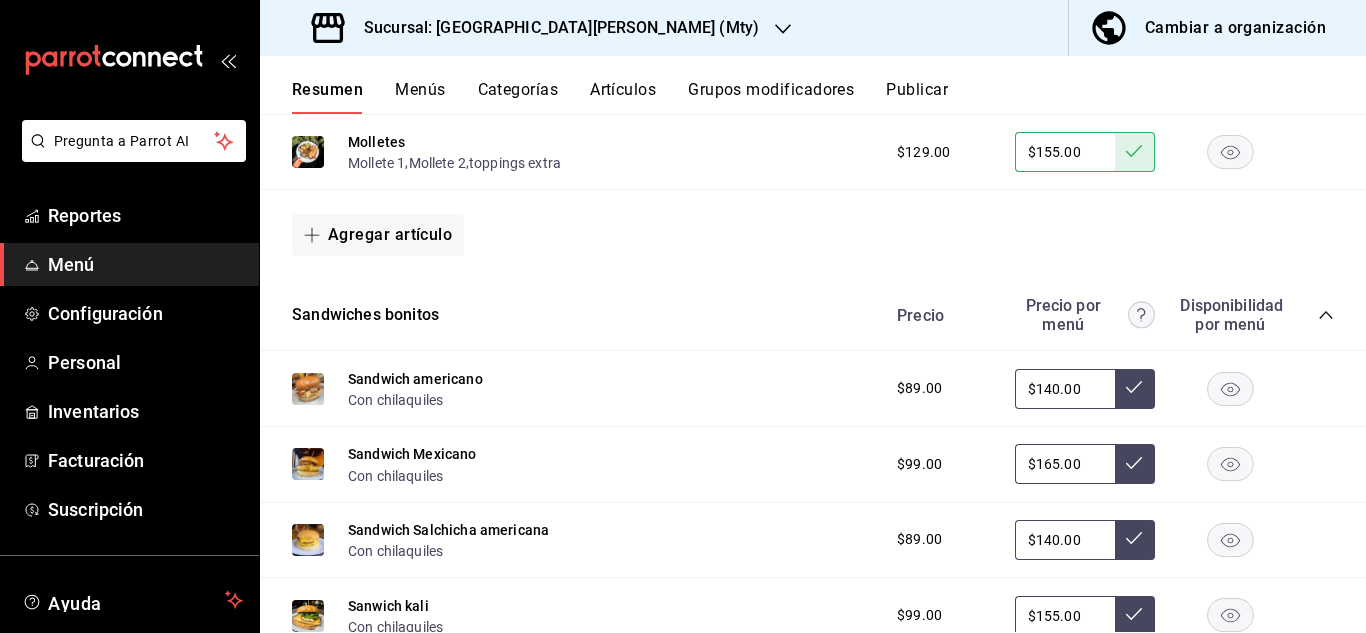 click on "$140.00" at bounding box center [1065, 389] 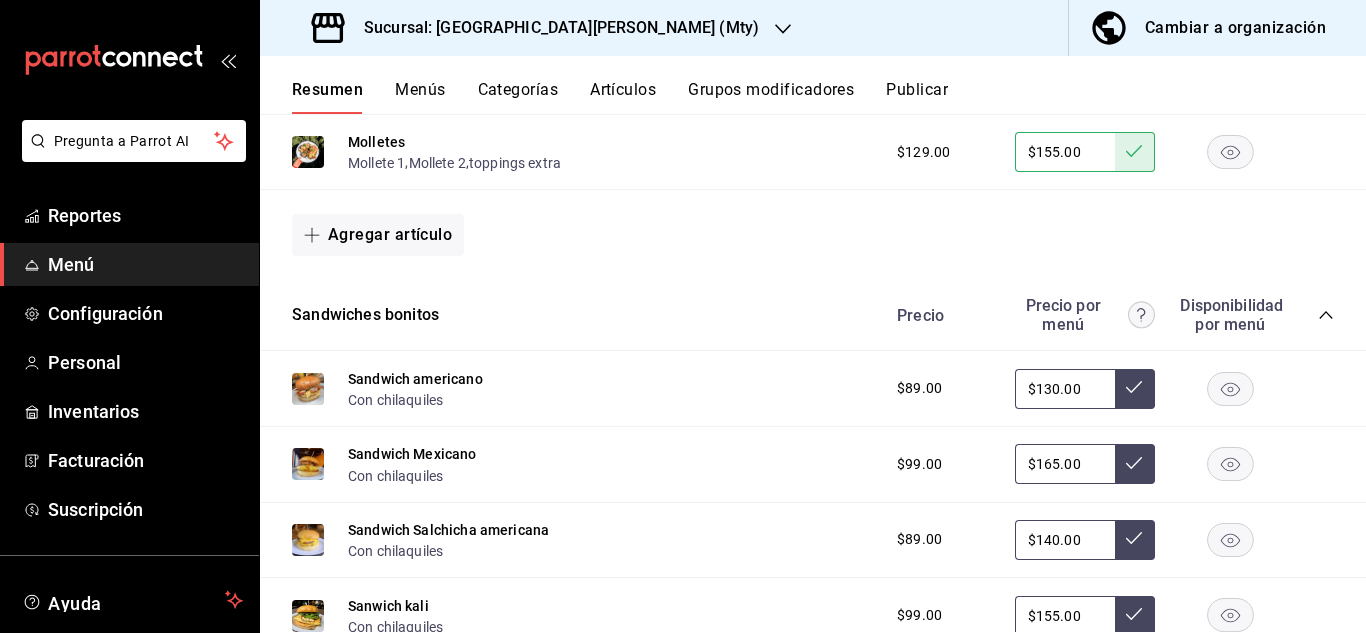type on "$130.00" 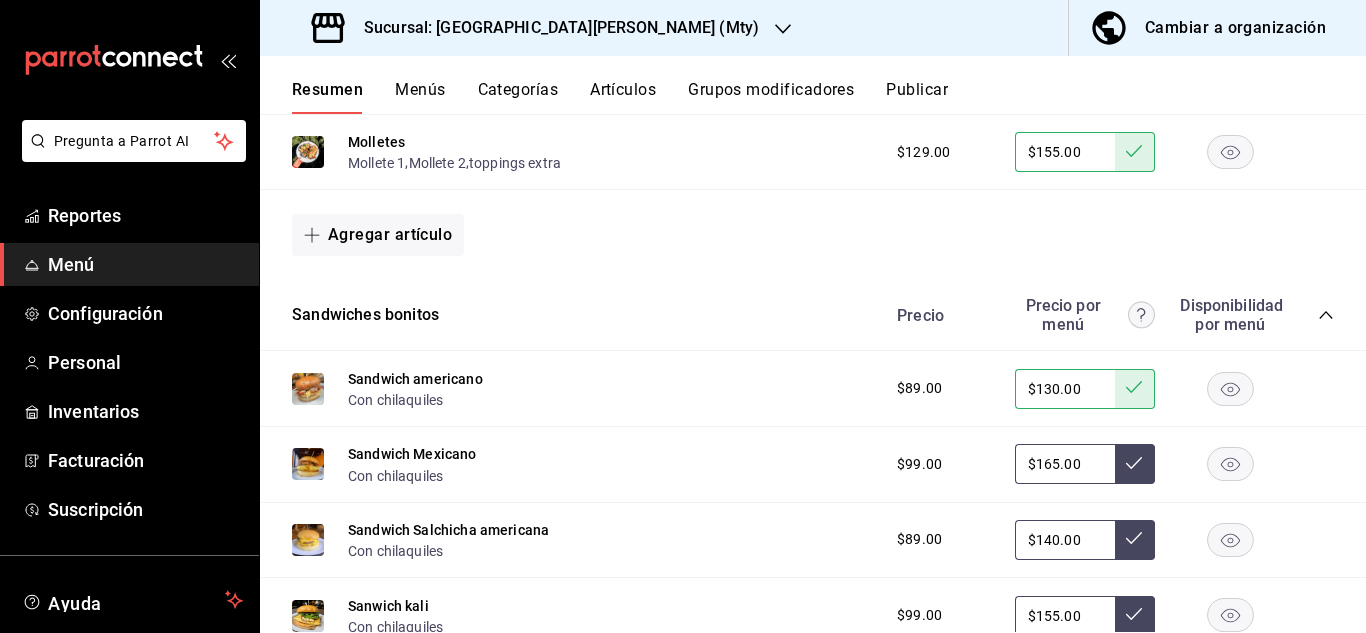 click on "$165.00" at bounding box center [1065, 464] 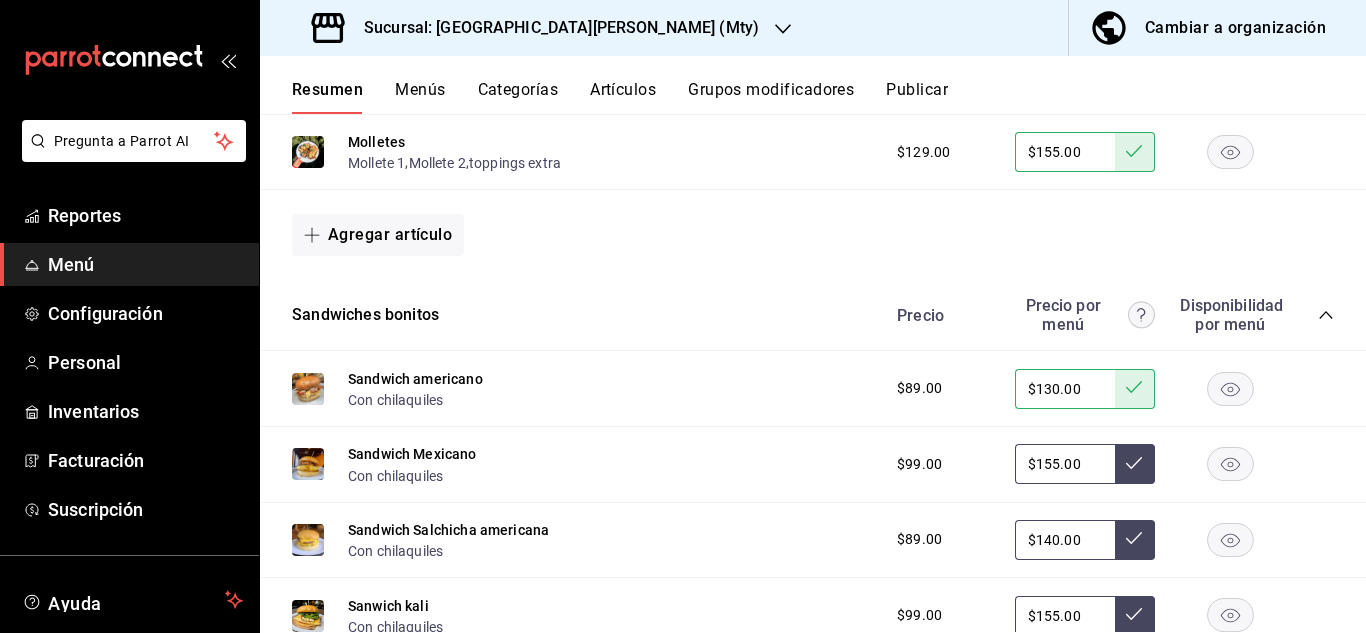 type on "$155.00" 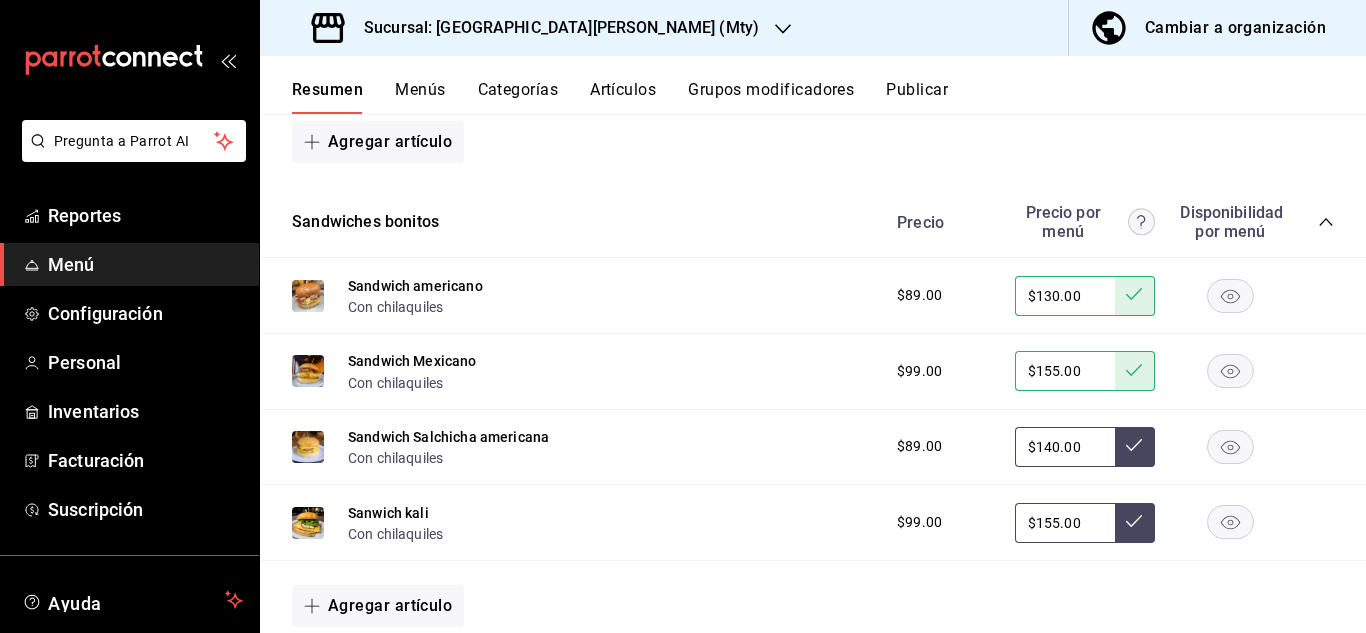 scroll, scrollTop: 3696, scrollLeft: 0, axis: vertical 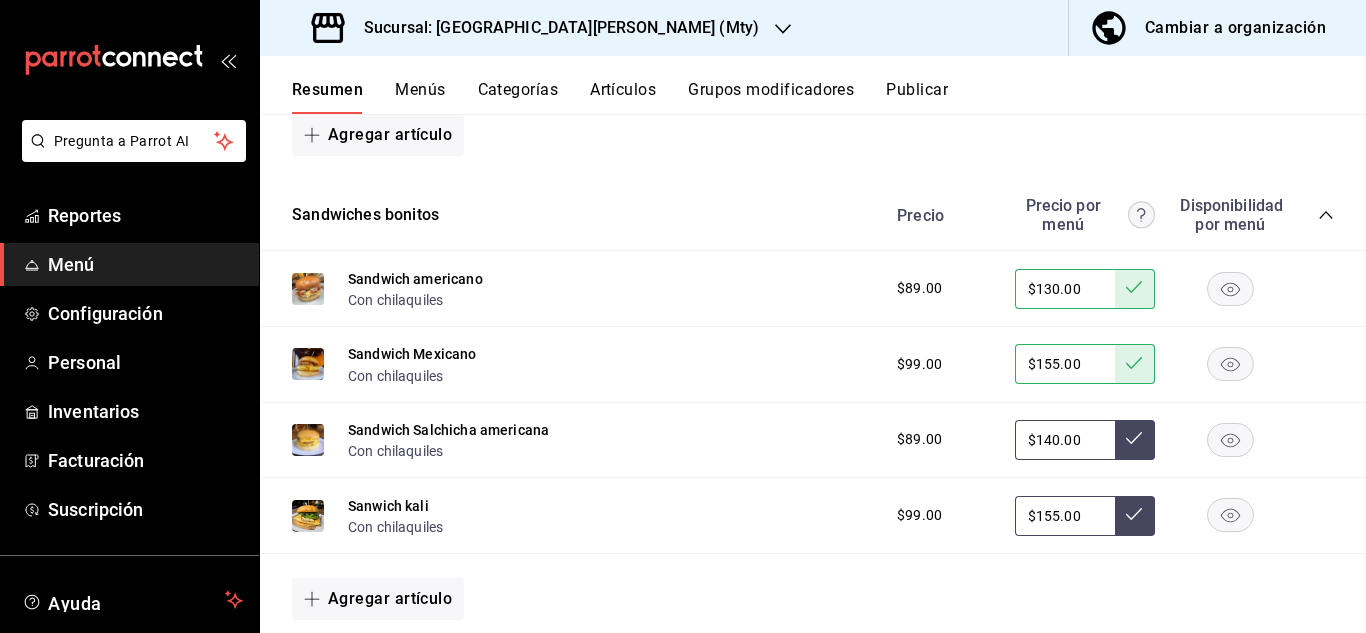 click on "$140.00" at bounding box center (1065, 440) 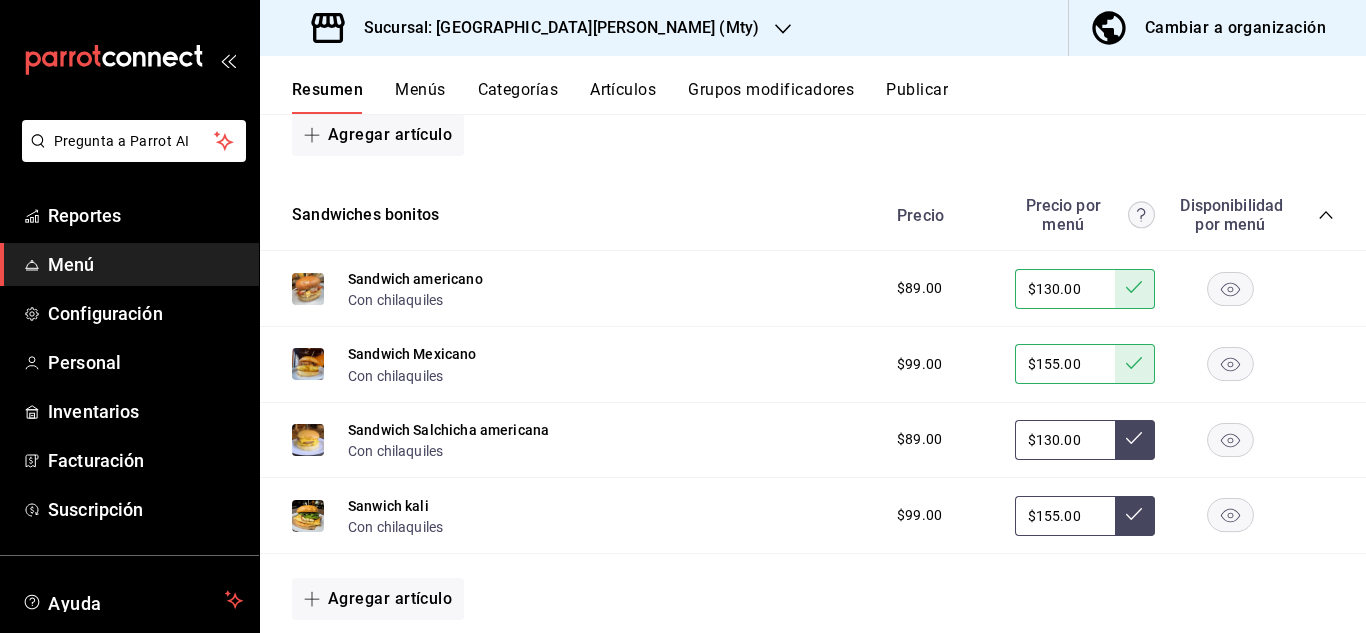 type on "$130.00" 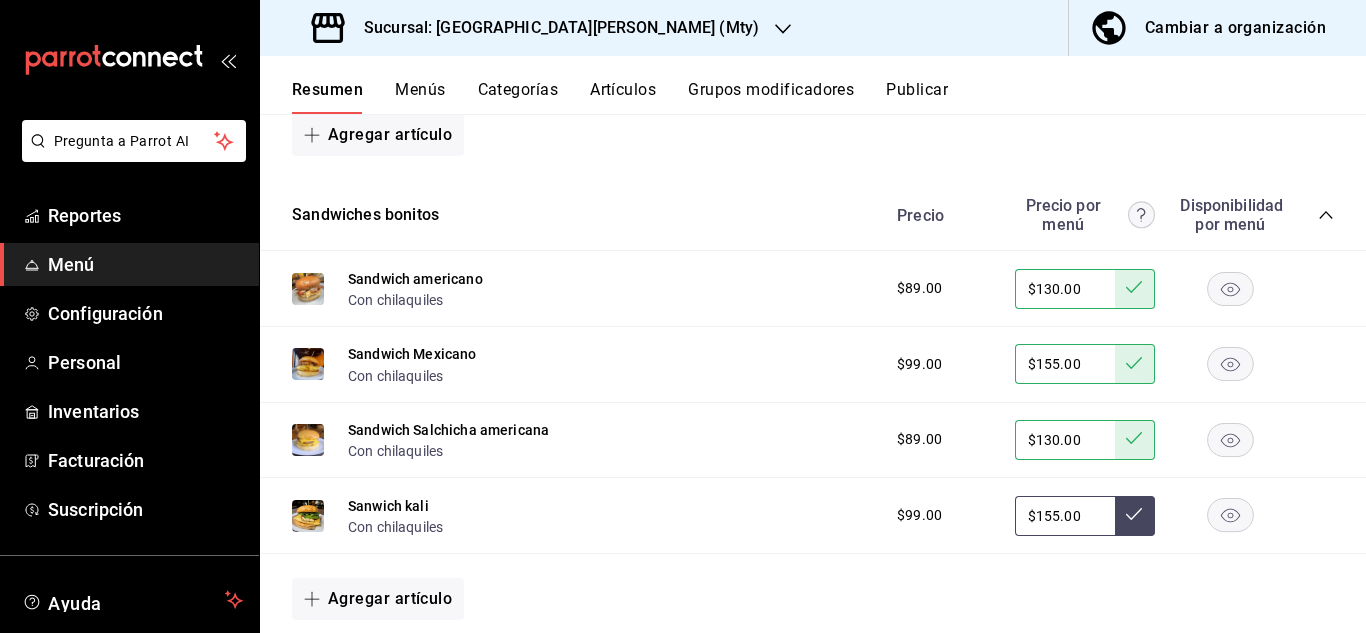 click on "$155.00" at bounding box center [1065, 516] 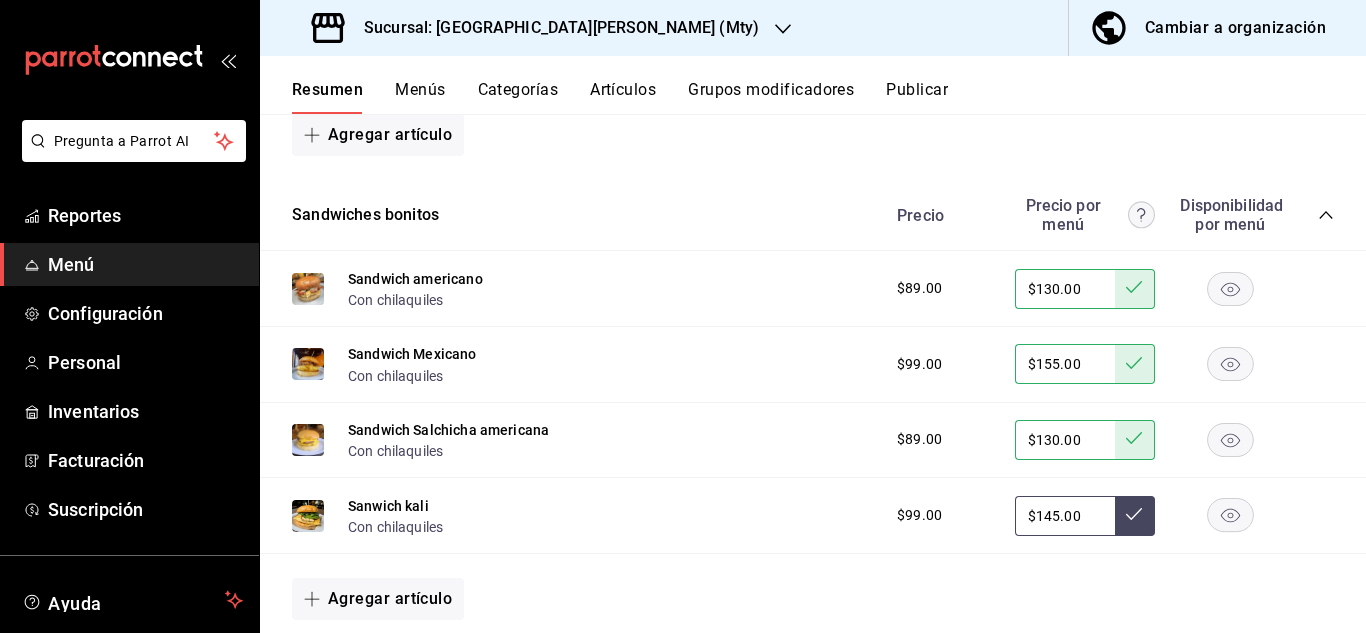 type on "$145.00" 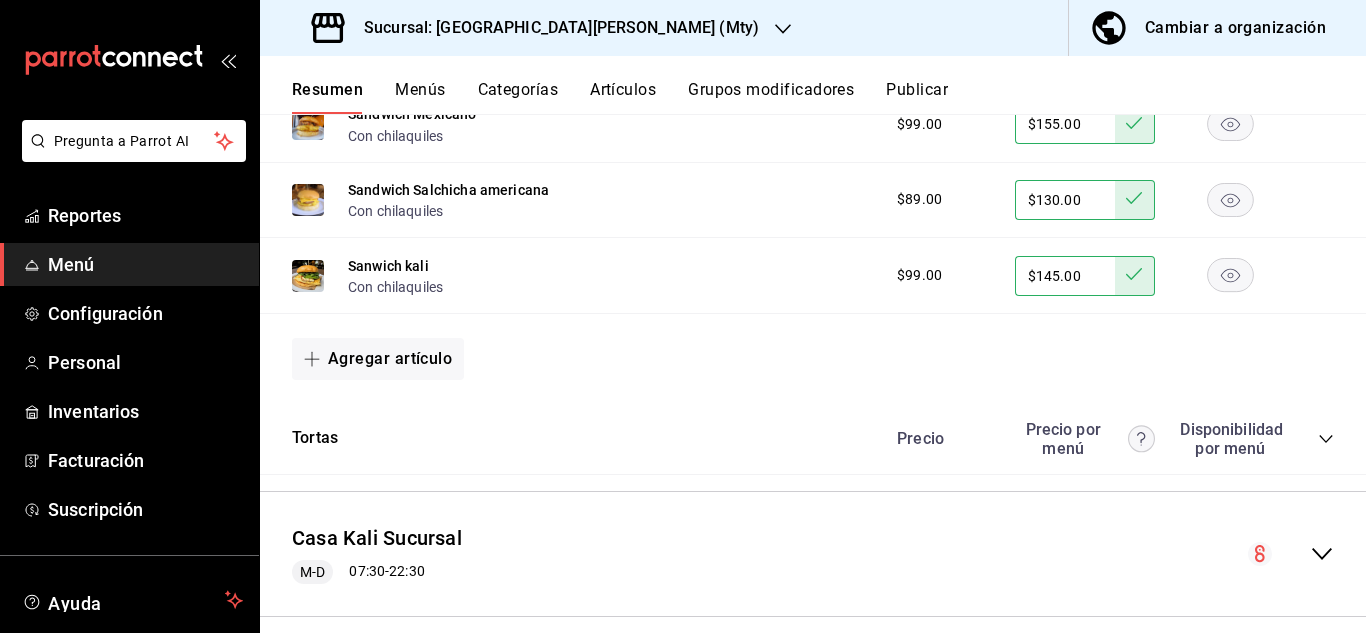 scroll, scrollTop: 3938, scrollLeft: 0, axis: vertical 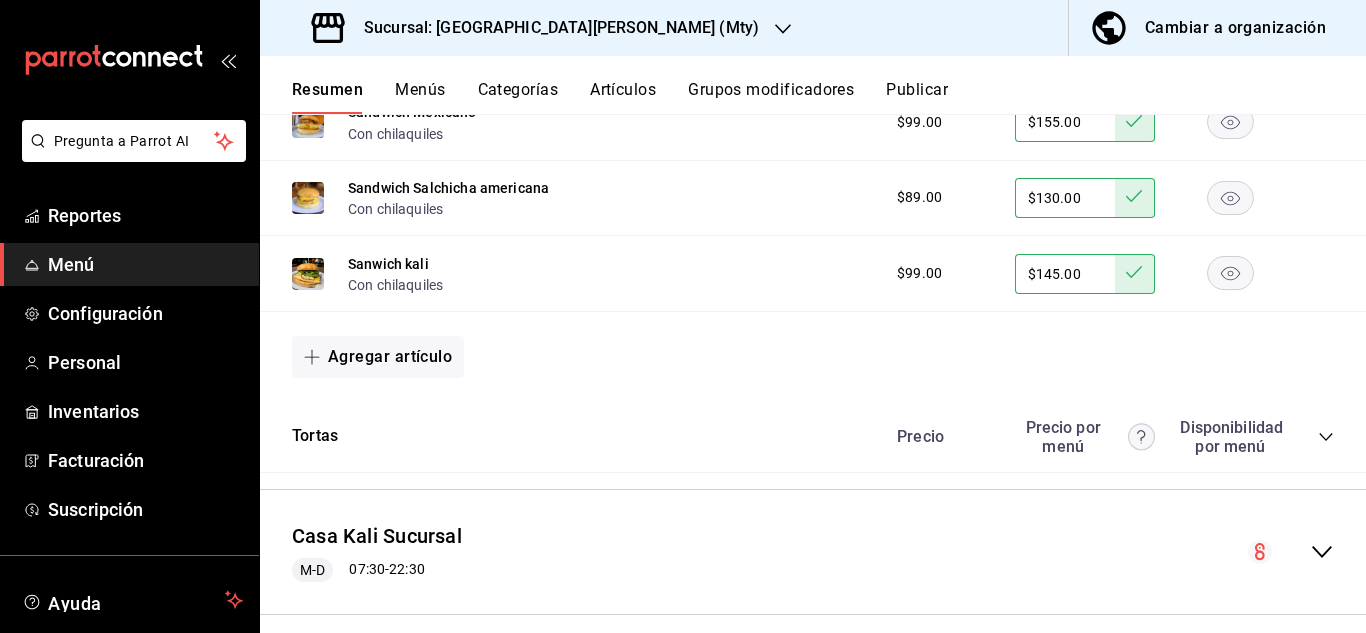 click 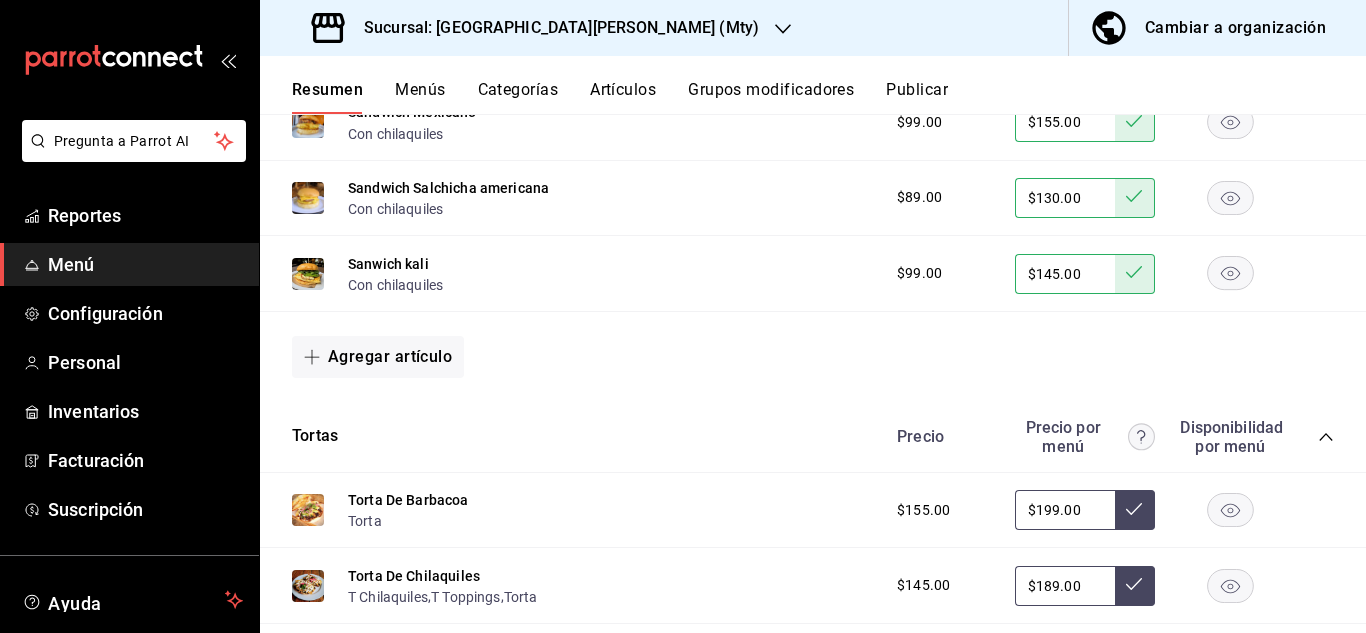 click on "$199.00" at bounding box center [1065, 510] 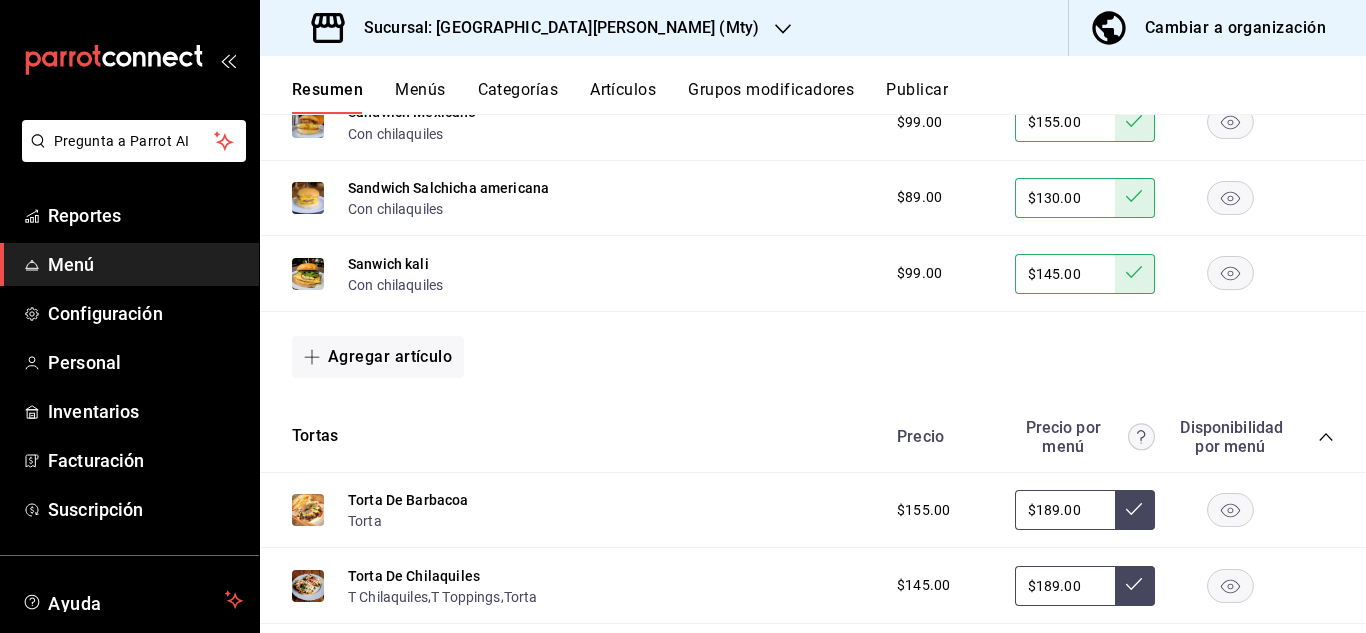 type on "$189.00" 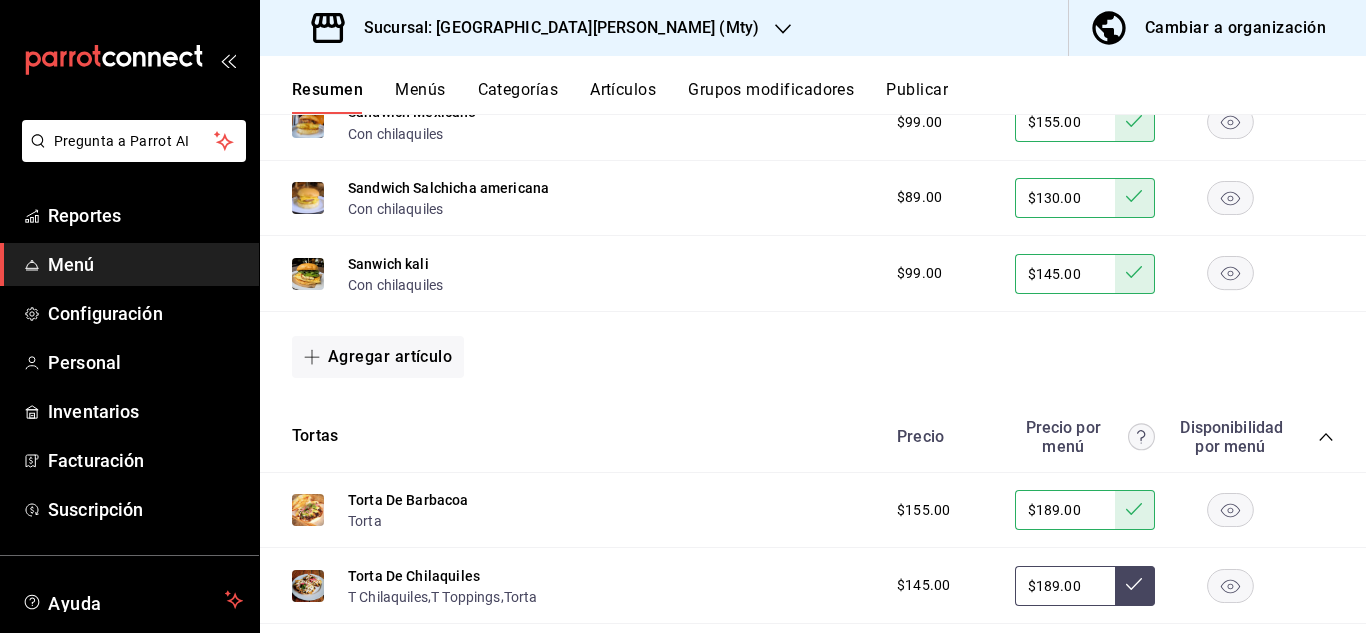 click on "$189.00" at bounding box center [1065, 586] 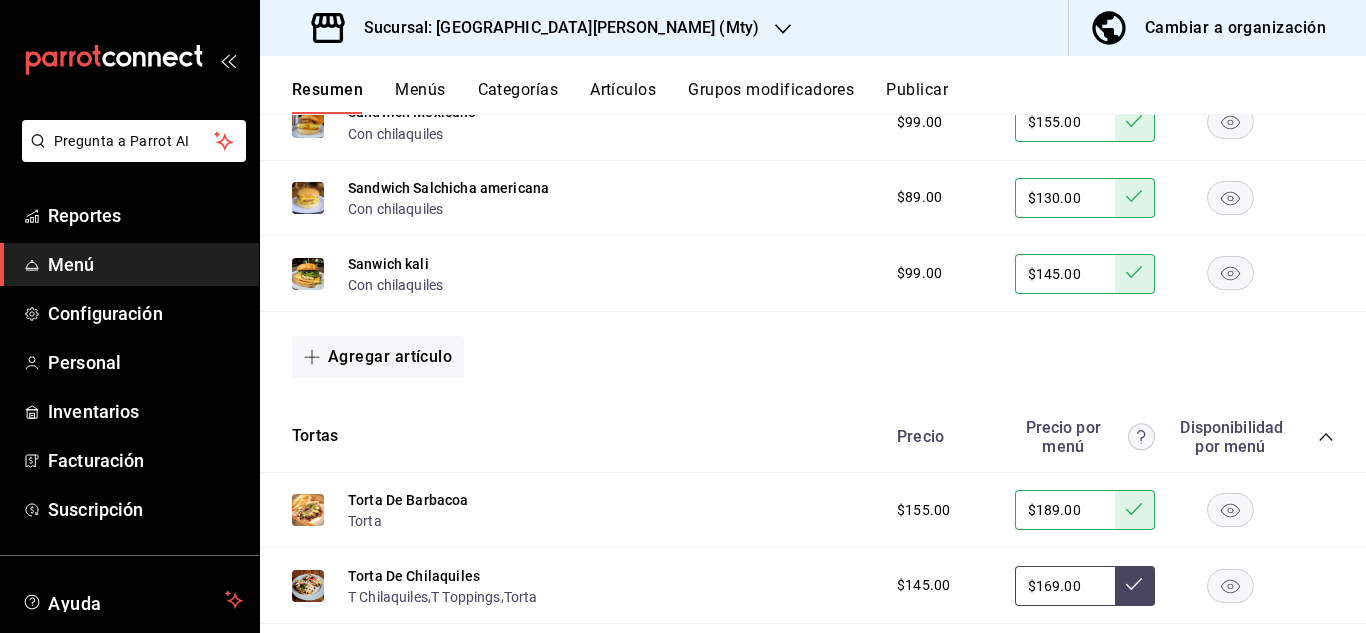 type on "$169.00" 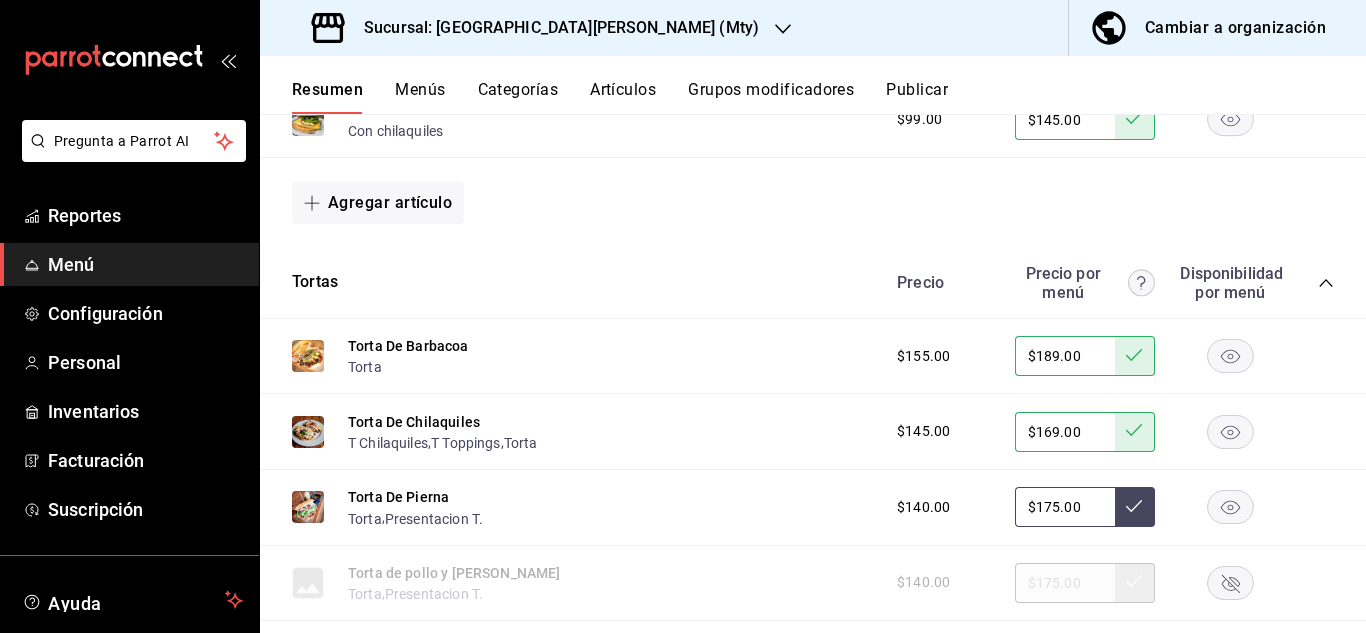 scroll, scrollTop: 4094, scrollLeft: 0, axis: vertical 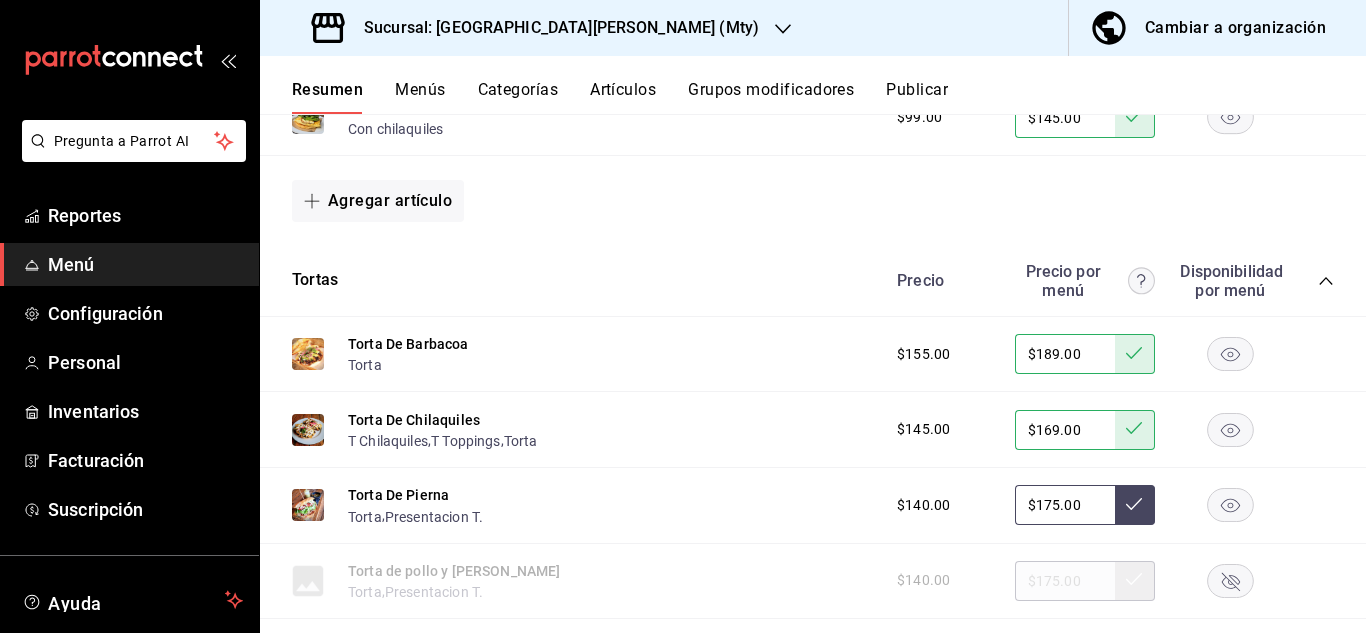 click on "$175.00" at bounding box center [1065, 505] 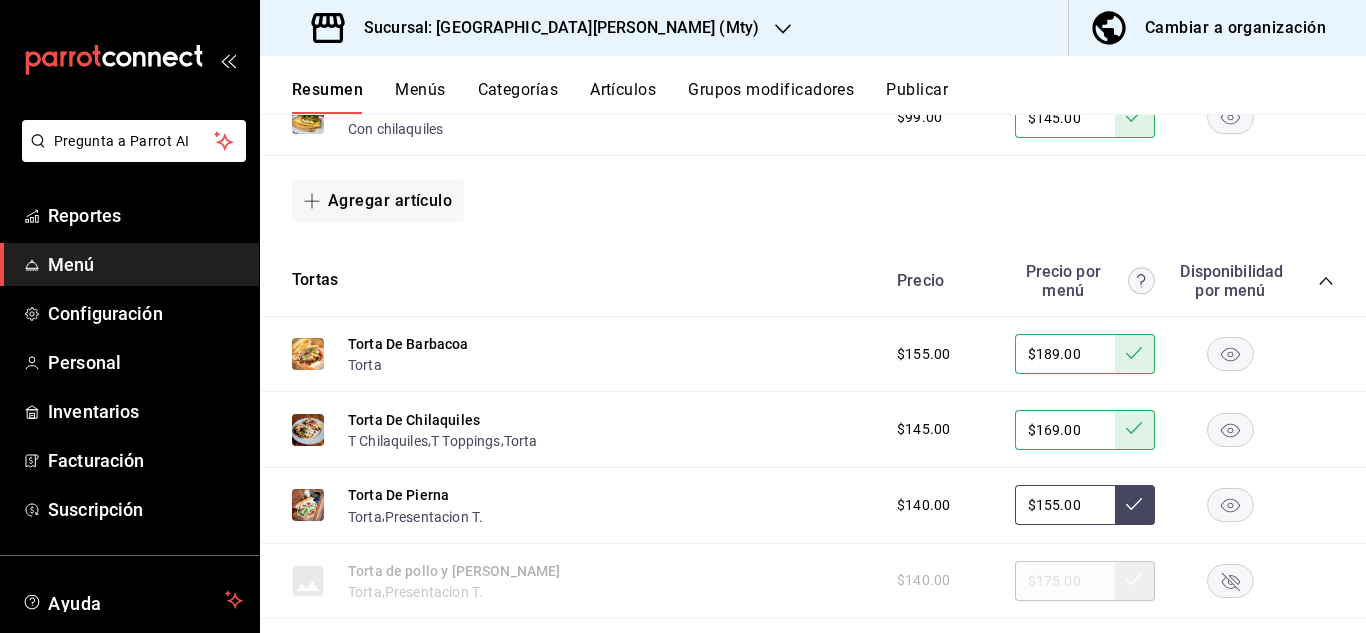 type on "$155.00" 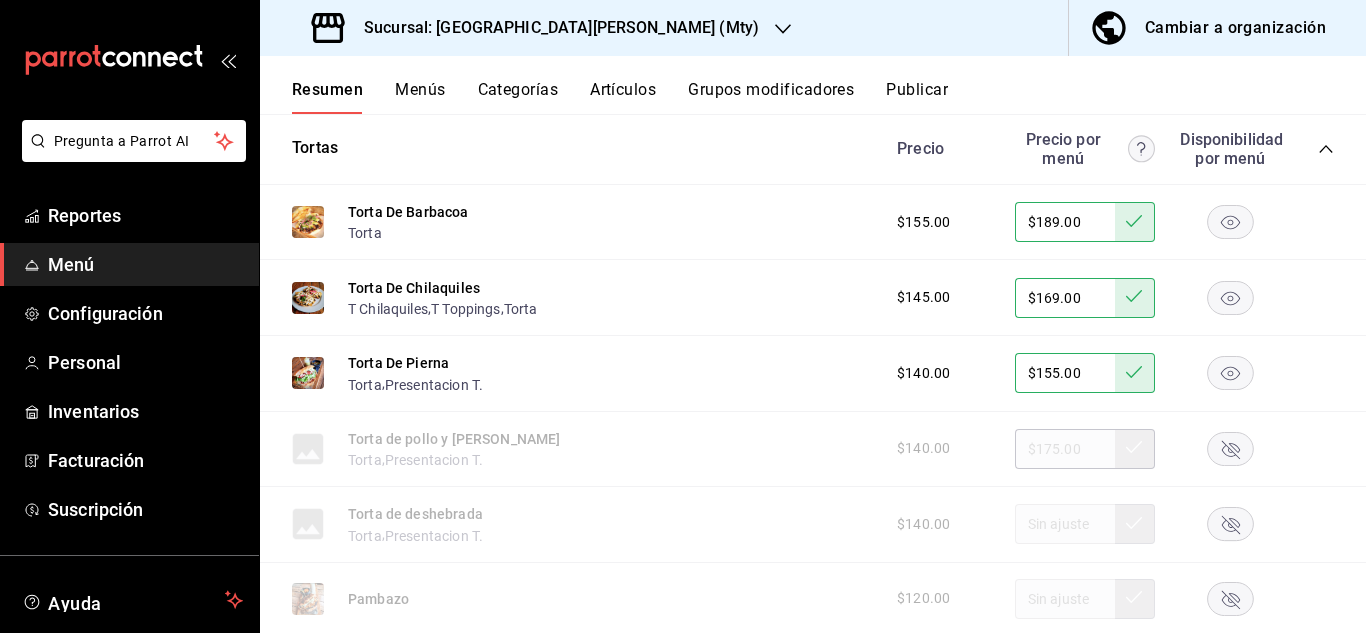 scroll, scrollTop: 4234, scrollLeft: 0, axis: vertical 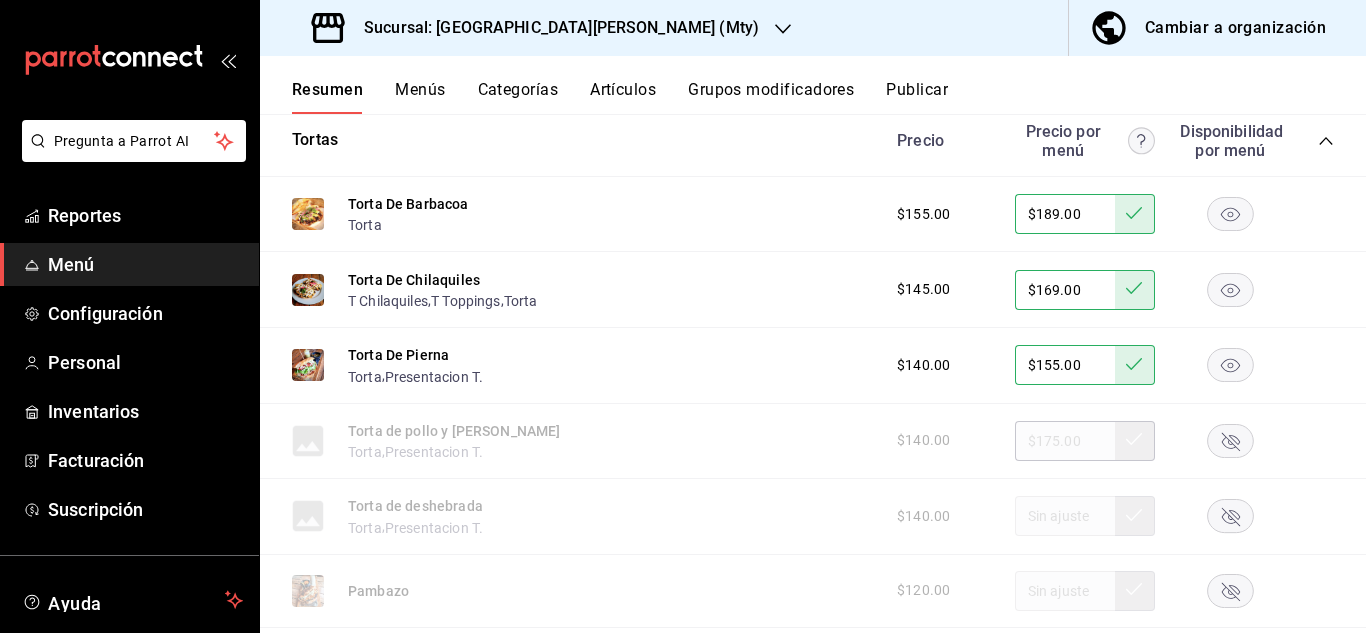 click 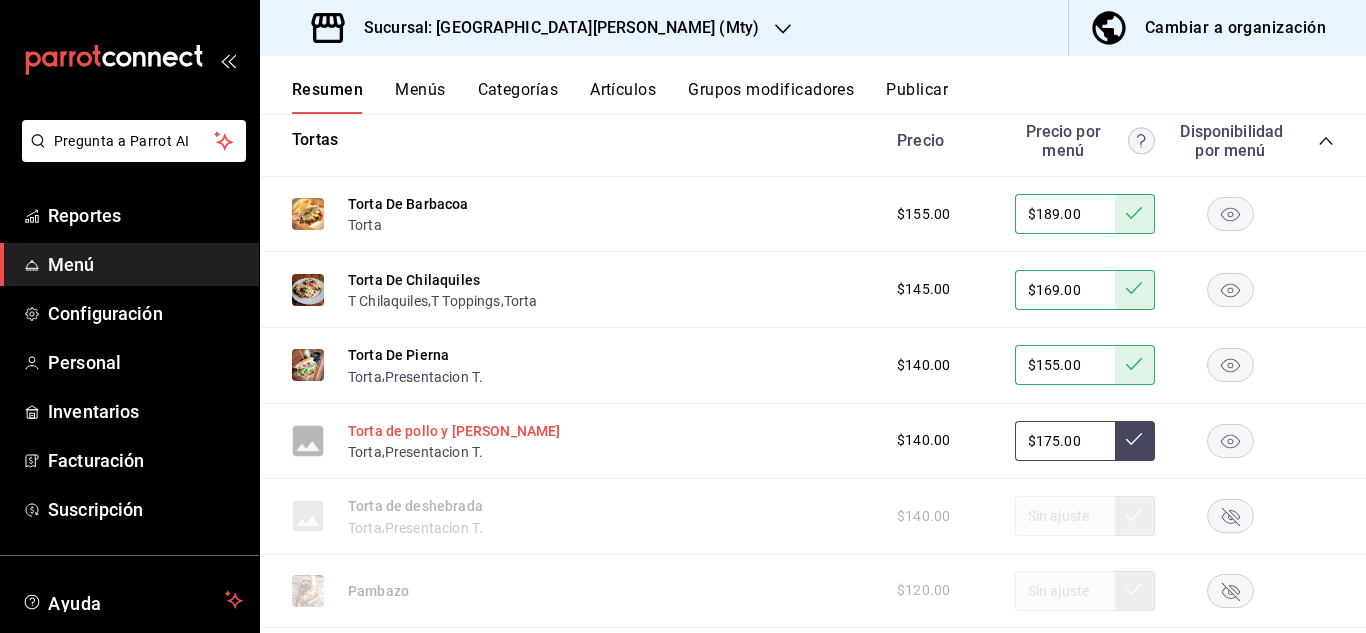 click on "Torta de pollo y tocino" at bounding box center [454, 431] 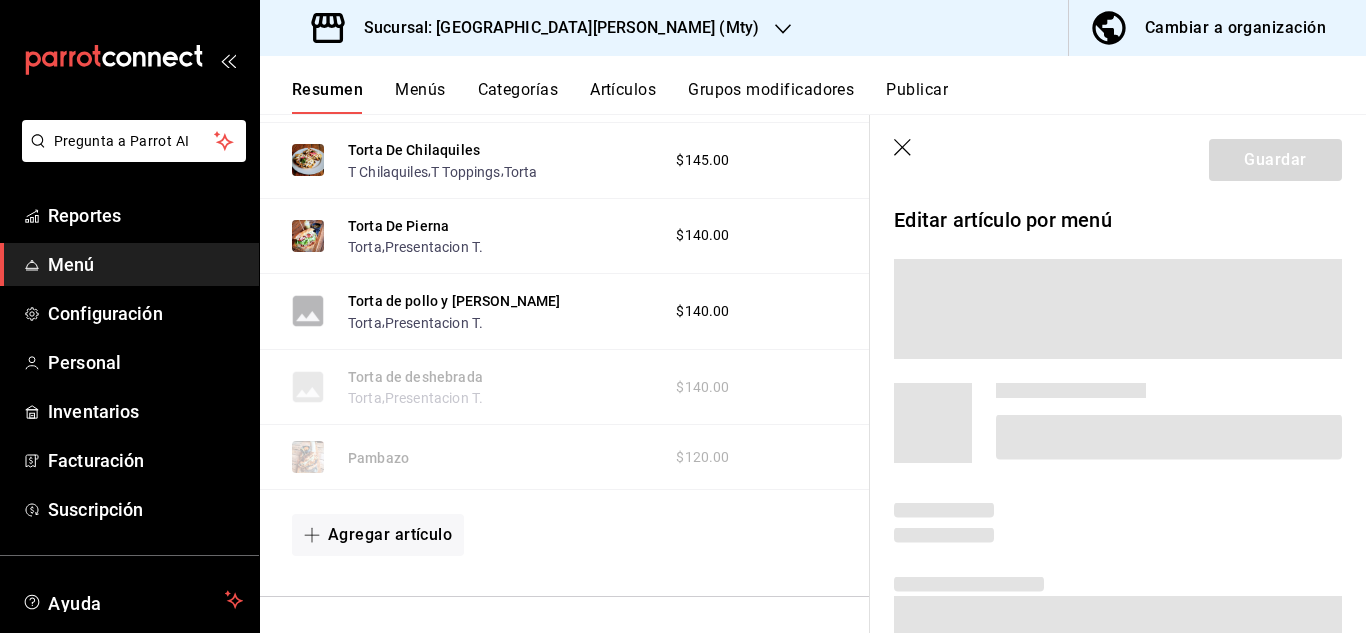 scroll, scrollTop: 4049, scrollLeft: 0, axis: vertical 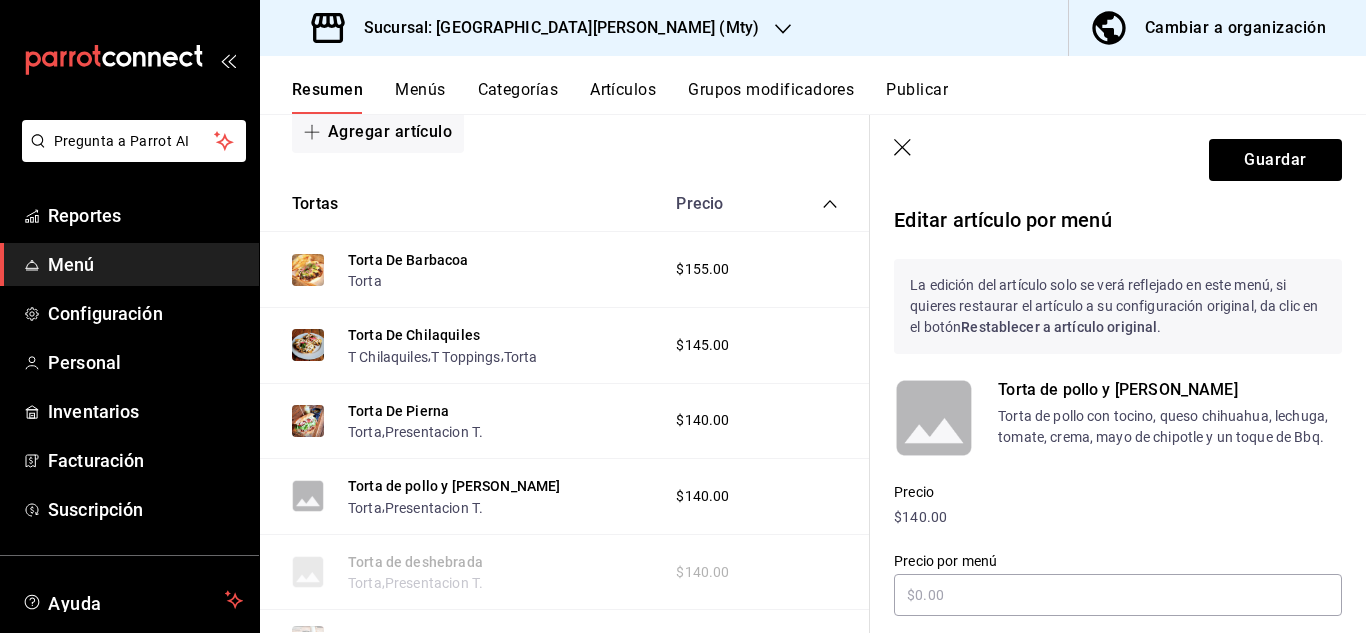 type on "$175.00" 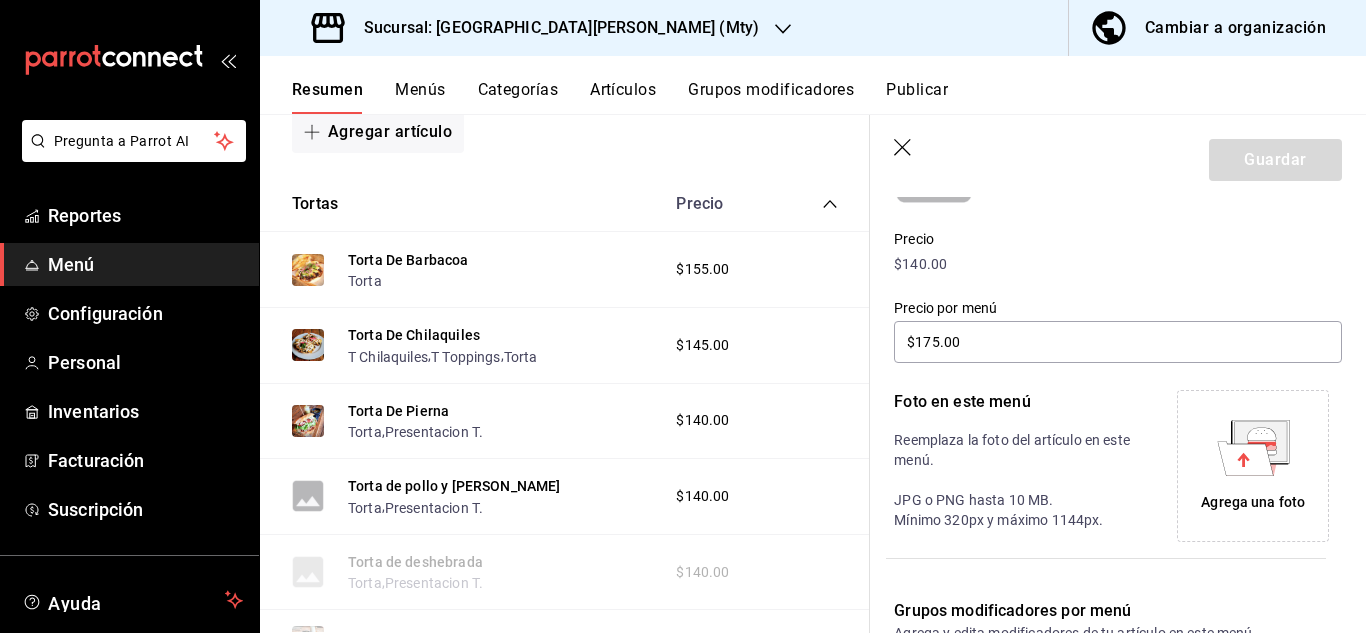 scroll, scrollTop: 258, scrollLeft: 0, axis: vertical 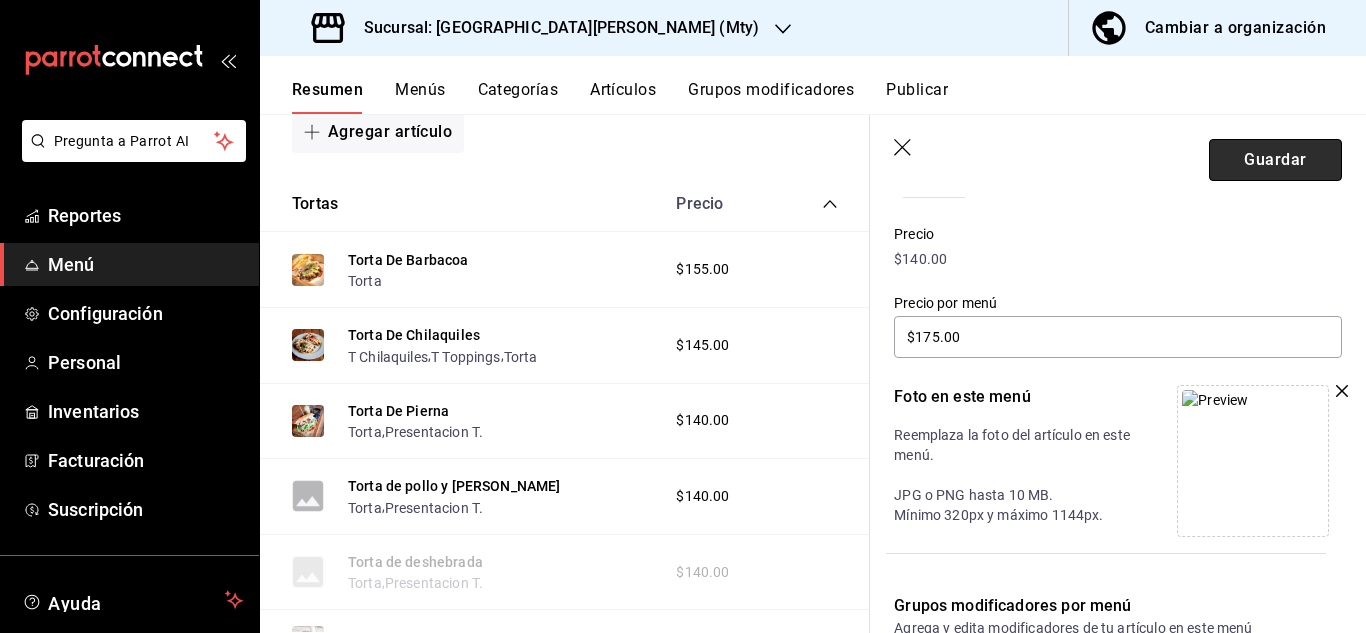 click on "Guardar" at bounding box center [1275, 160] 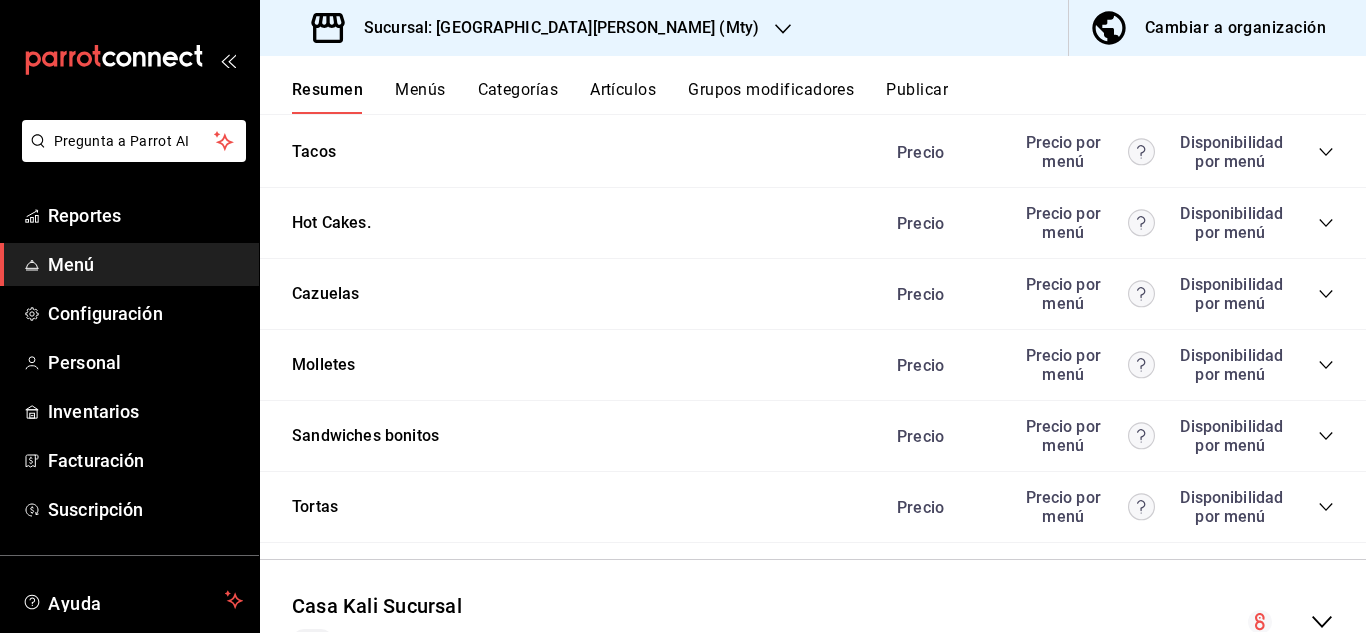 scroll, scrollTop: 1927, scrollLeft: 0, axis: vertical 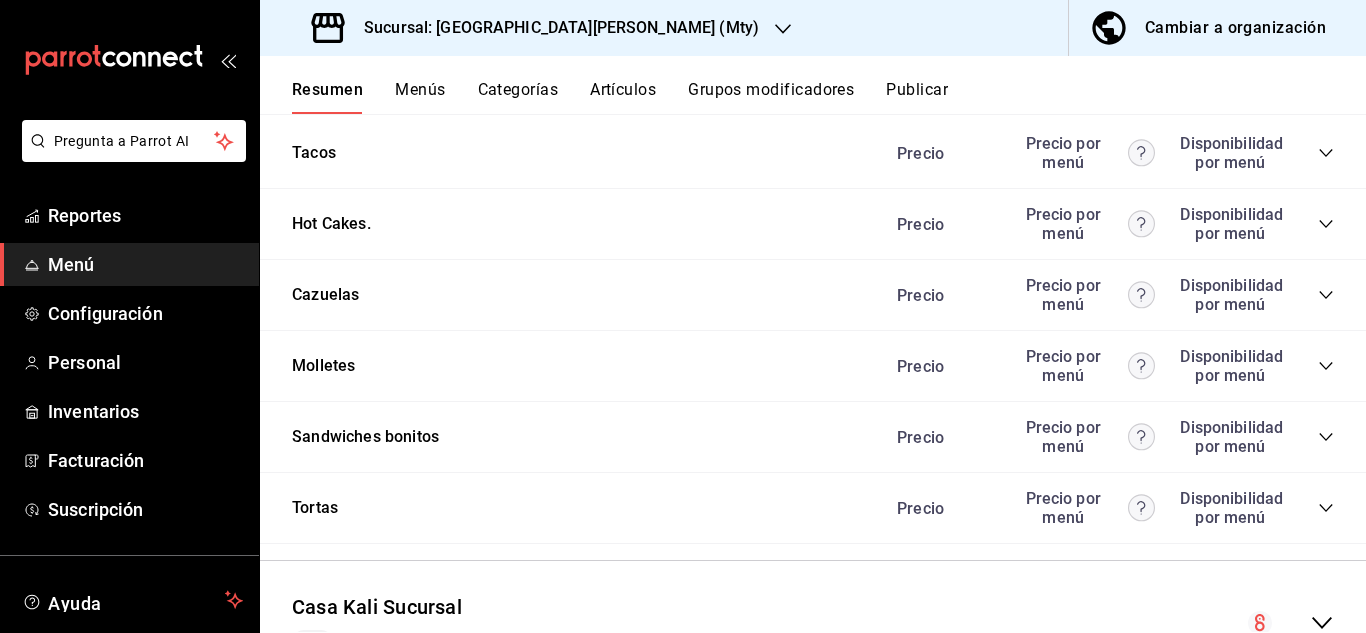 click 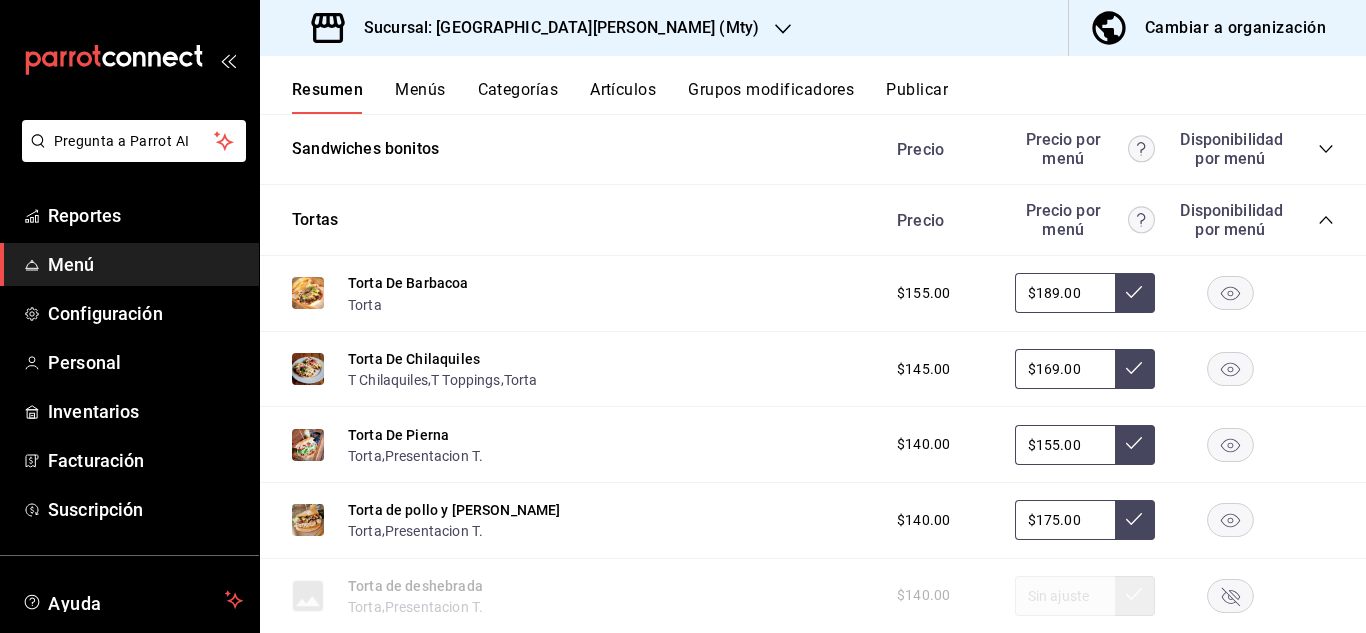 scroll, scrollTop: 2240, scrollLeft: 0, axis: vertical 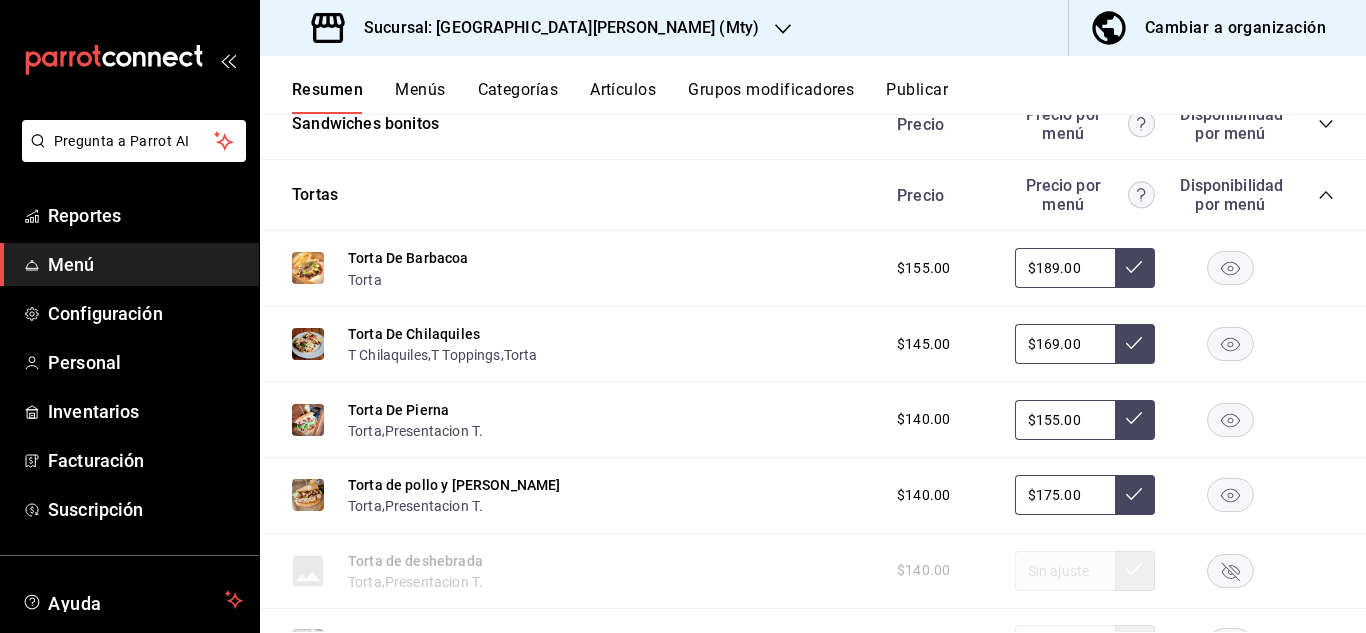 click on "$175.00" at bounding box center [1065, 495] 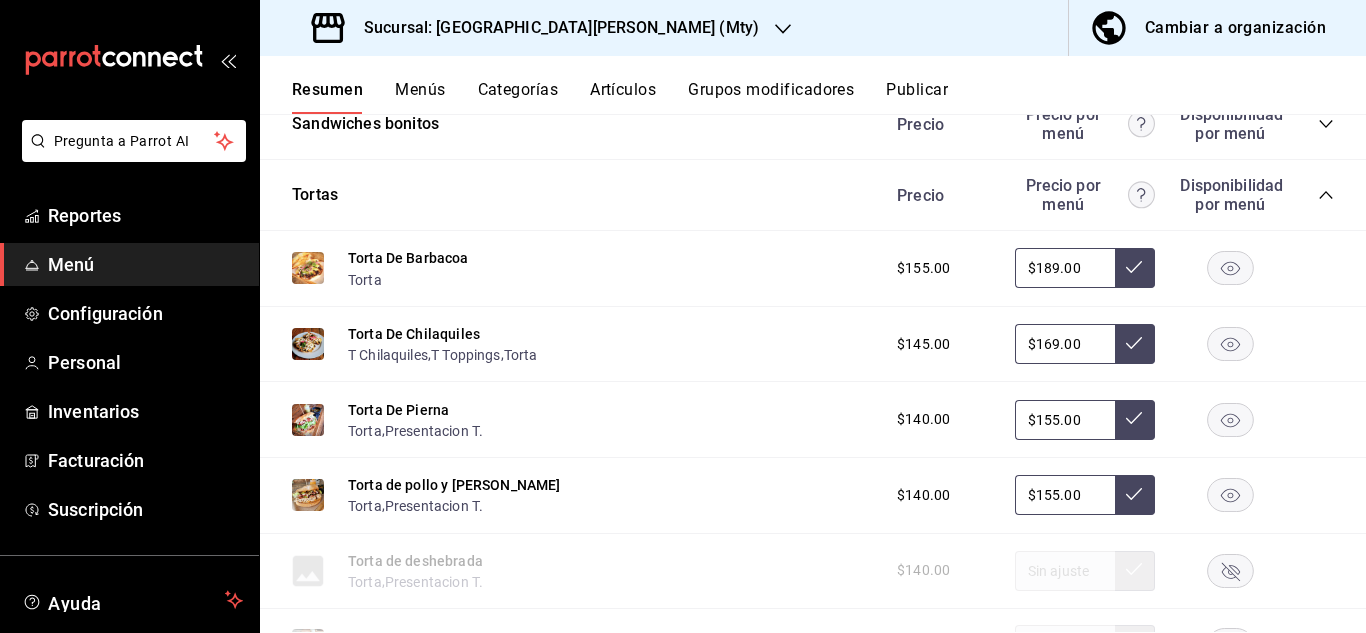 type on "$155.00" 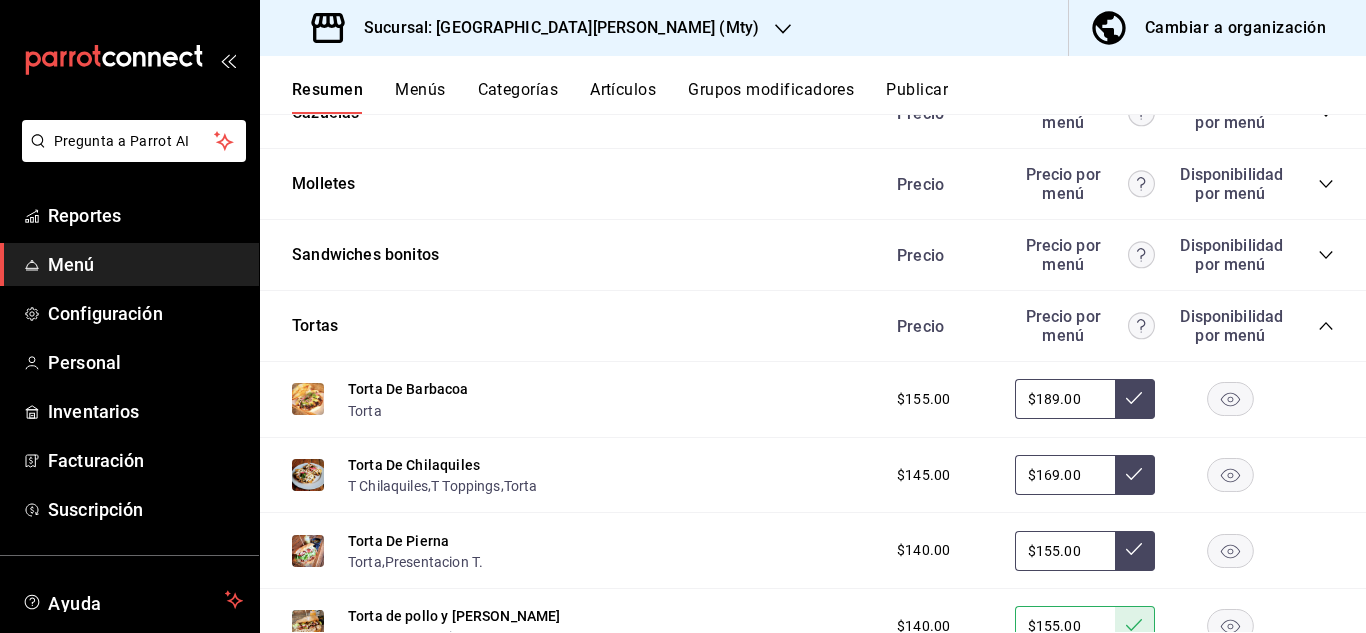 scroll, scrollTop: 2096, scrollLeft: 0, axis: vertical 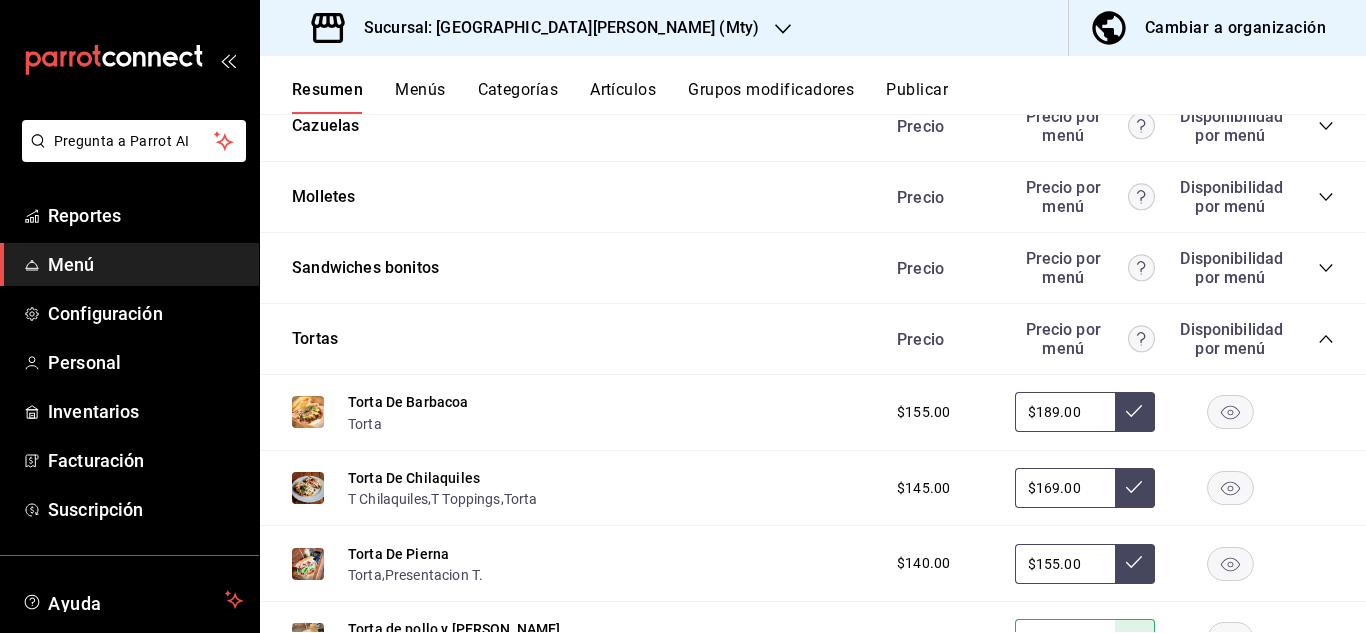 click on "Sucursal: Casa Kali Serranía (Mty)" at bounding box center [553, 28] 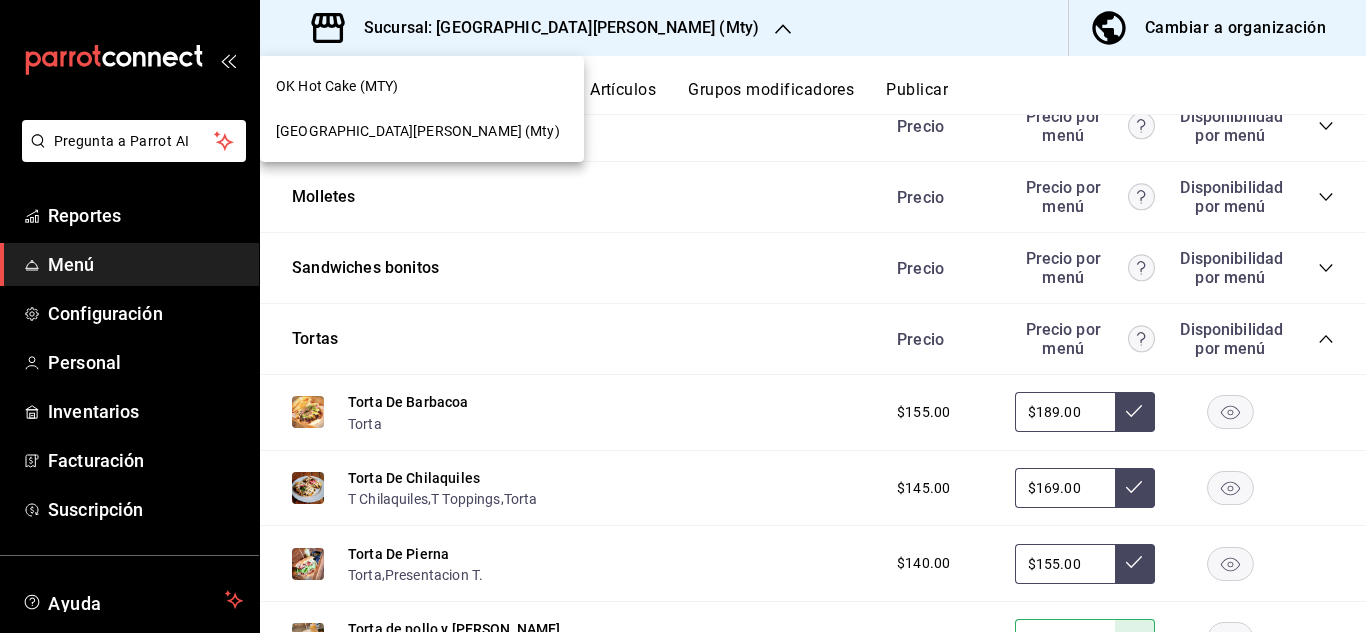 click on "OK Hot Cake (MTY)" at bounding box center [337, 86] 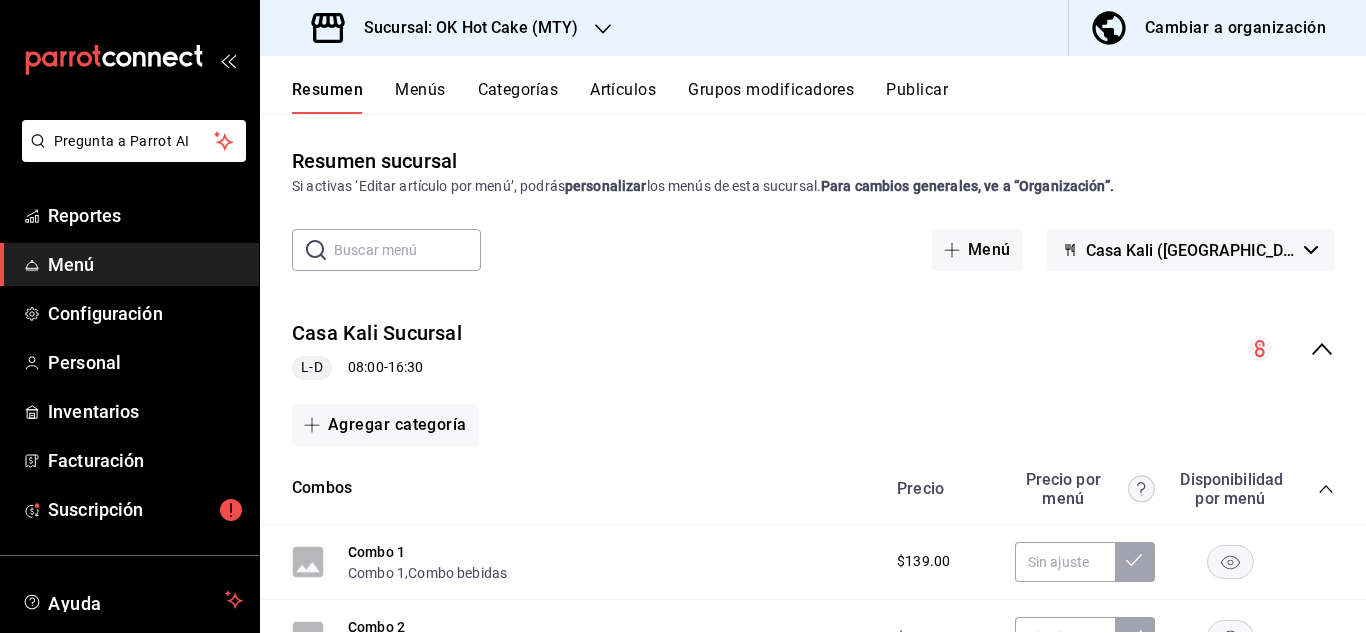 click 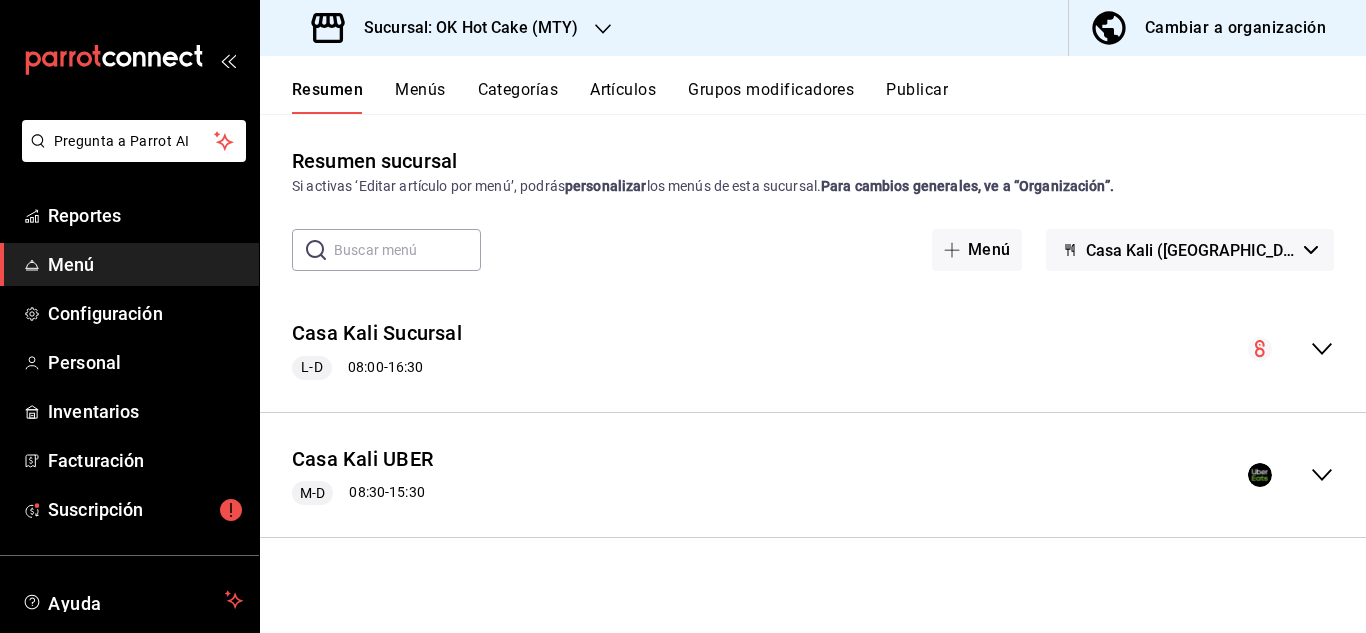 click 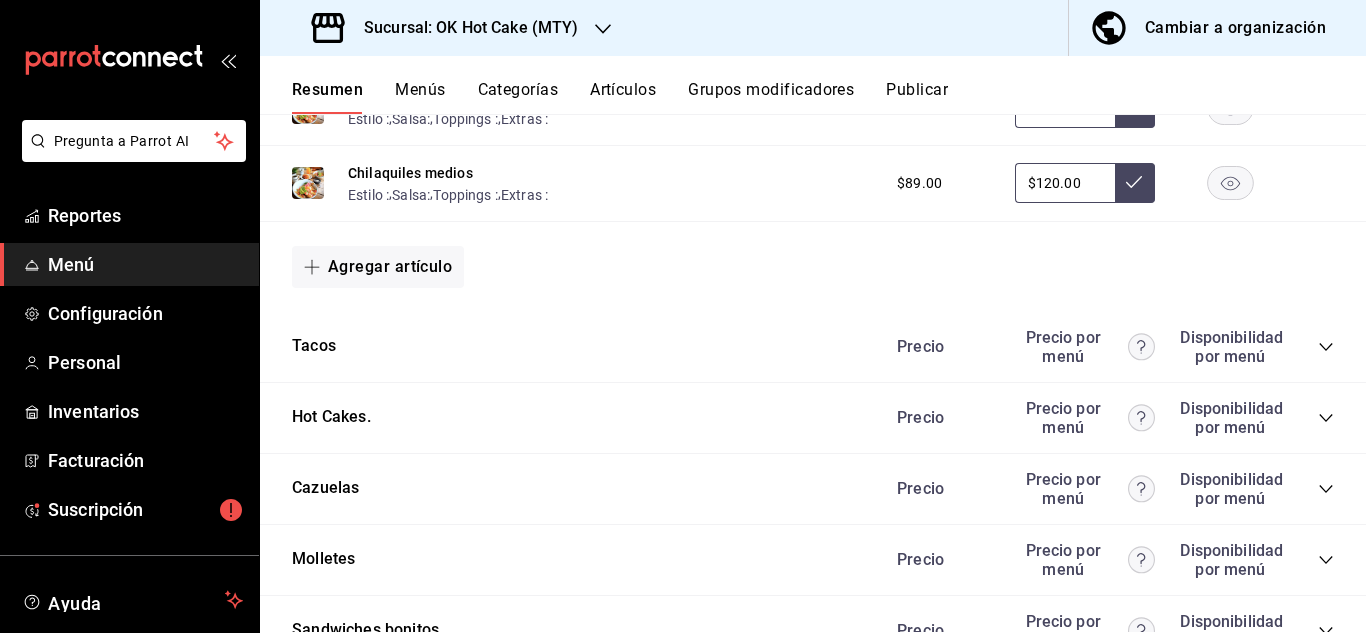 scroll, scrollTop: 2022, scrollLeft: 0, axis: vertical 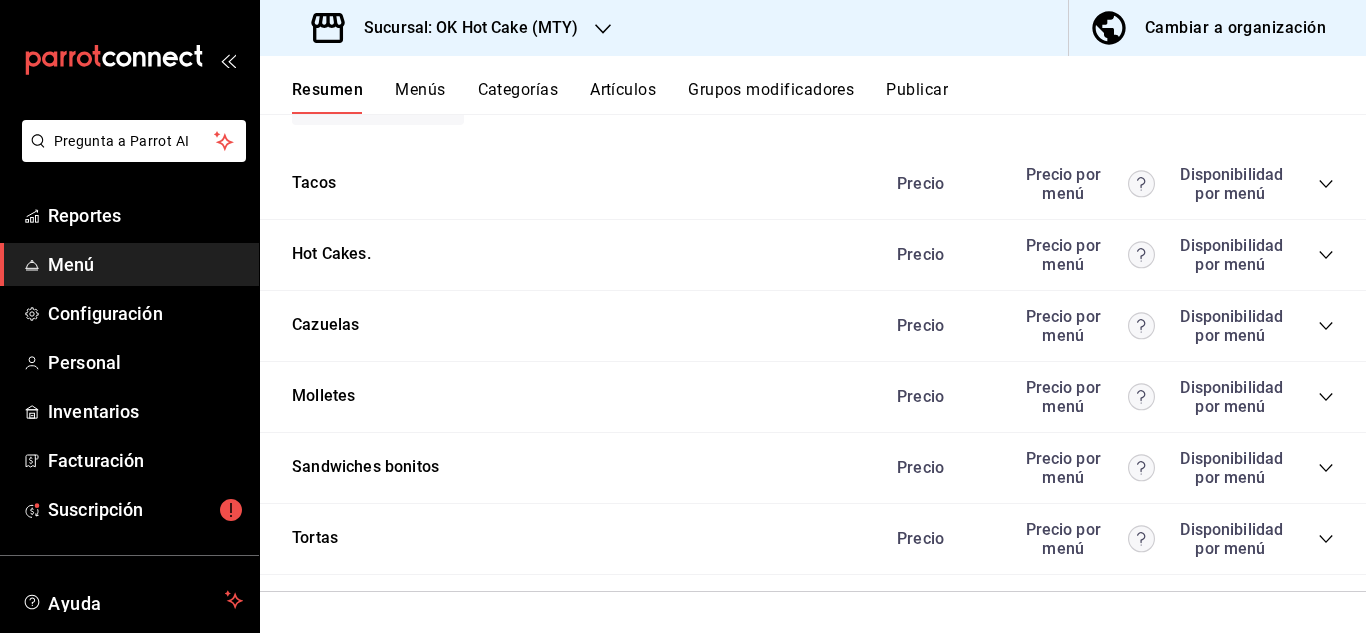 click 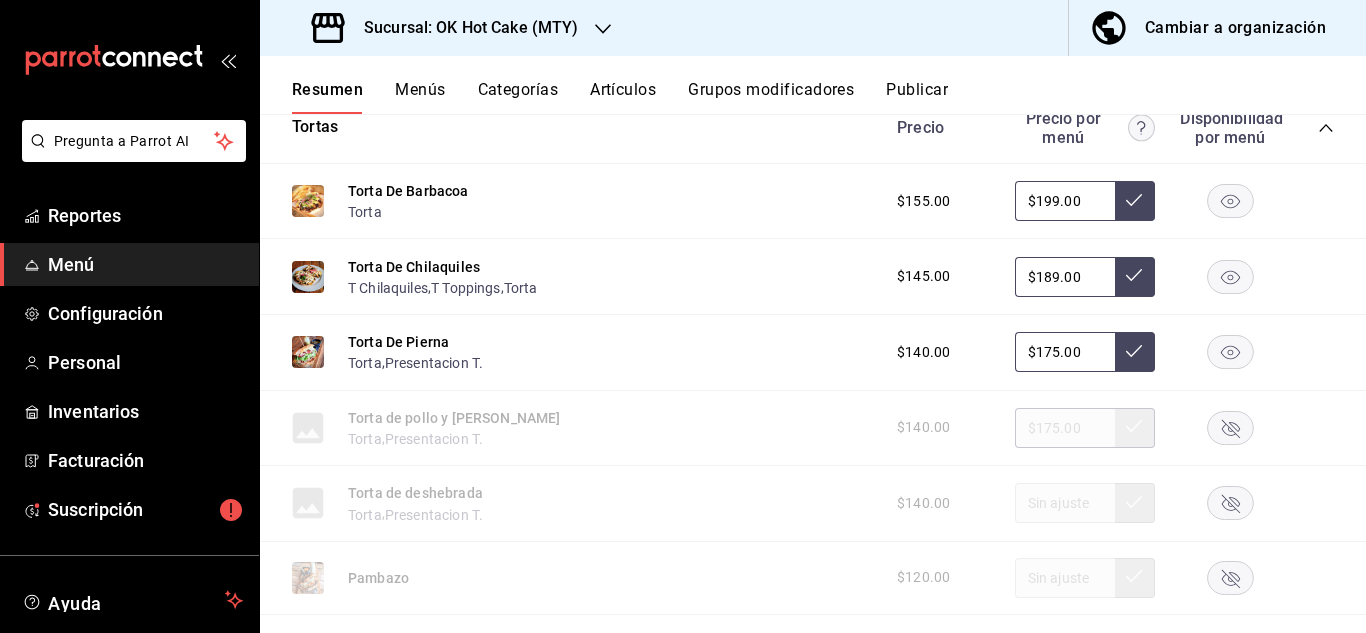 scroll, scrollTop: 2432, scrollLeft: 0, axis: vertical 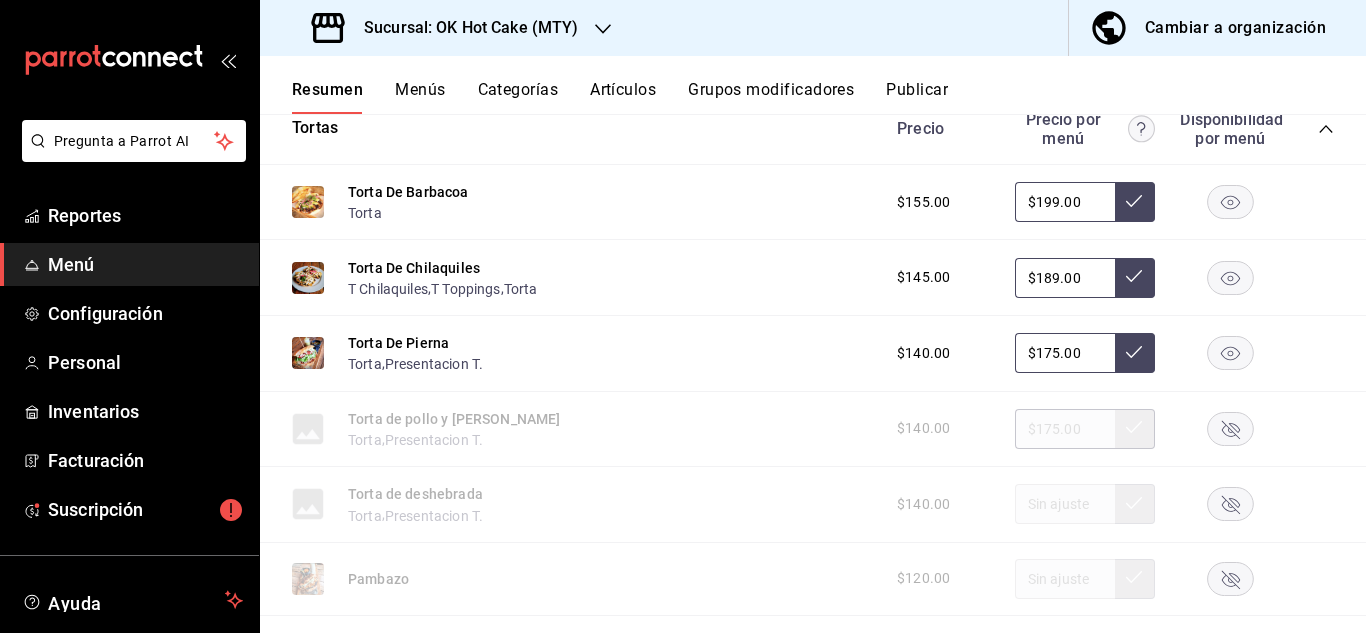 click 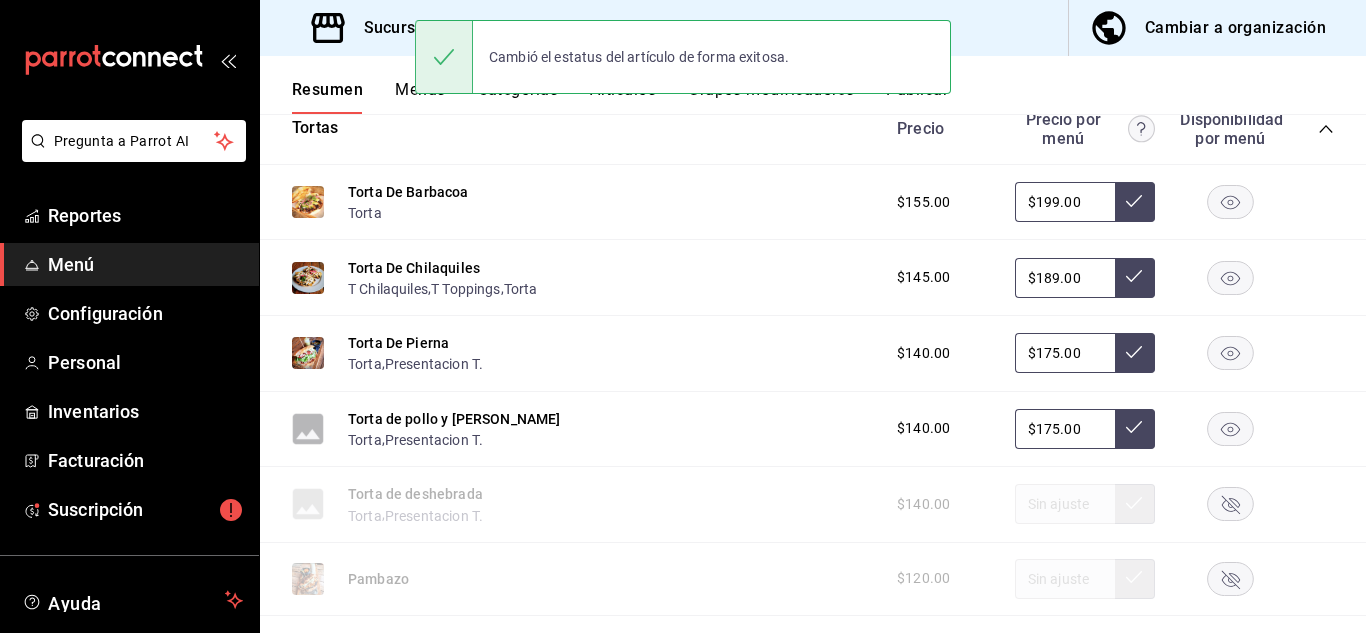 click on "$175.00" at bounding box center (1065, 429) 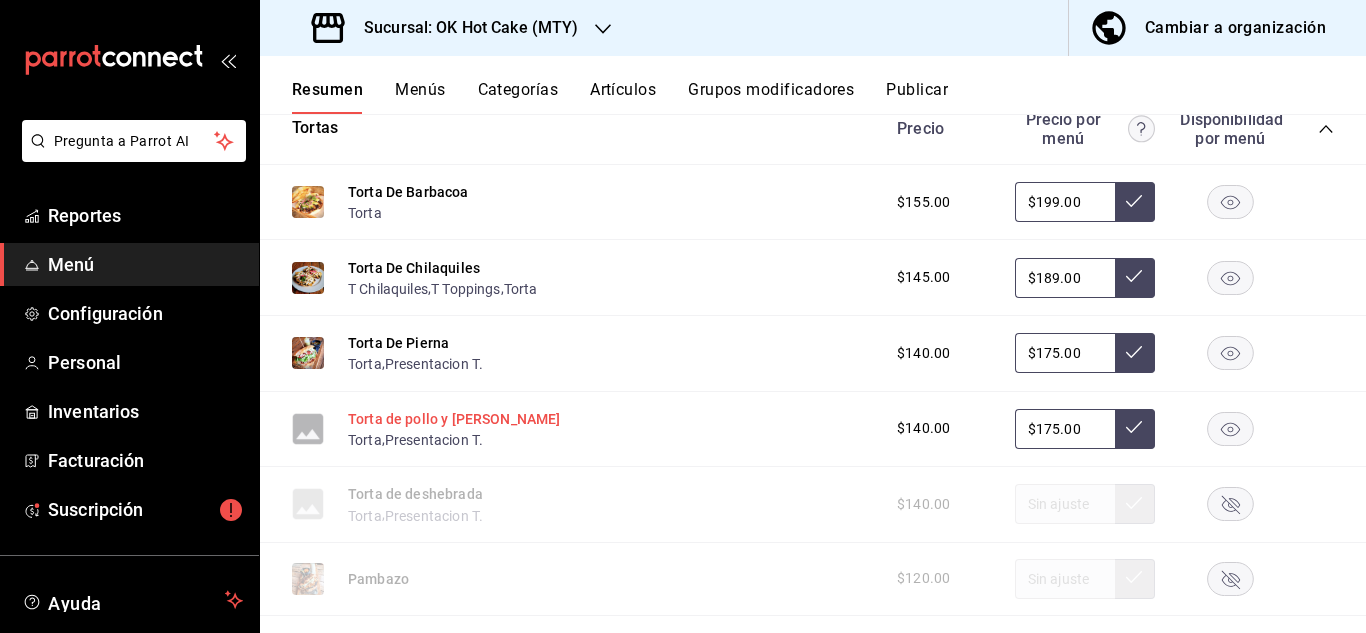 click on "Torta de pollo y tocino" at bounding box center [454, 419] 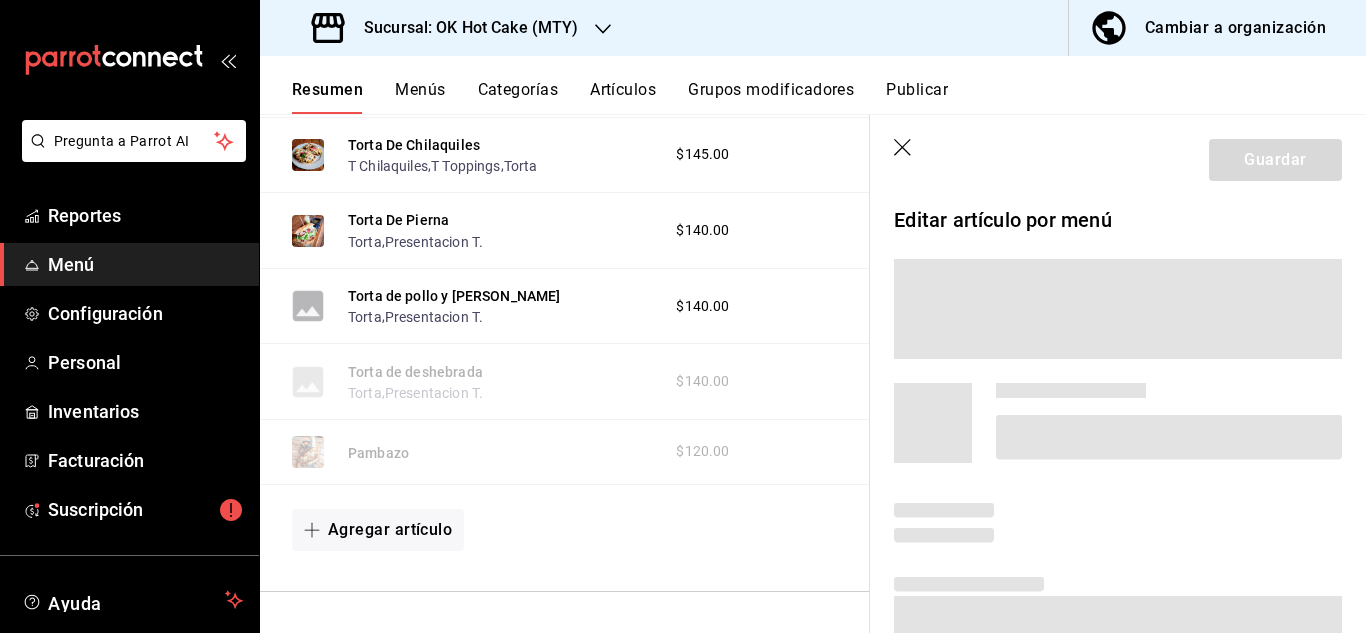 scroll, scrollTop: 2271, scrollLeft: 0, axis: vertical 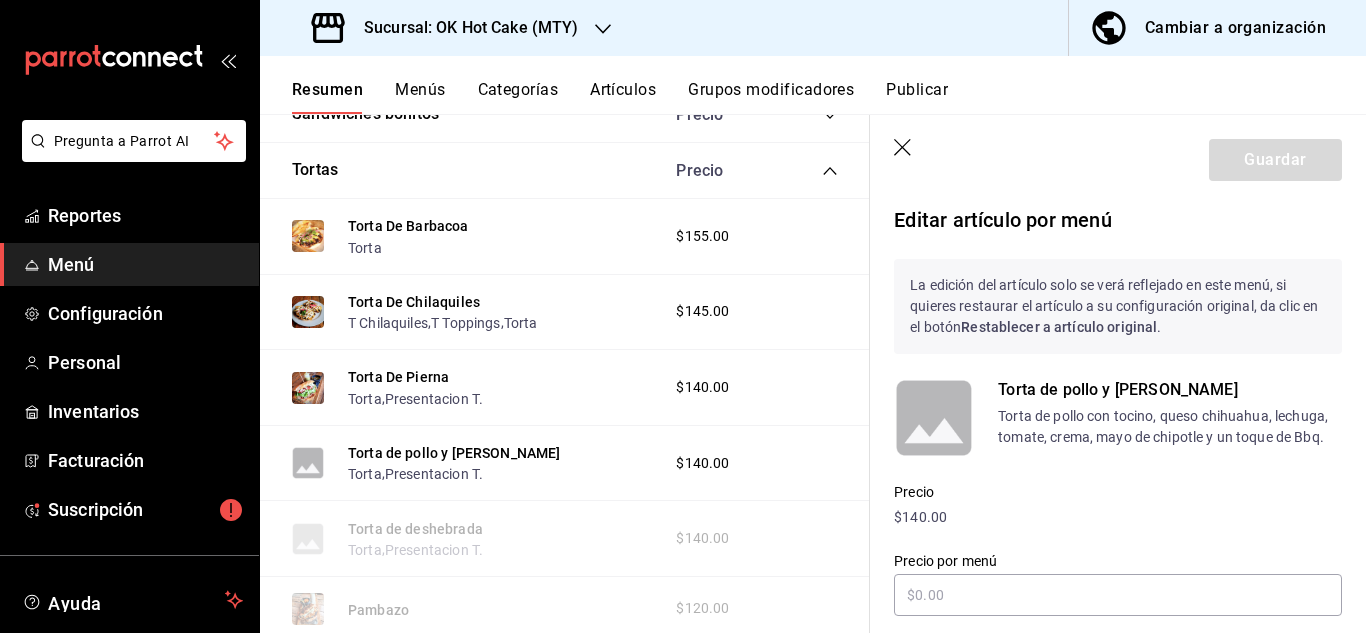 type on "$175.00" 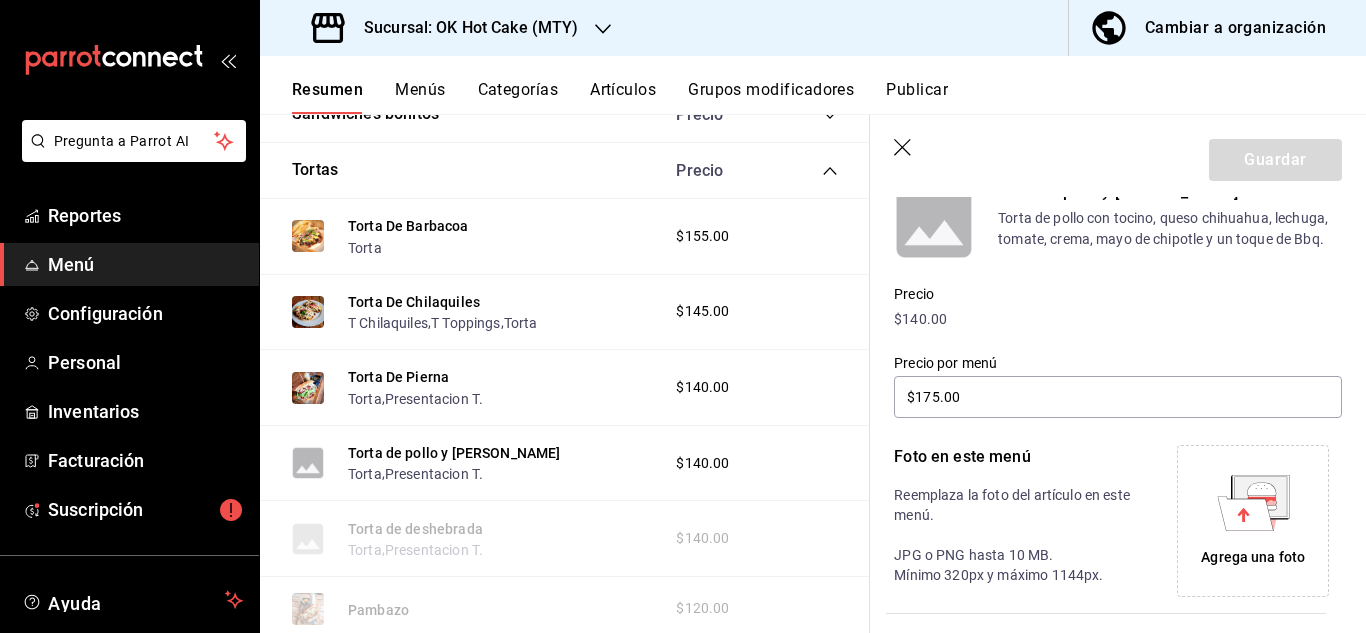 scroll, scrollTop: 212, scrollLeft: 0, axis: vertical 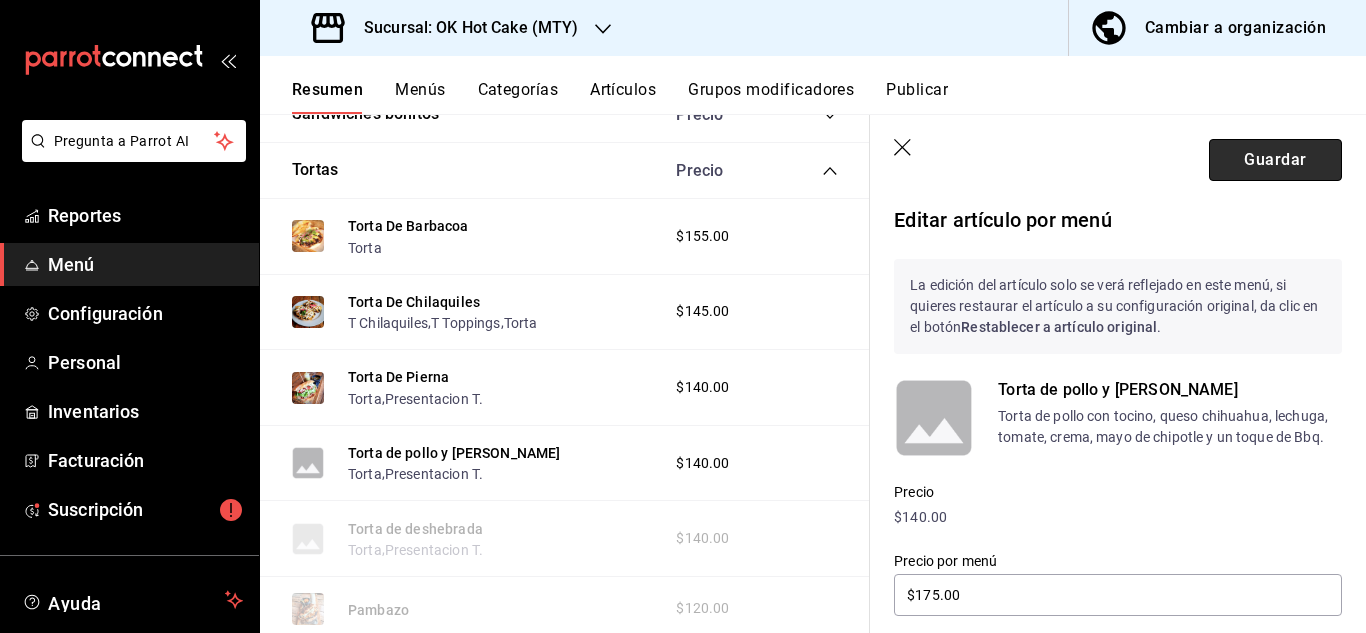 click on "Guardar" at bounding box center (1275, 160) 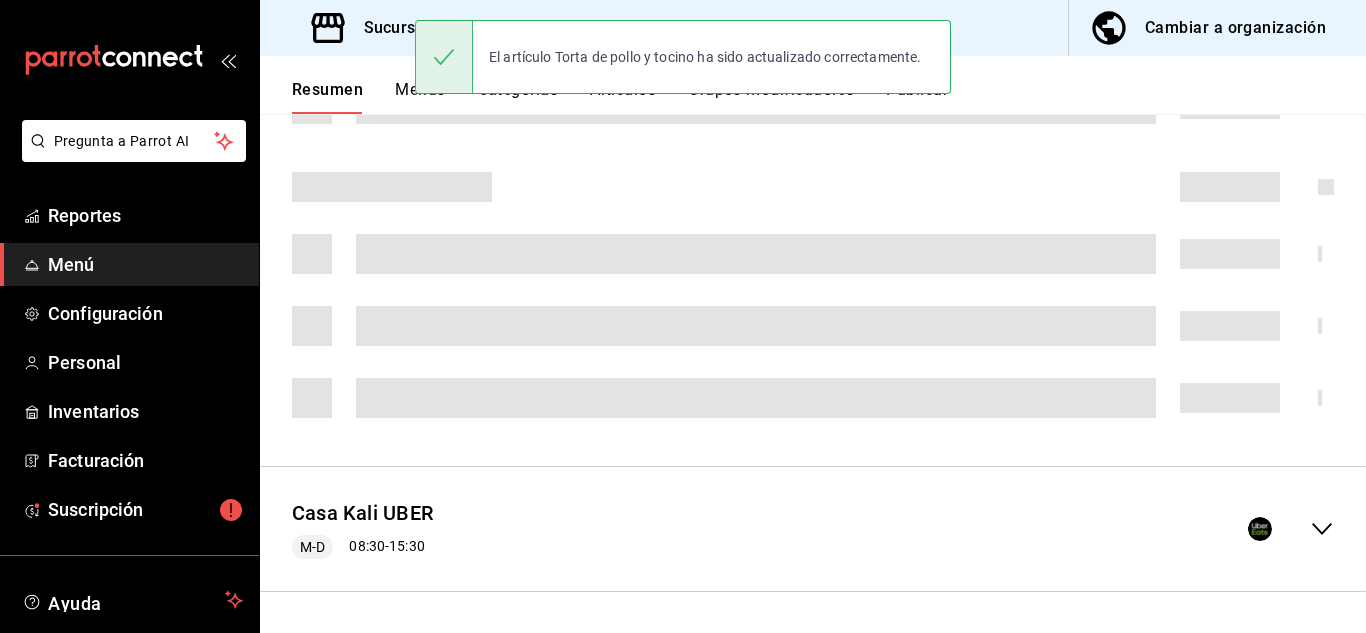 scroll, scrollTop: 0, scrollLeft: 0, axis: both 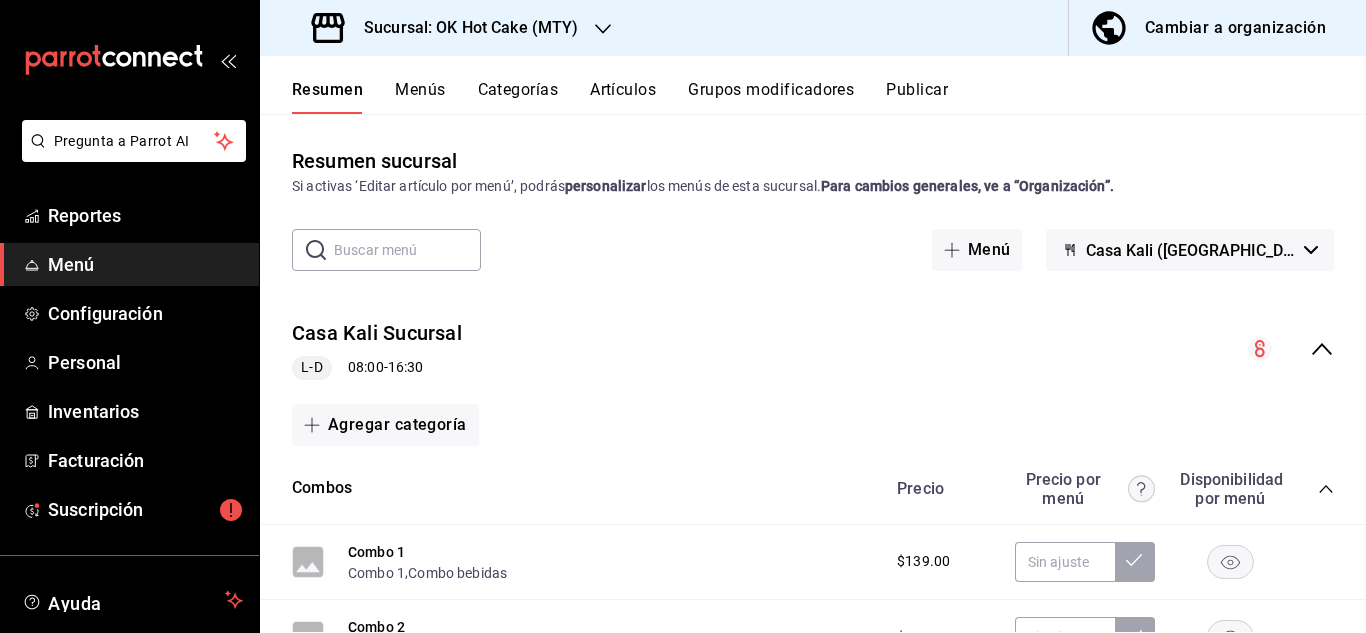 click on "Publicar" at bounding box center (917, 97) 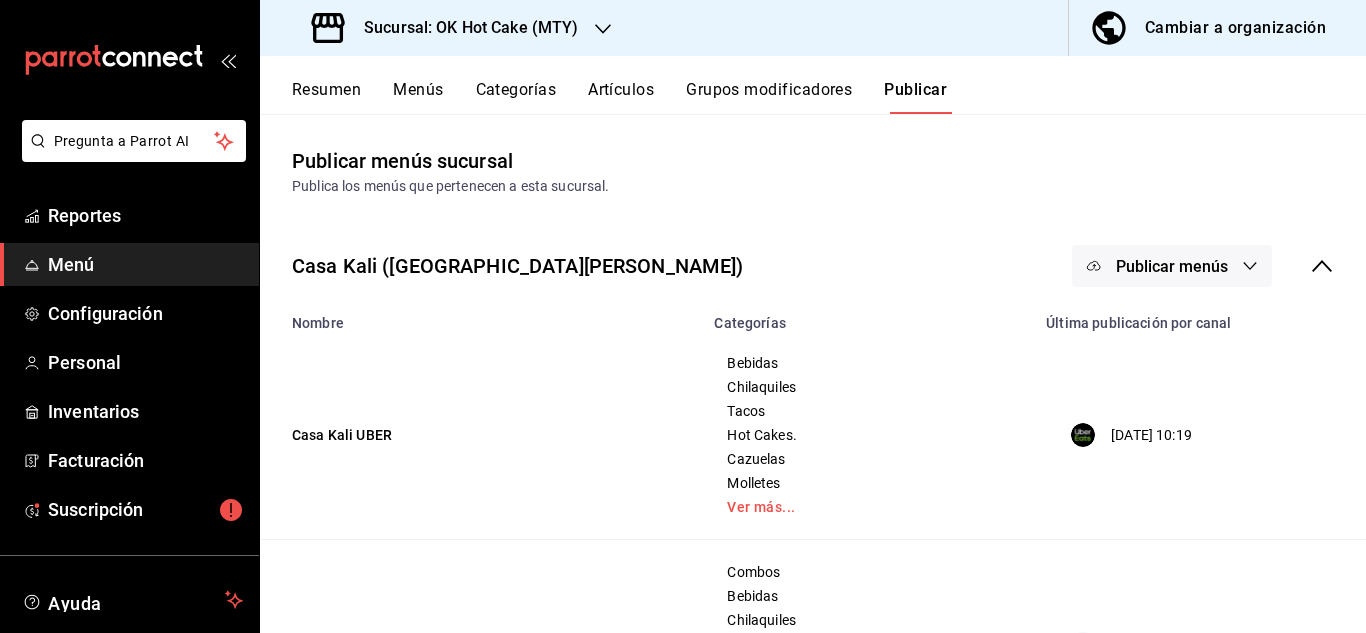 click on "Publicar menús" at bounding box center [1172, 266] 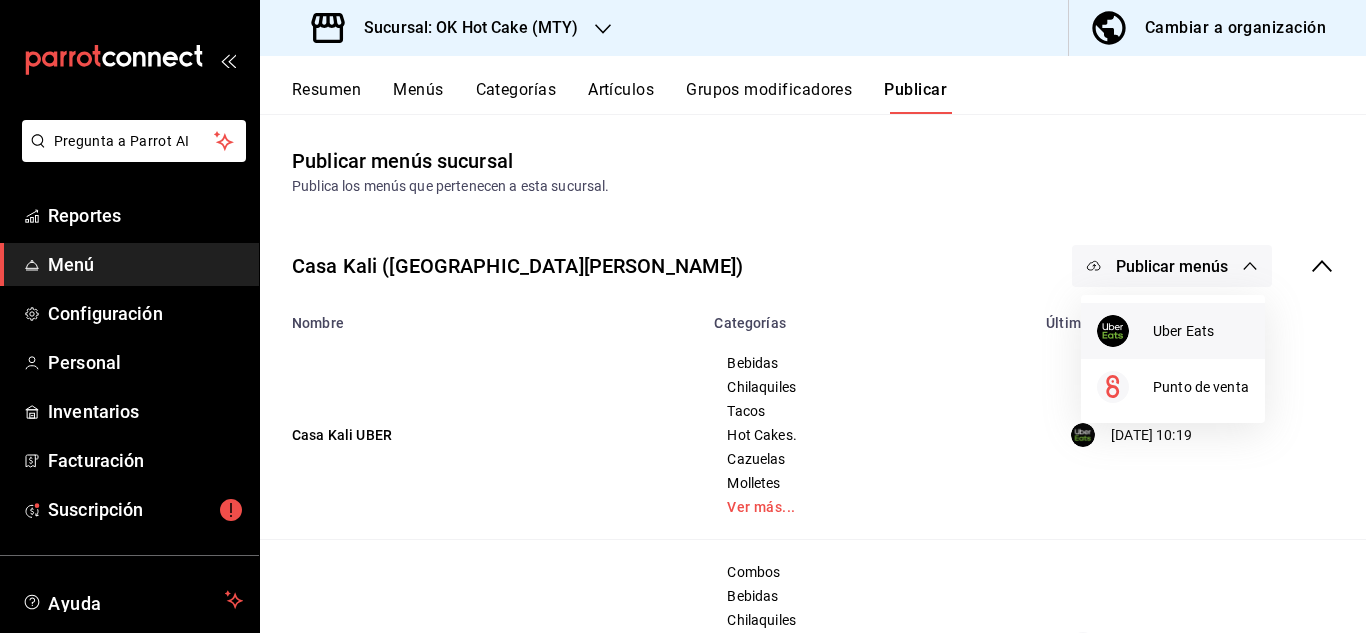 click on "Uber Eats" at bounding box center (1201, 331) 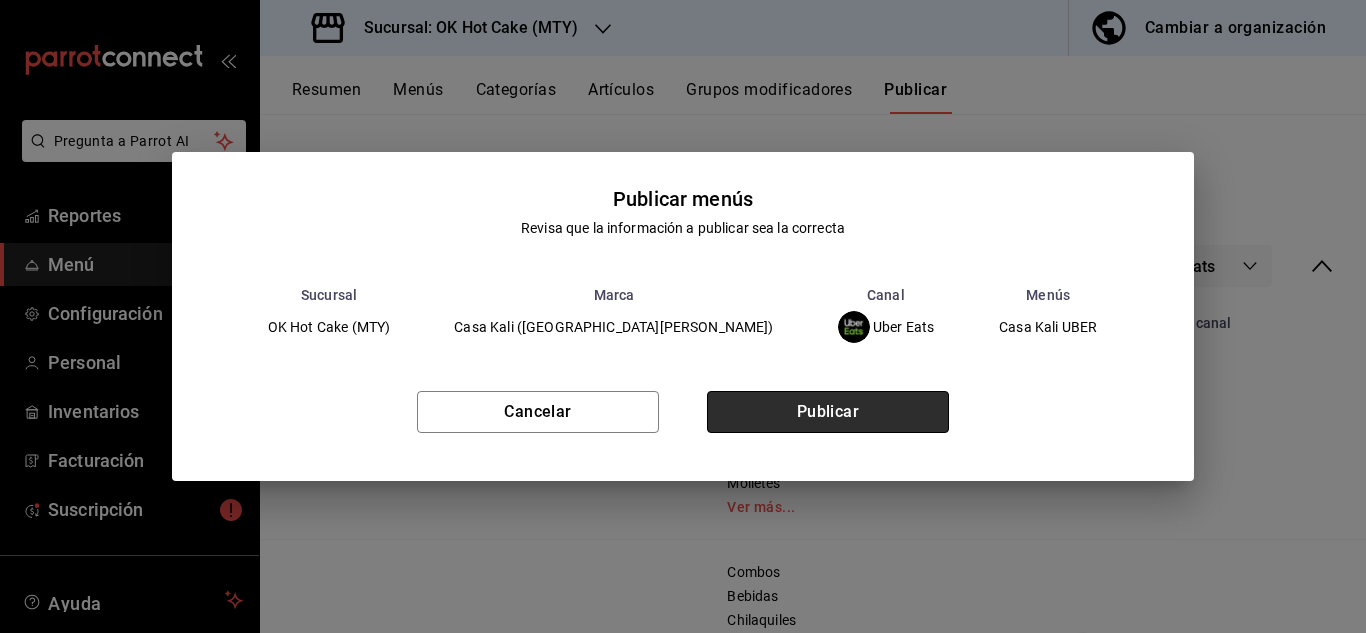 click on "Publicar" at bounding box center [828, 412] 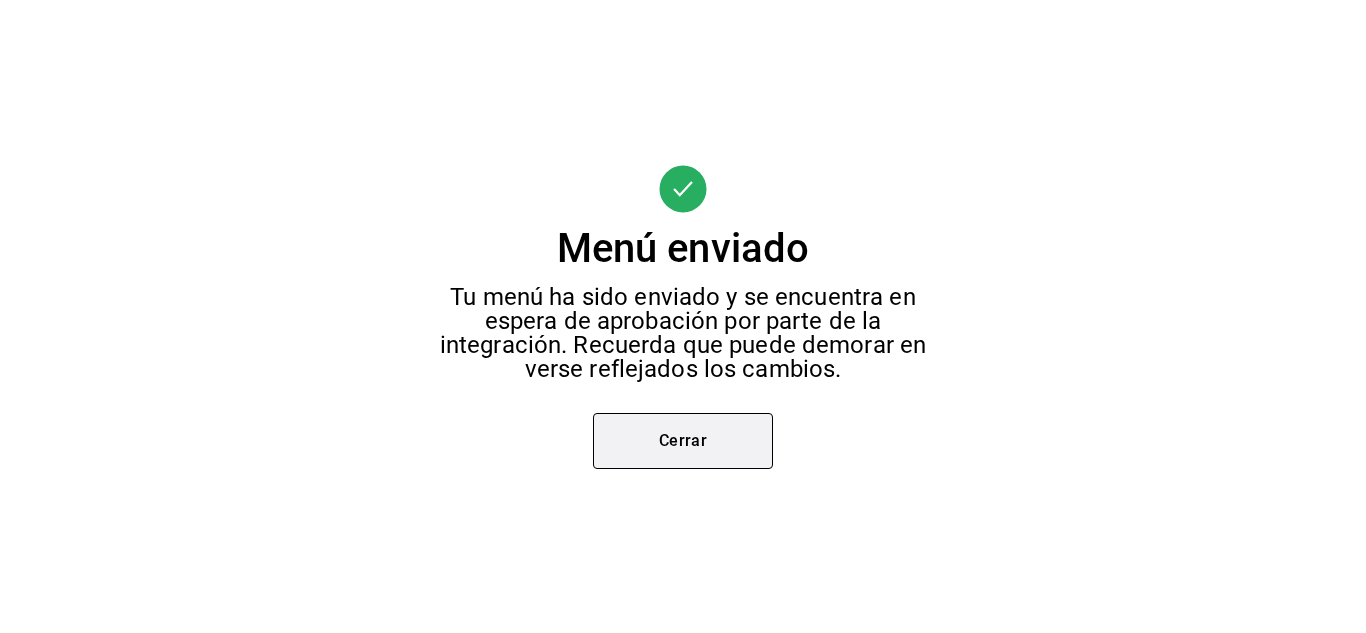 click on "Cerrar" at bounding box center (683, 441) 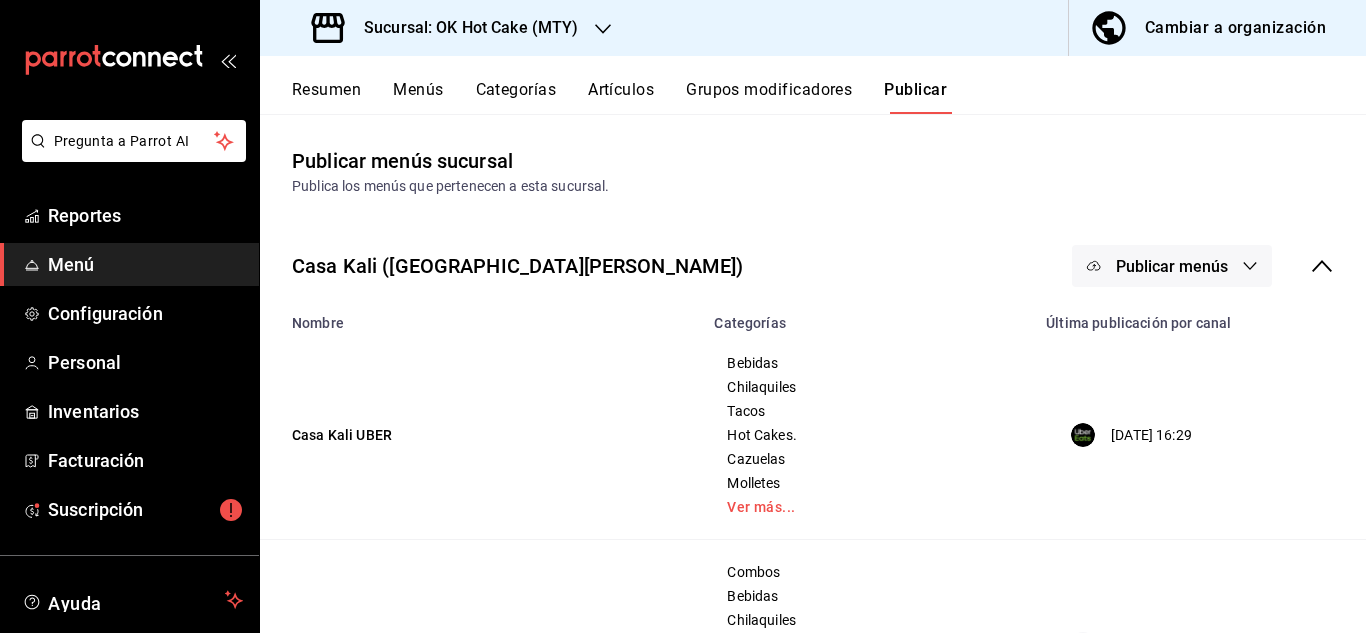 click on "Sucursal: OK Hot Cake (MTY)" at bounding box center (463, 28) 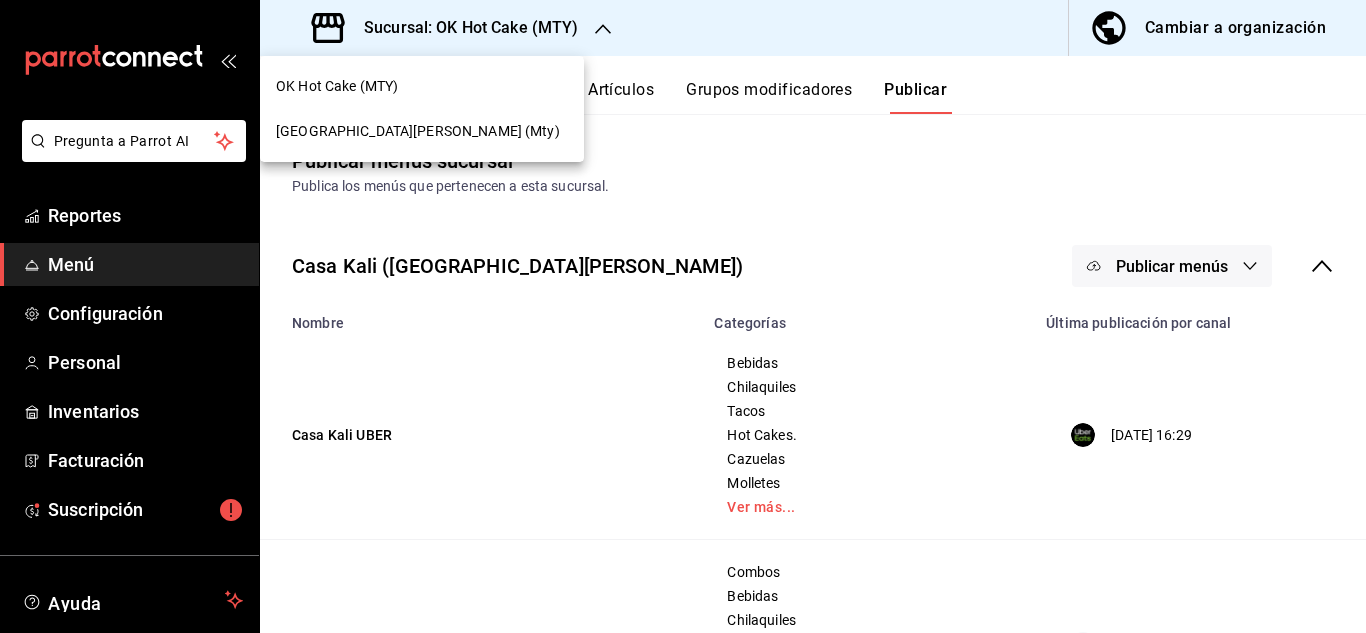 click on "Casa Kali Serranía (Mty)" at bounding box center (422, 131) 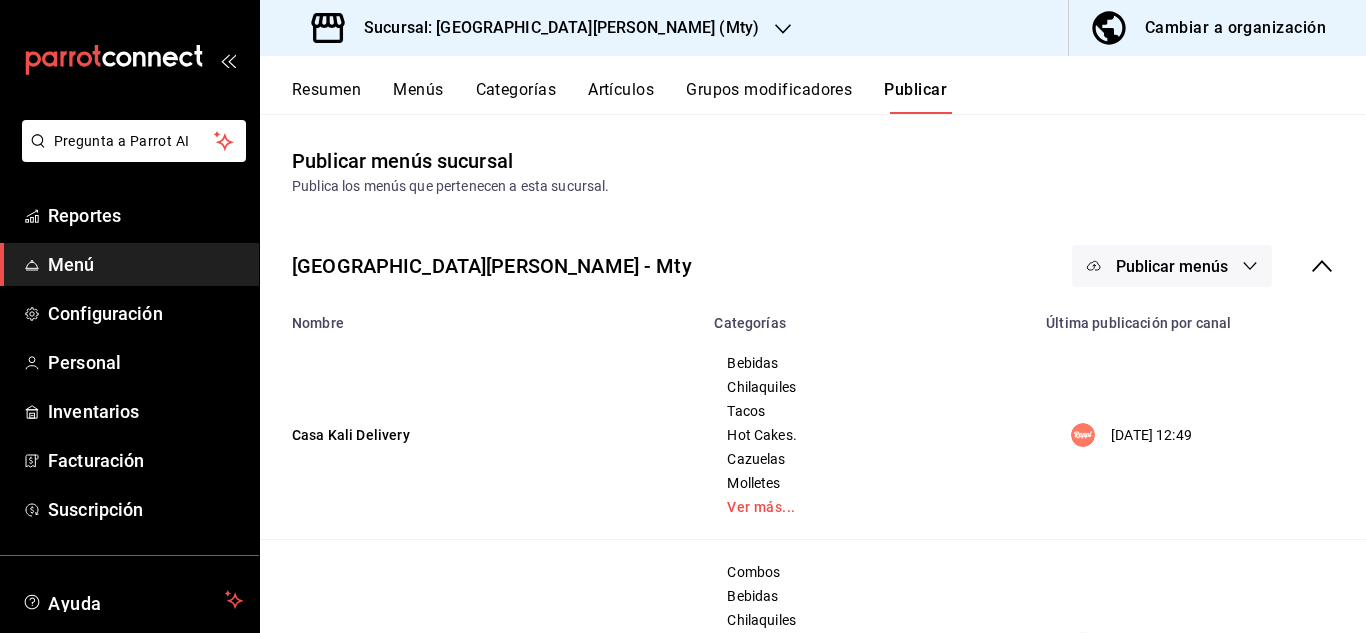 click on "Publicar menús" at bounding box center (1172, 266) 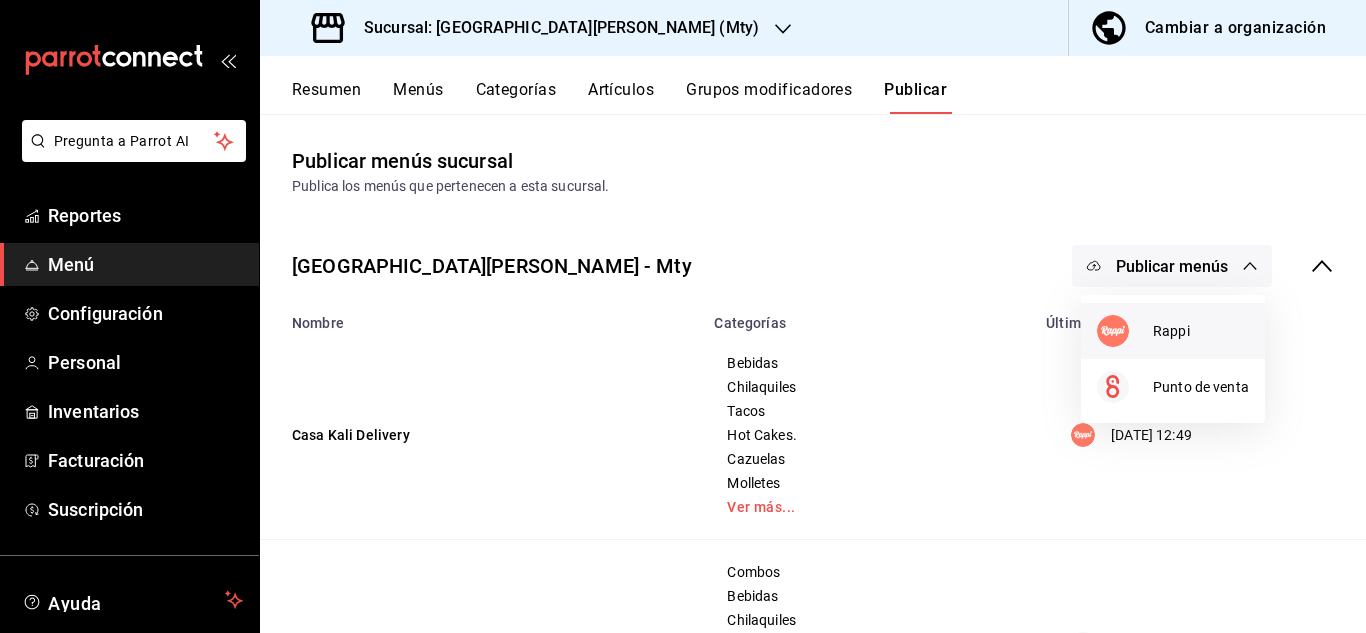 click at bounding box center (1125, 331) 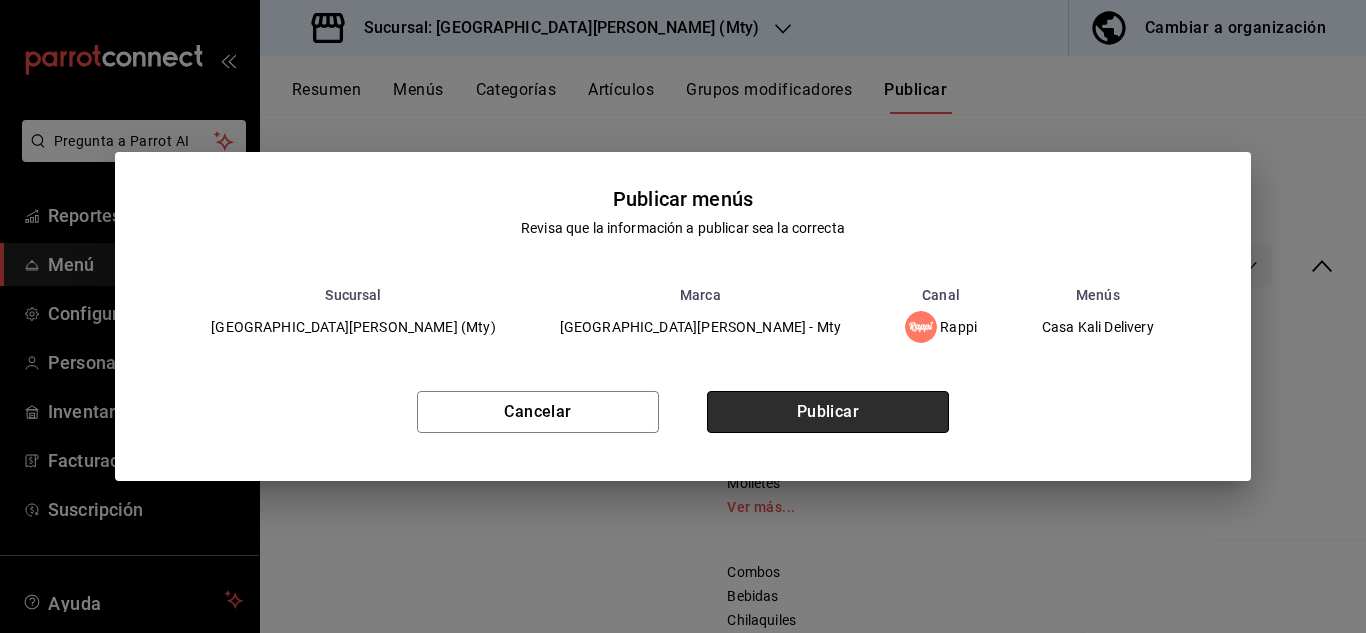 click on "Publicar" at bounding box center (828, 412) 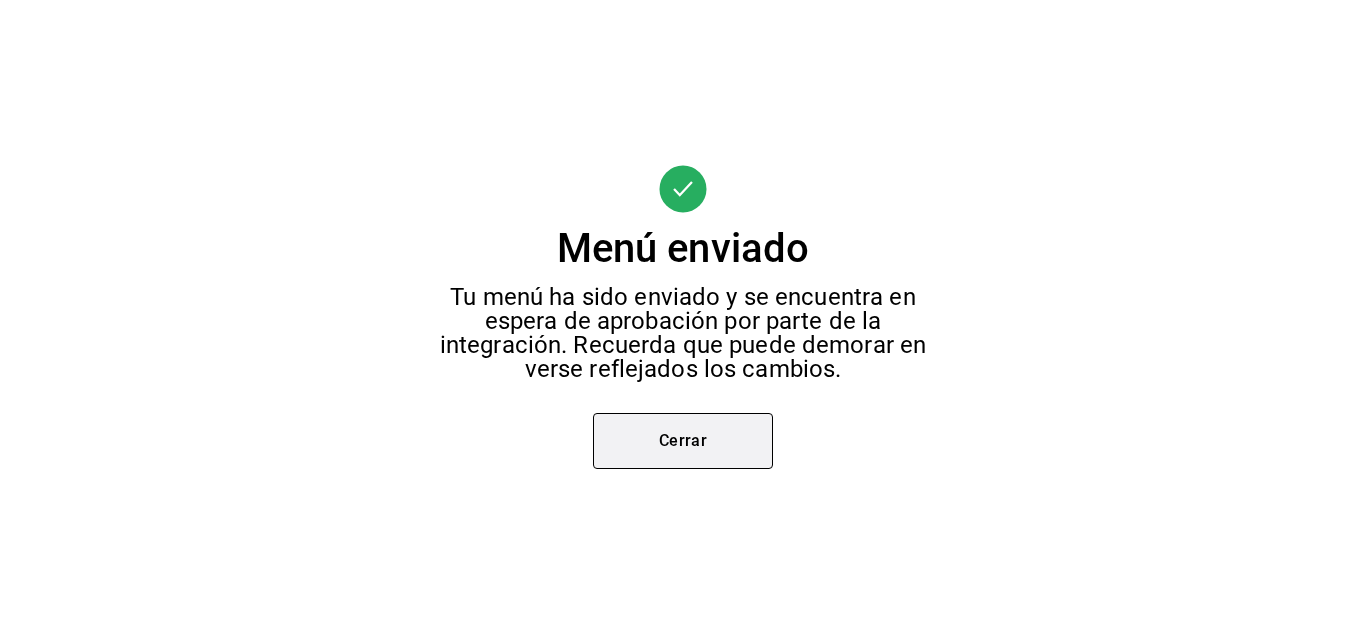 click on "Cerrar" at bounding box center [683, 441] 